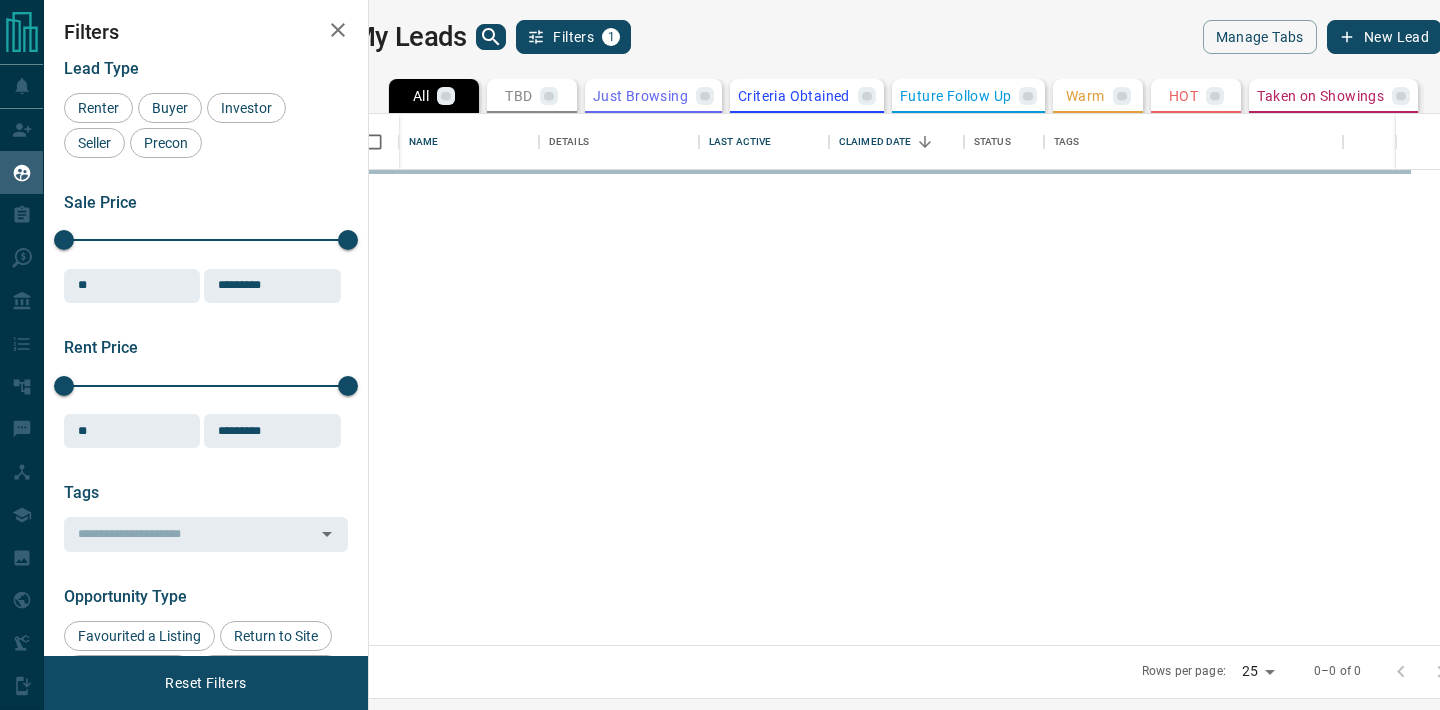 scroll, scrollTop: 0, scrollLeft: 0, axis: both 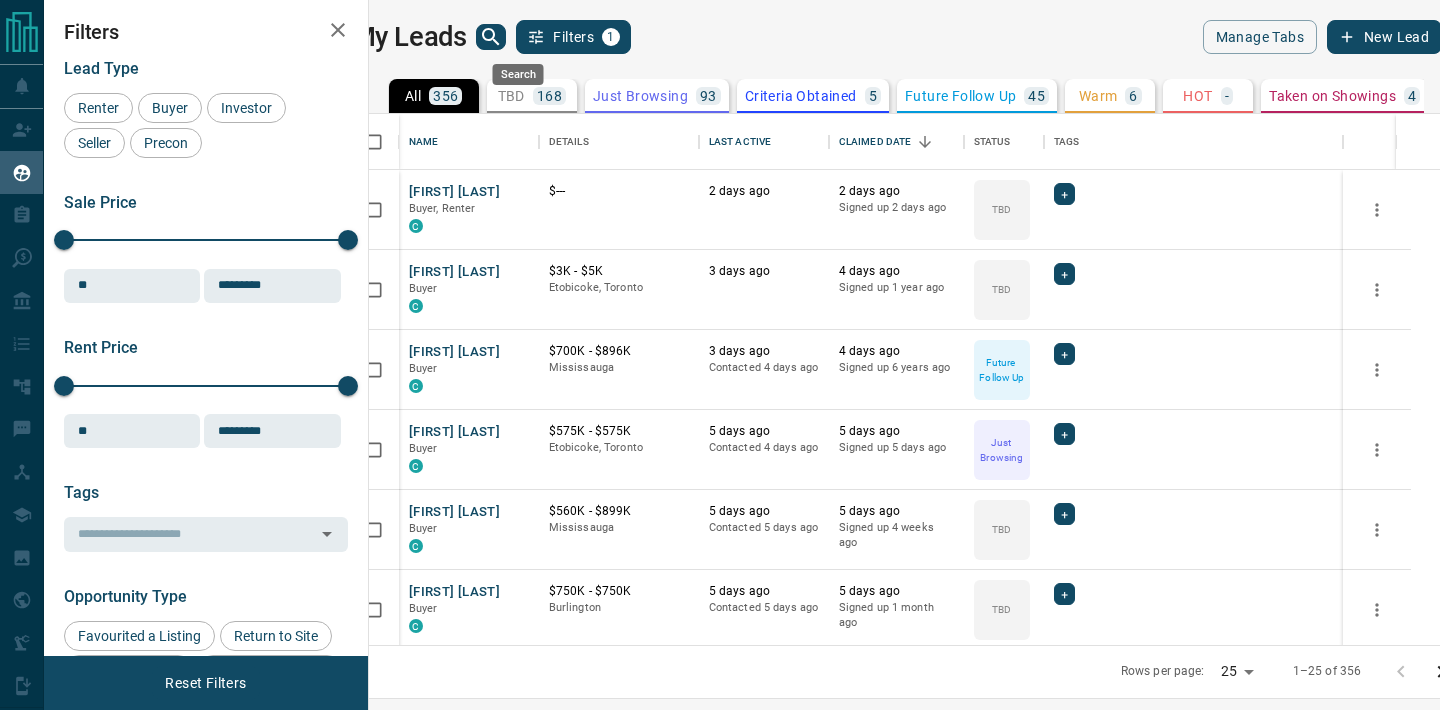 click 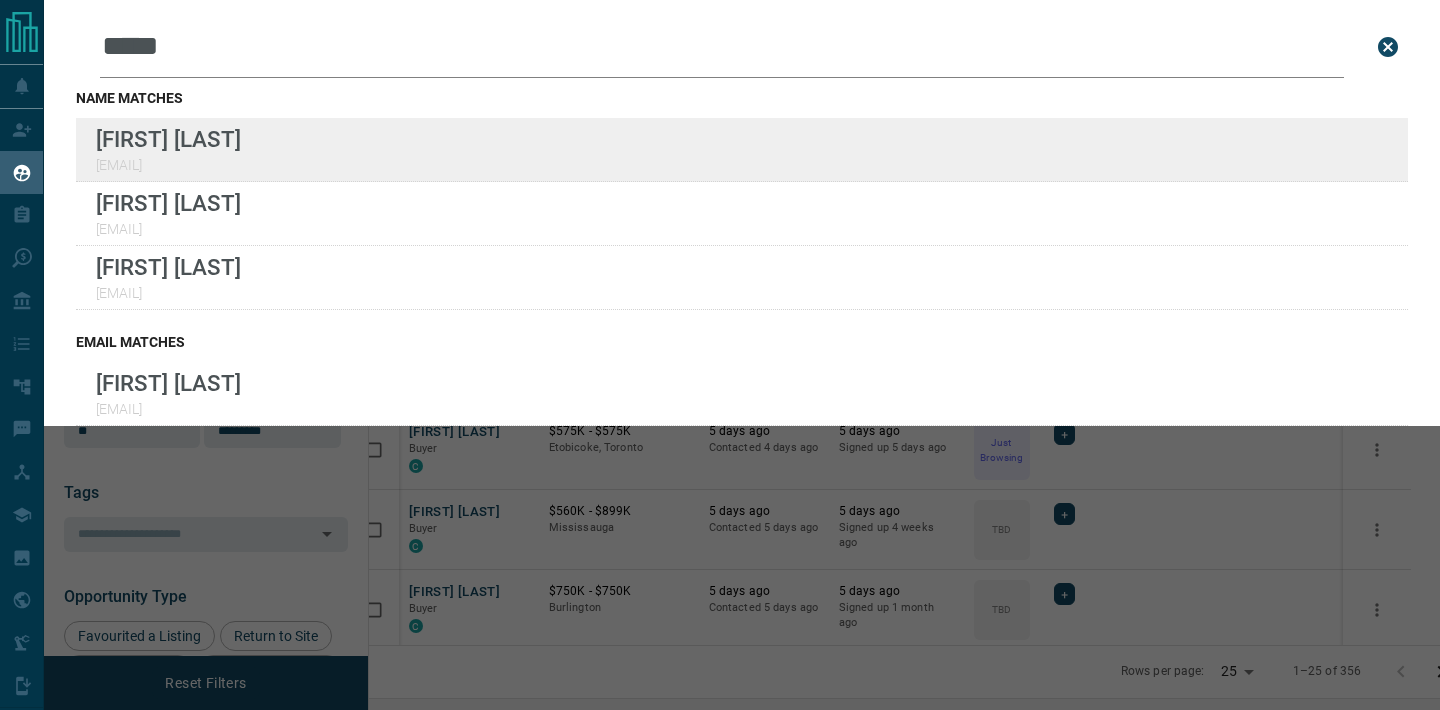 click on "Lead Transfers Claim Leads My Leads Tasks Opportunities Deals Campaigns Automations Messages Broker Bay Training Media Services Agent Resources Precon Worksheet Mobile Apps Disclosure Logout My Leads Leads Search Bar ***** Search for a lead by name, email, phone, or id name matches Terri Rebek [EMAIL] Susan Therrien [EMAIL] Jerri Power [EMAIL] email matches Jerri Power [EMAIL] phone matches No results. Show leads not assigned to you id matches No results. Show leads not assigned to you Filters 1 Manage Tabs New Lead All 356 TBD 168 Do Not Contact - Not Responsive 1 Bogus 33 Just Browsing 93 Criteria Obtained 5 Future Follow Up 45 Warm 6 HOT - Taken on Showings 4 Submitted Offer - Client 1 Name Details Last Active Claimed Date Status Tags Daljit Chahal Buyer, Renter C $--- 2 days ago 2 days ago Signed up 2 days ago TBD + Marilynne Teskey Buyer C $3K - $5K [CITY], [CITY] 3 days ago 4 days ago Signed up 1 year ago TBD + Roshan Sahadeo Buyer C $700K - $896K [CITY] 3 days ago +" at bounding box center [720, 342] 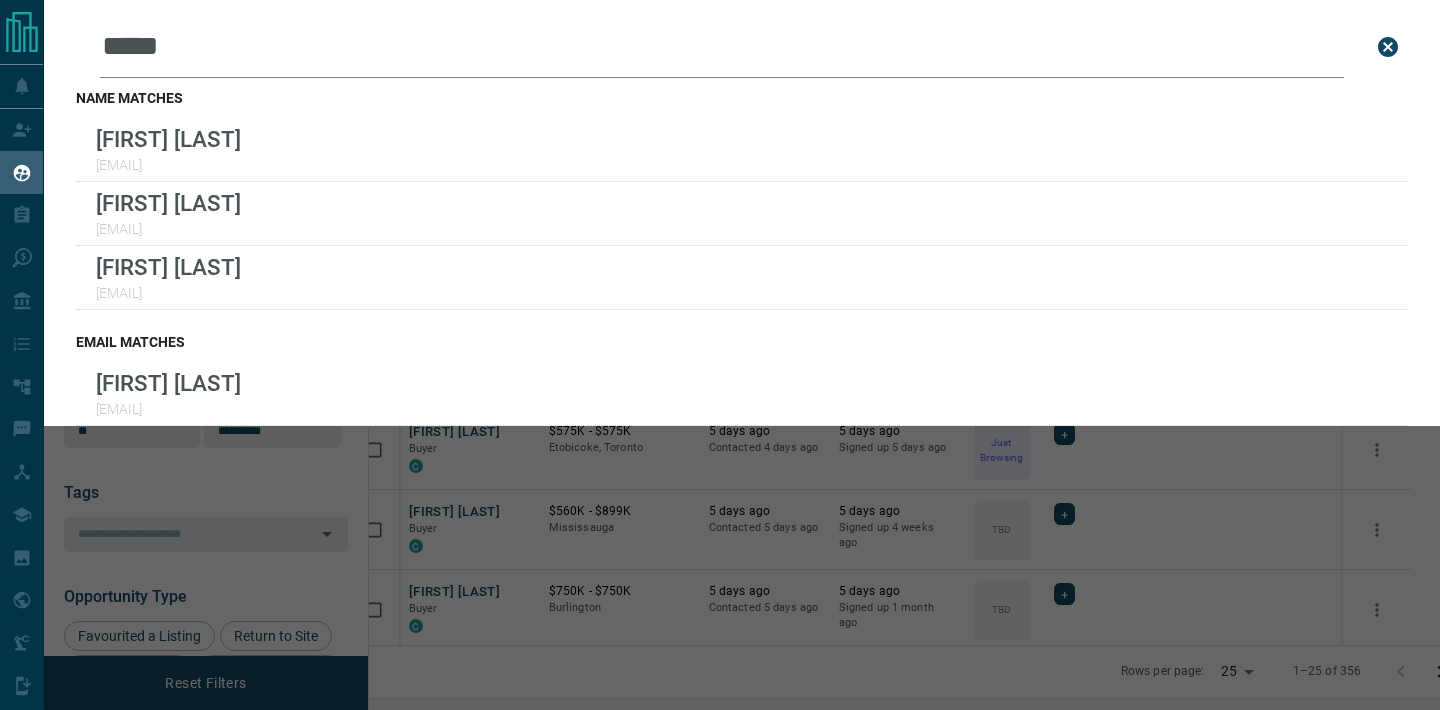click on "*****" at bounding box center (722, 47) 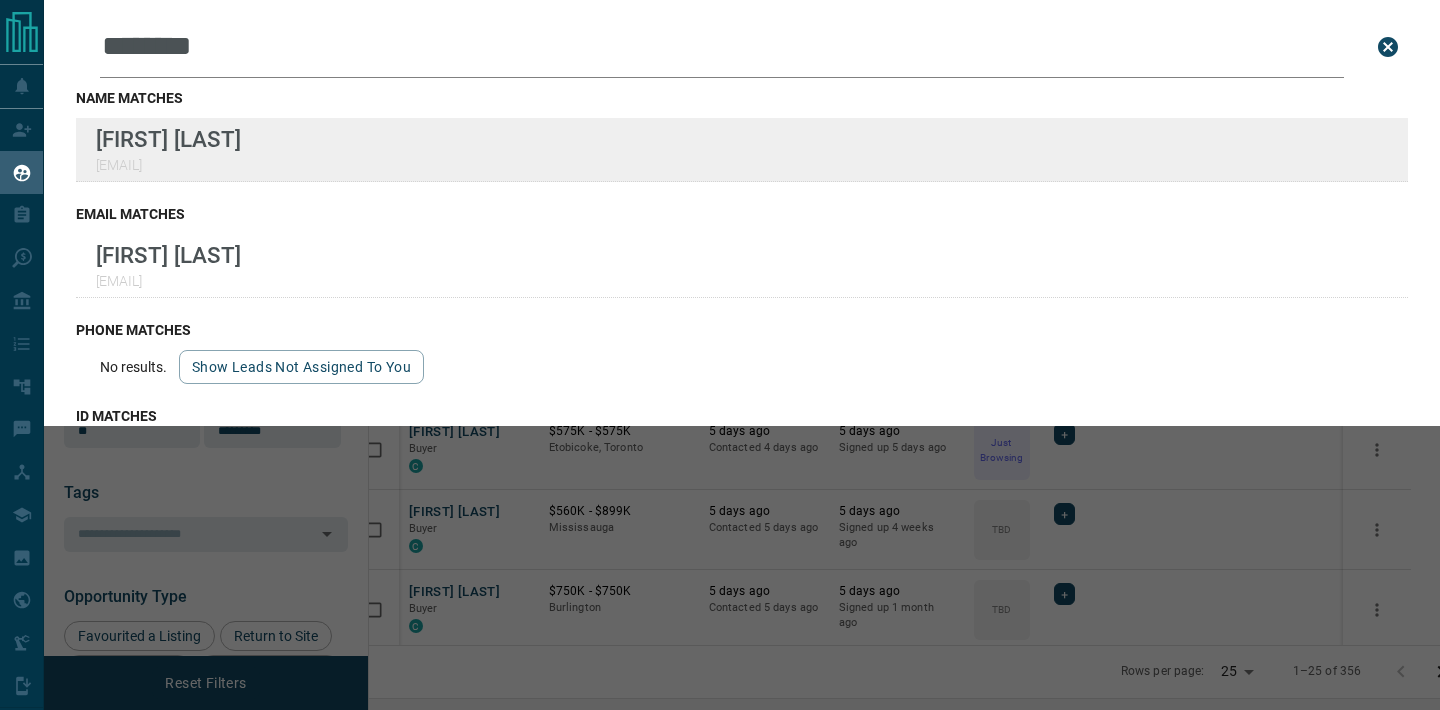 click on "Lead Transfers Claim Leads My Leads Tasks Opportunities Deals Campaigns Automations Messages Broker Bay Training Media Services Agent Resources Precon Worksheet Mobile Apps Disclosure Logout My Leads Leads Search Bar ***** Search for a lead by name, email, phone, or id name matches [FIRST] [LAST] [EMAIL] email matches [FIRST] [LAST] [EMAIL] phone matches No results. Show leads not assigned to you id matches No results. Show leads not assigned to you Filters 1 Manage Tabs New Lead All 356 TBD 168 Do Not Contact - Not Responsive 1 Bogus 33 Just Browsing 93 Criteria Obtained 5 Future Follow Up 45 Warm 6 HOT - Taken on Showings 4 Submitted Offer - Client 1 Name Details Last Active Claimed Date Status Tags [FIRST] [LAST] Buyer, Renter C $--- 2 days ago 2 days ago Signed up 2 days ago TBD + [FIRST] [LAST] Buyer C $3K - $5K [CITY], [CITY] 3 days ago Contacted 4 days ago 4 days ago + [FIRST] [LAST] Buyer C $700K - $896K [CITY] 3 days ago Contacted 4 days ago 4 days ago +" at bounding box center (720, 342) 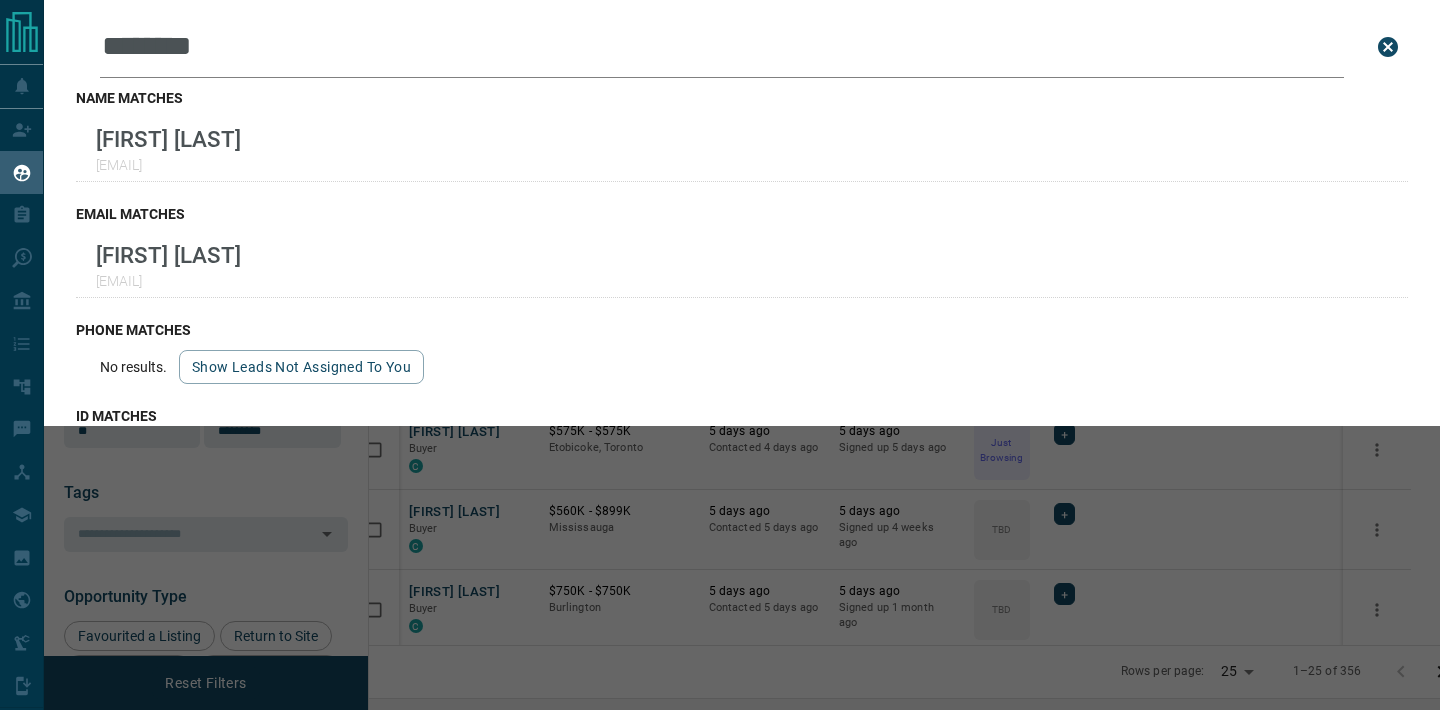 click on "********" at bounding box center (722, 47) 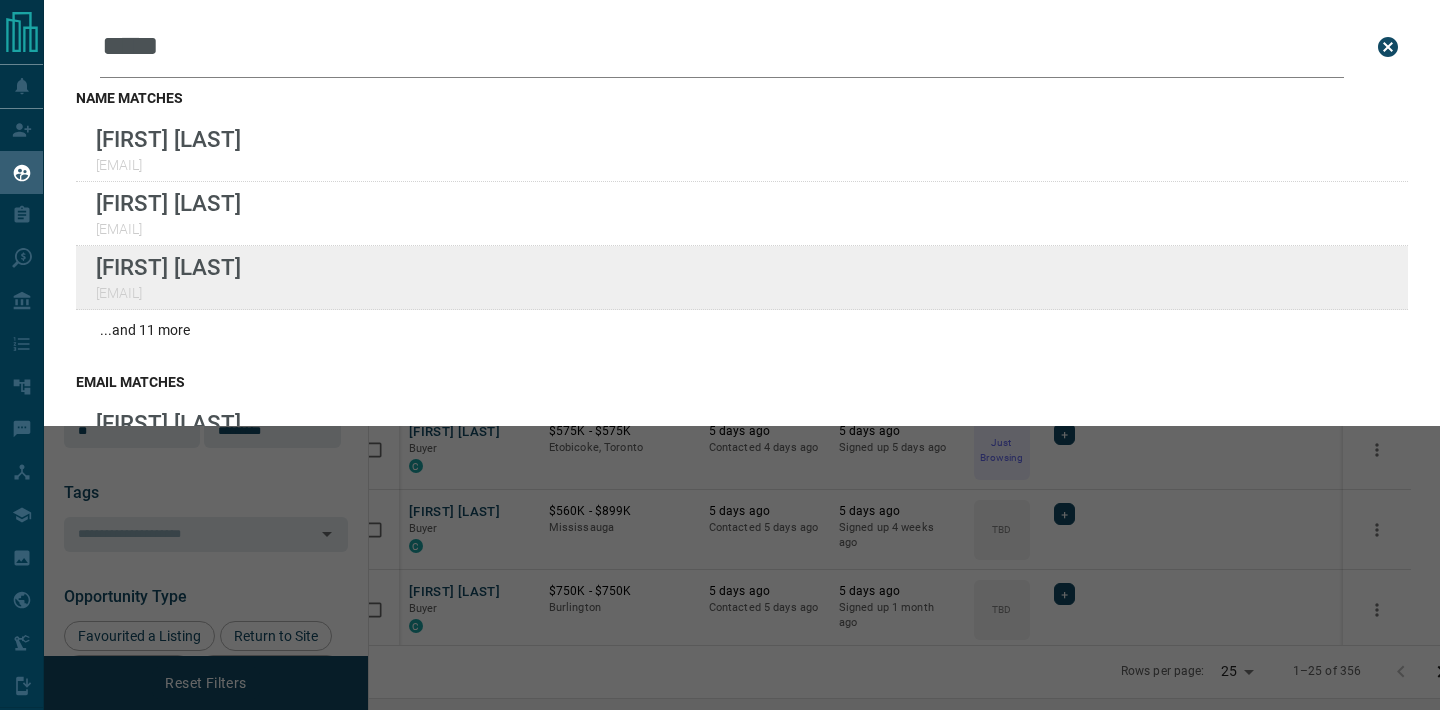 type on "*****" 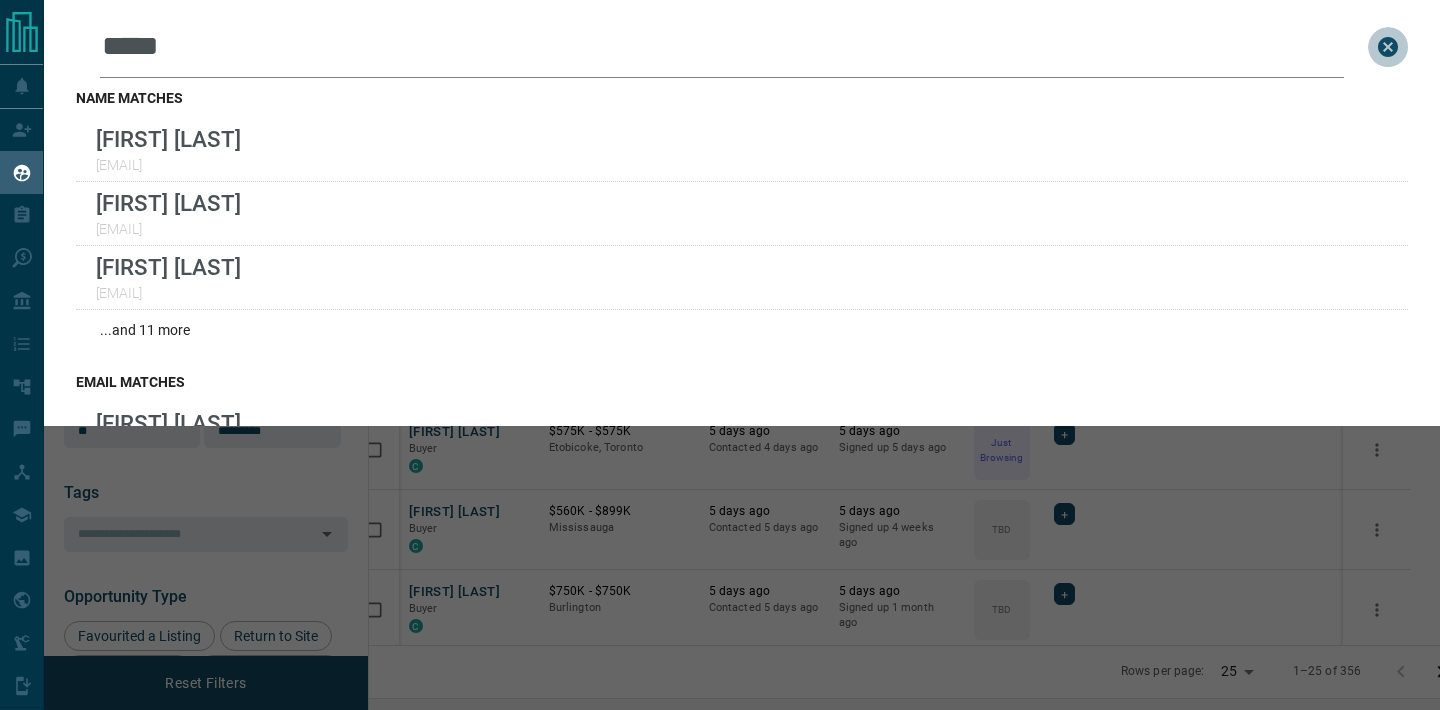 click 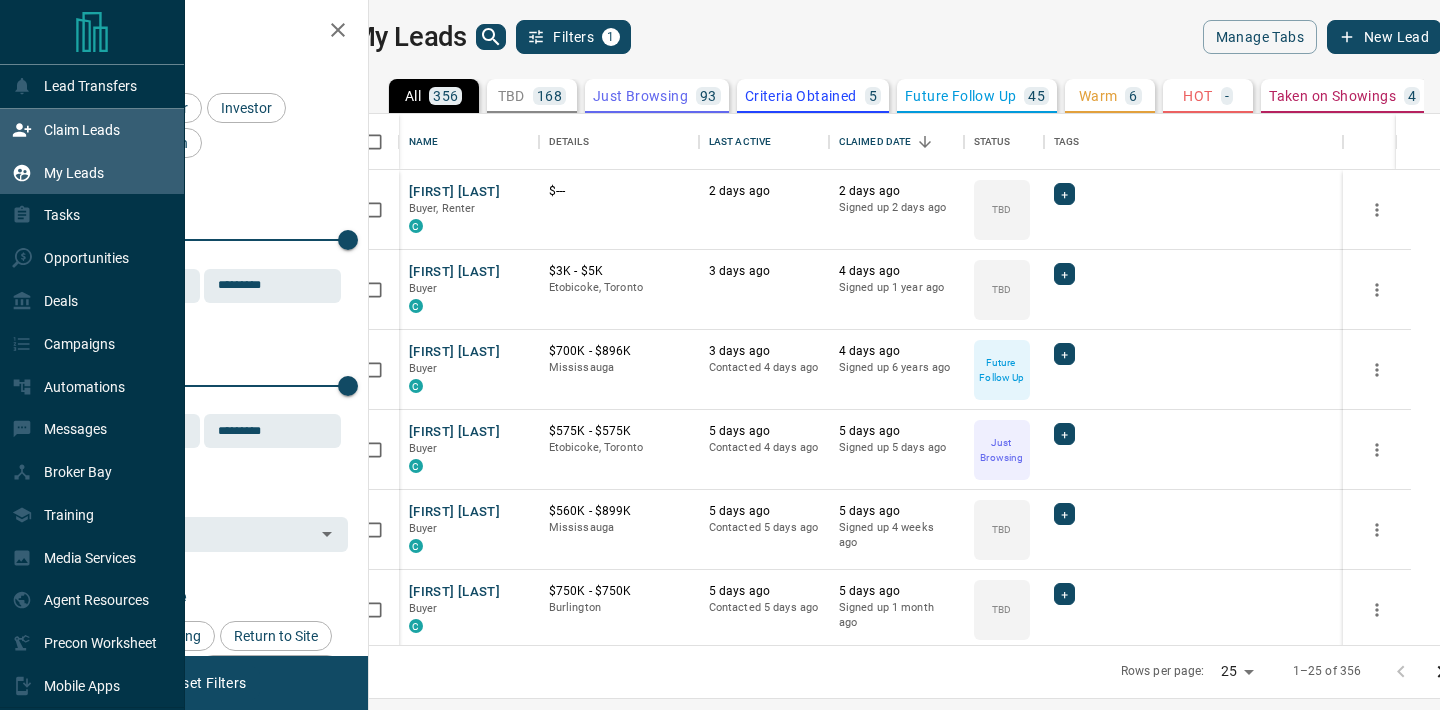 click on "Claim Leads" at bounding box center [66, 130] 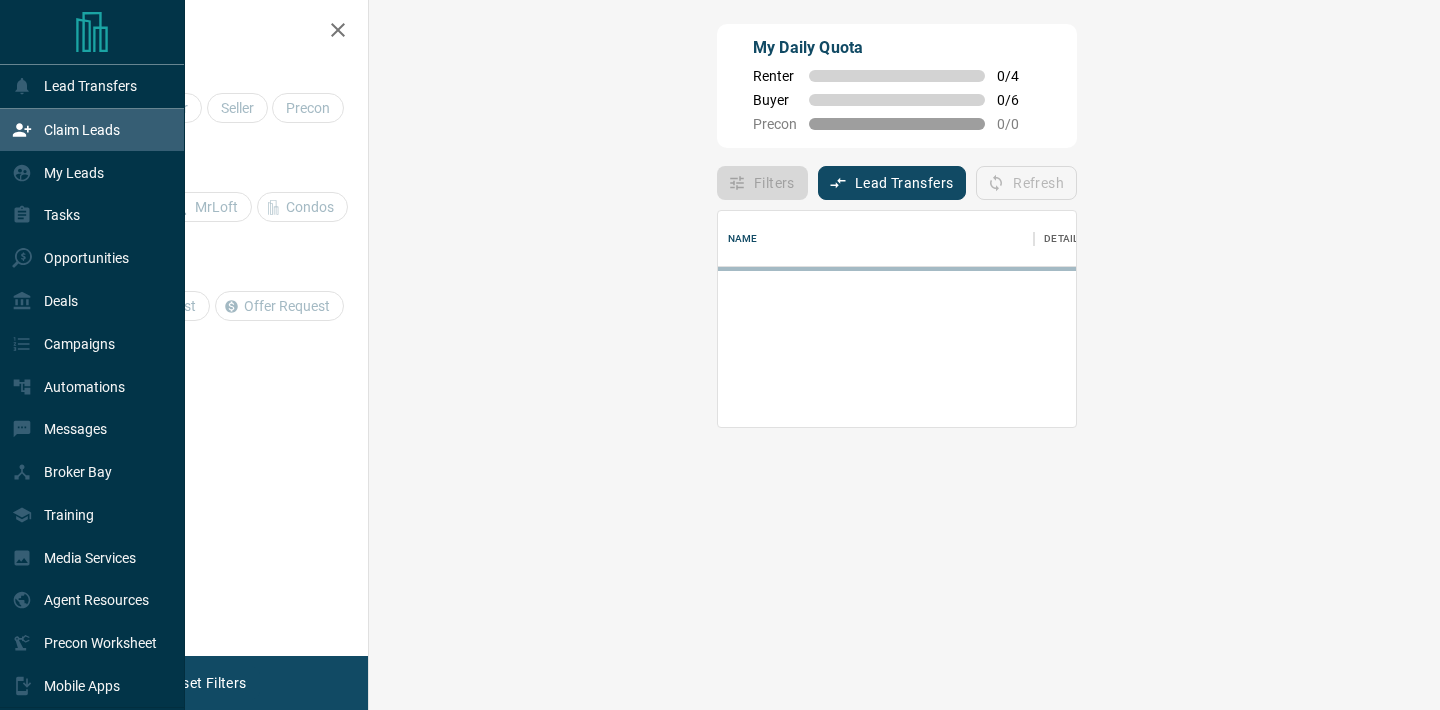 scroll, scrollTop: 1, scrollLeft: 1, axis: both 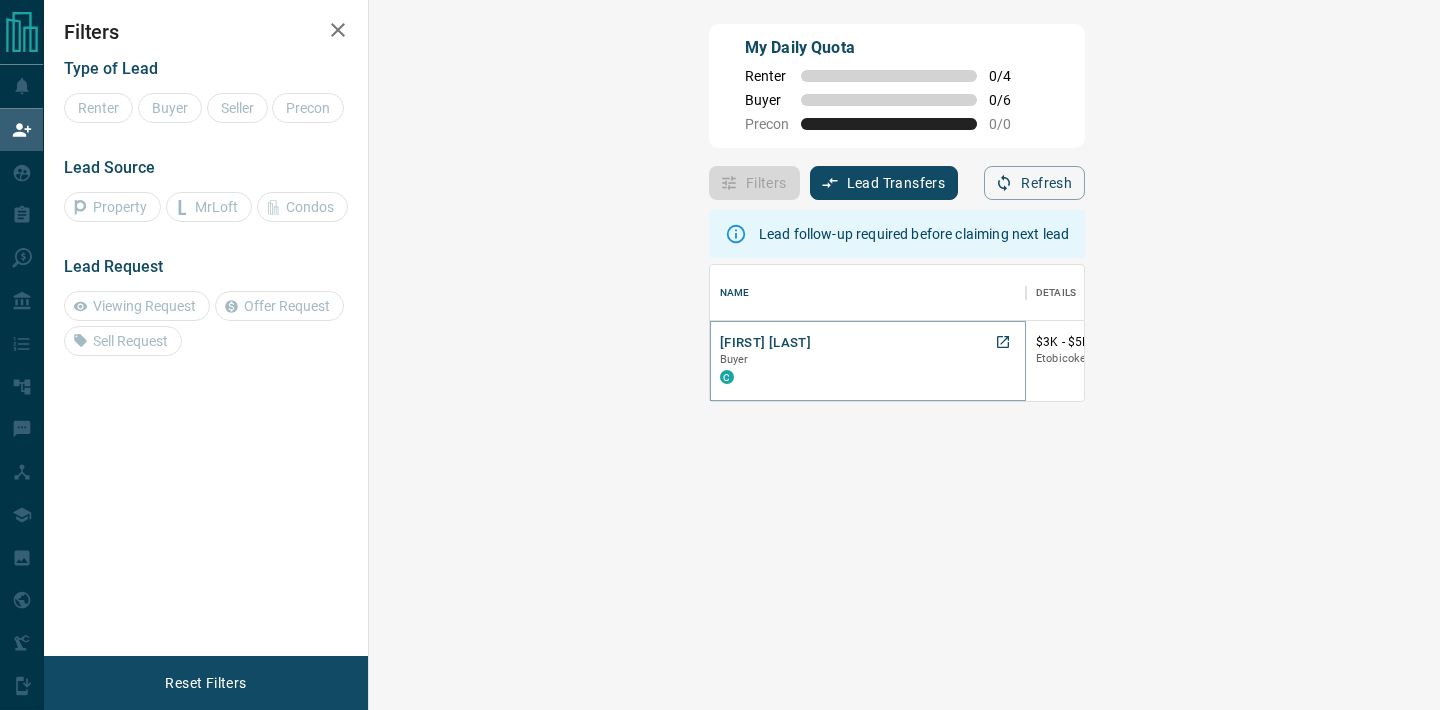 click on "[FIRST] [LAST]" at bounding box center (765, 343) 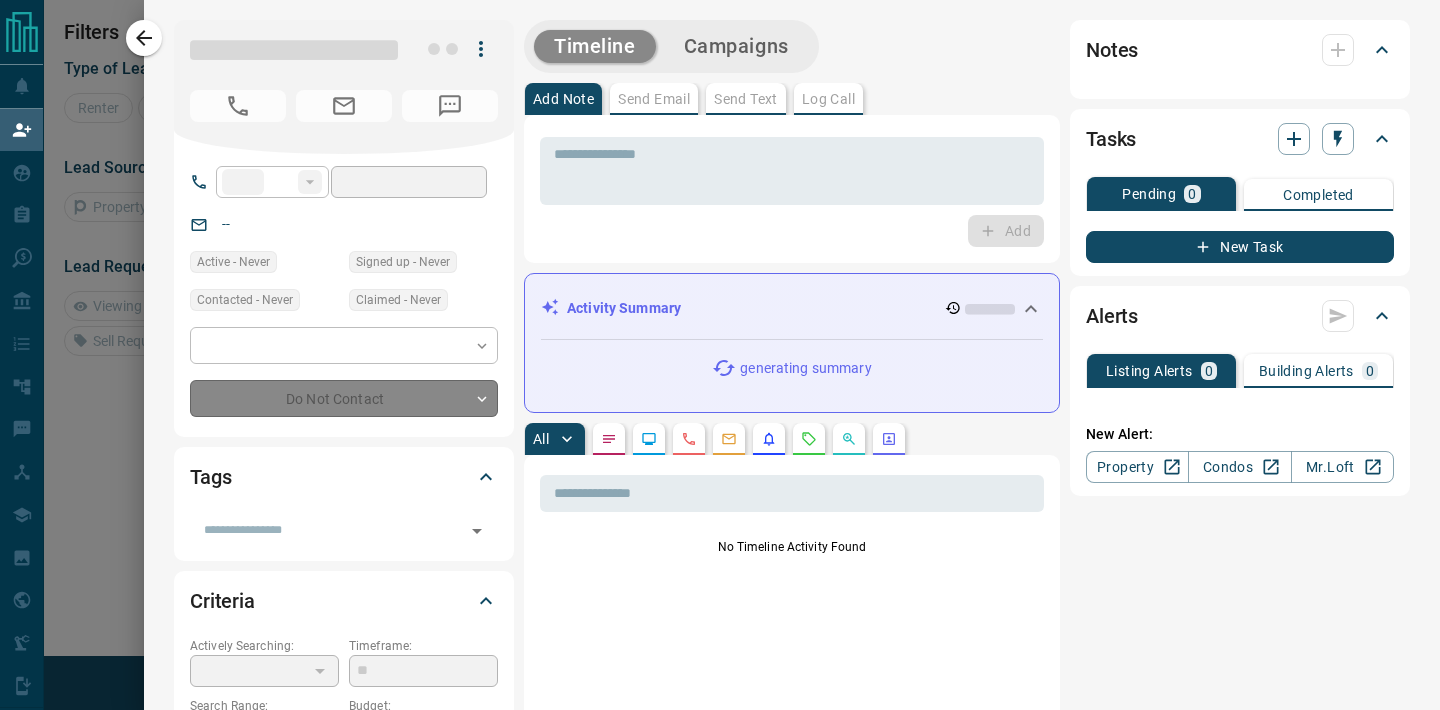 type on "**" 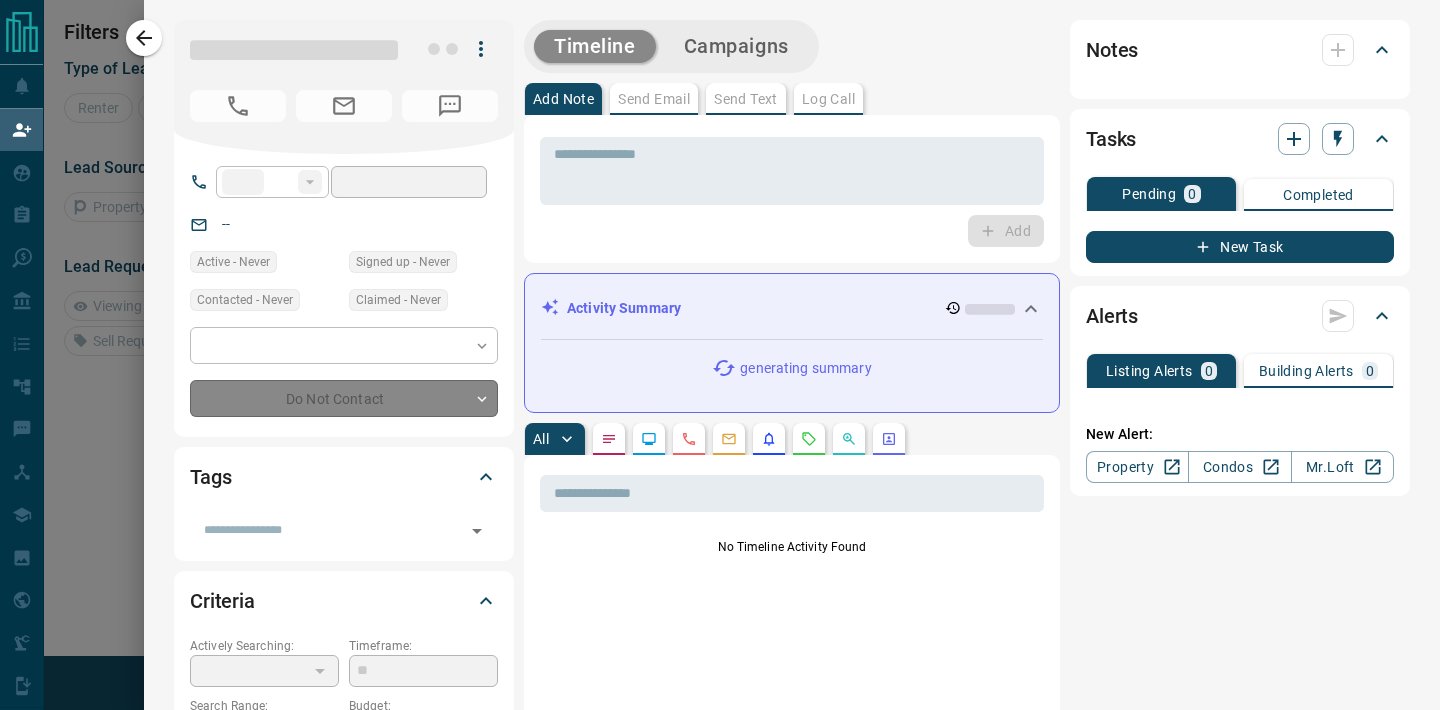 type on "**********" 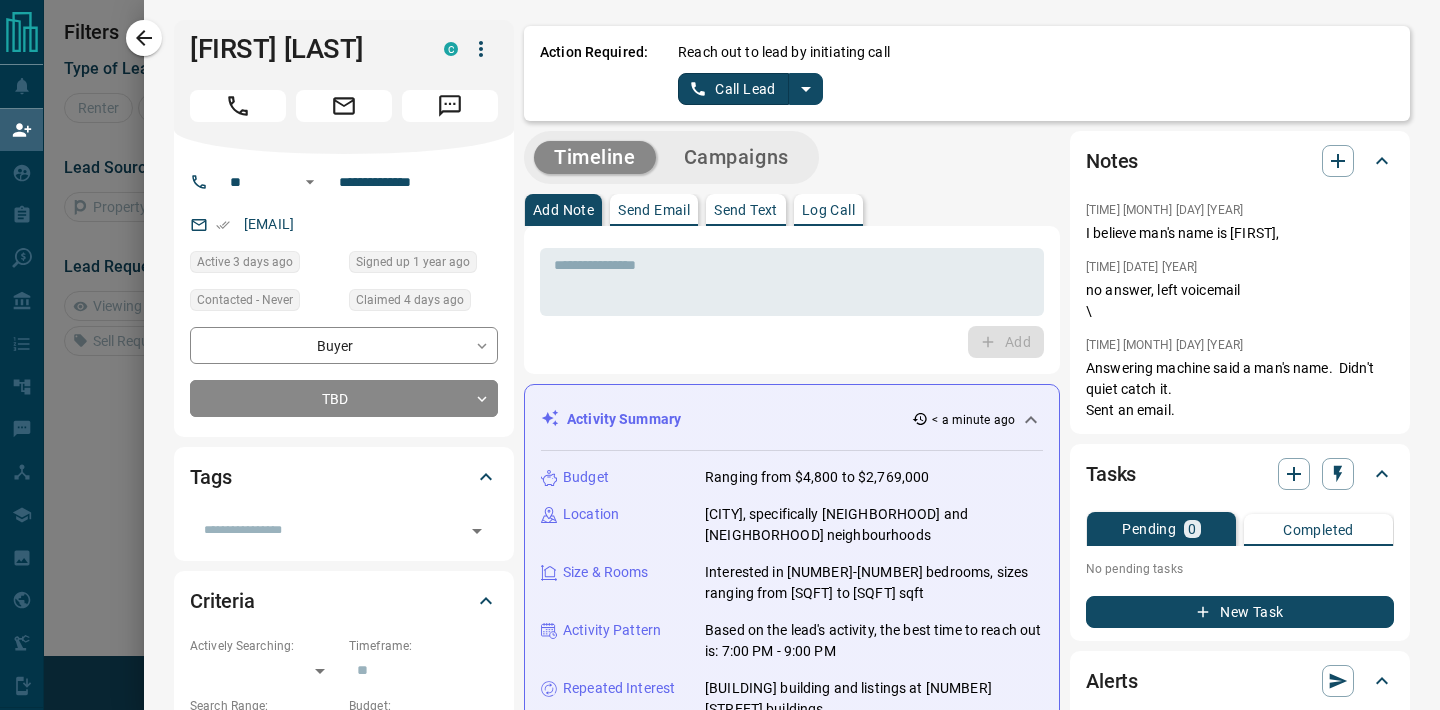 click on "[EMAIL]" at bounding box center (344, 224) 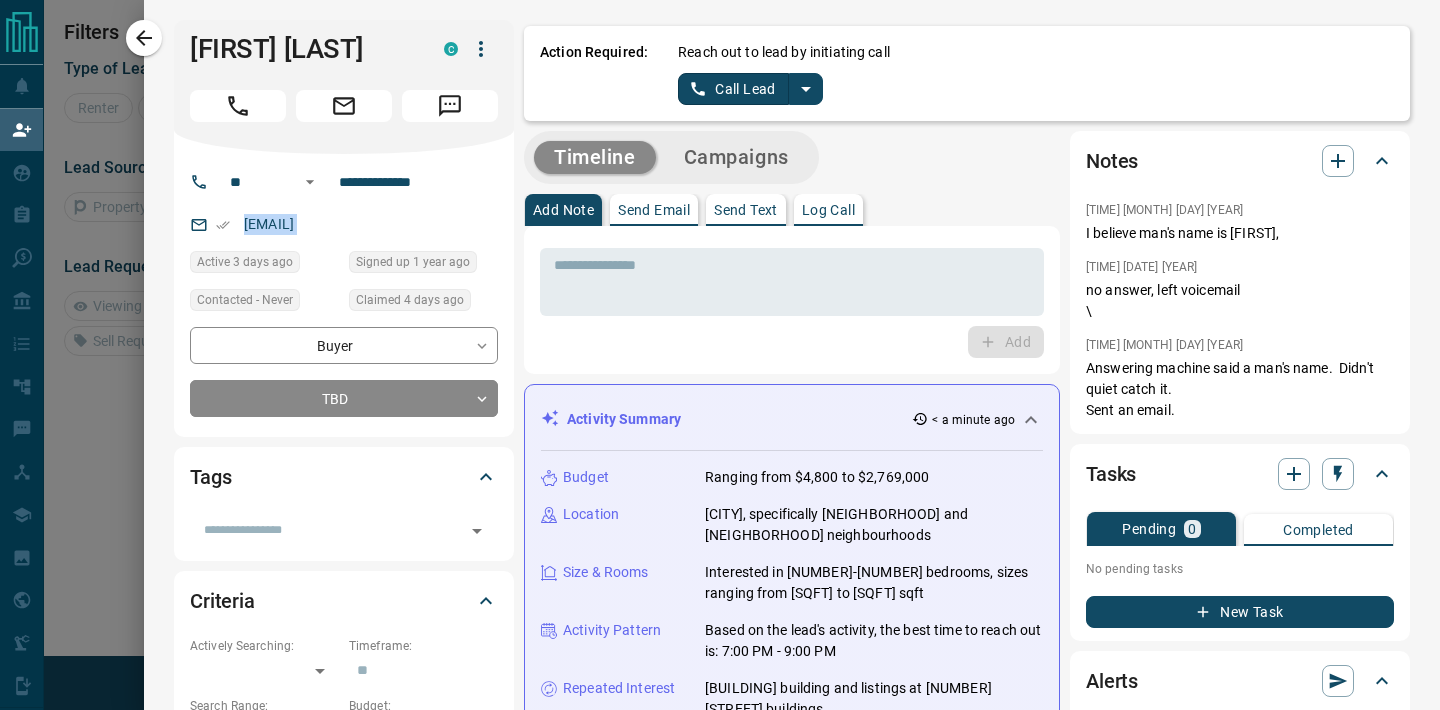 click on "[EMAIL]" at bounding box center (344, 224) 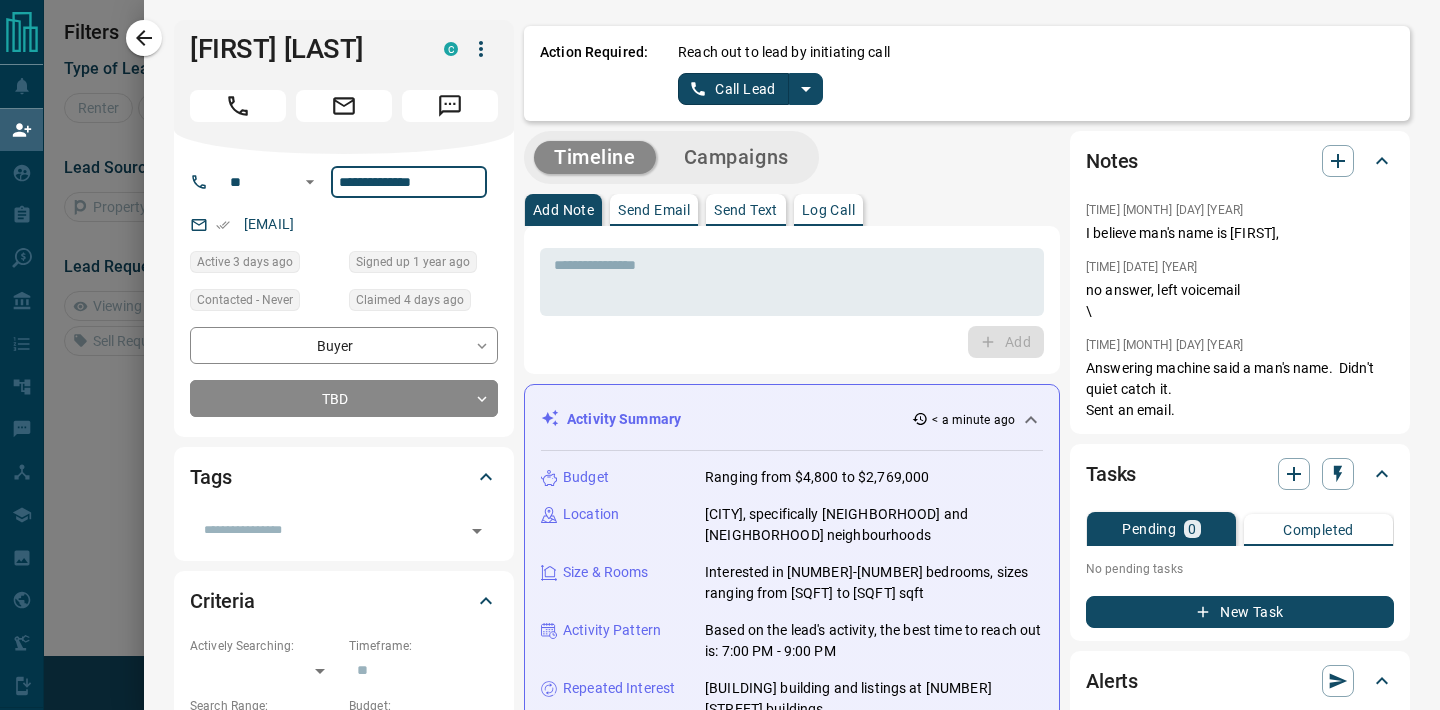 click on "**********" at bounding box center [409, 182] 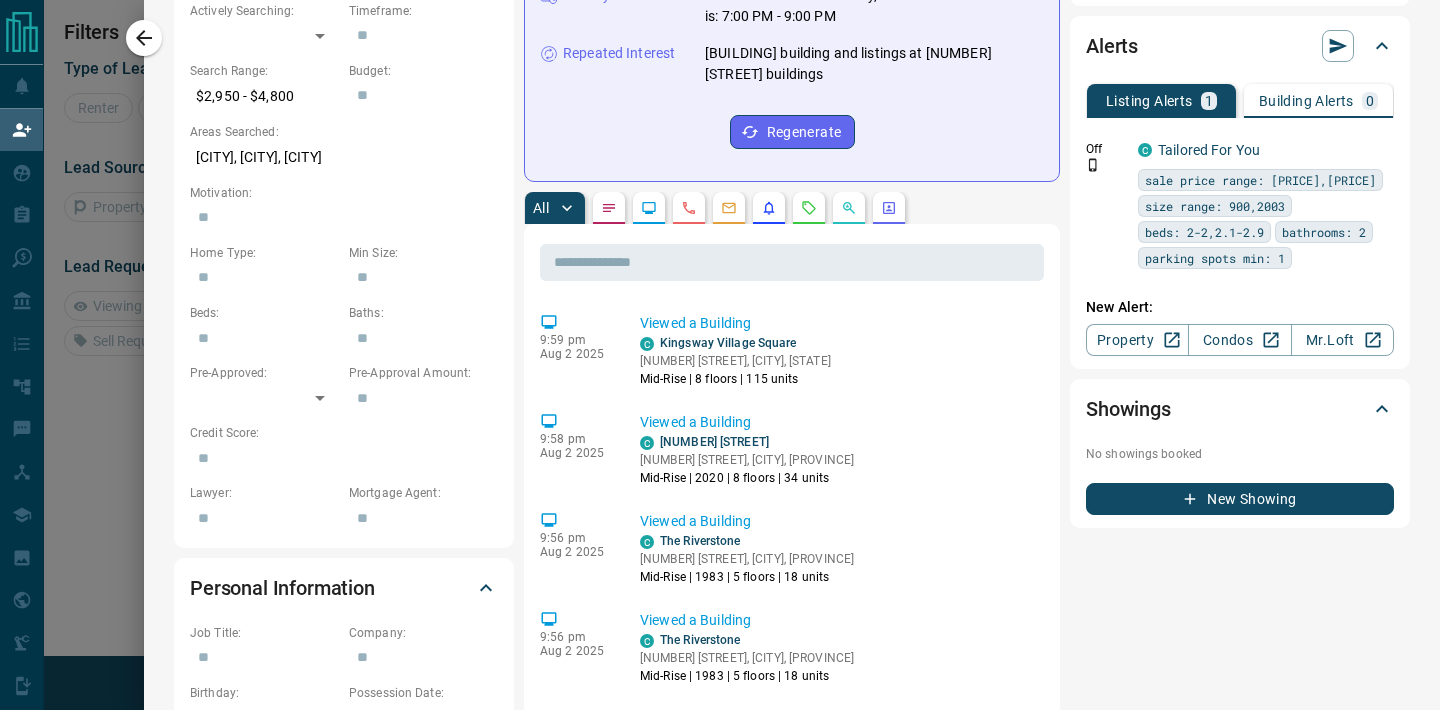 scroll, scrollTop: 636, scrollLeft: 0, axis: vertical 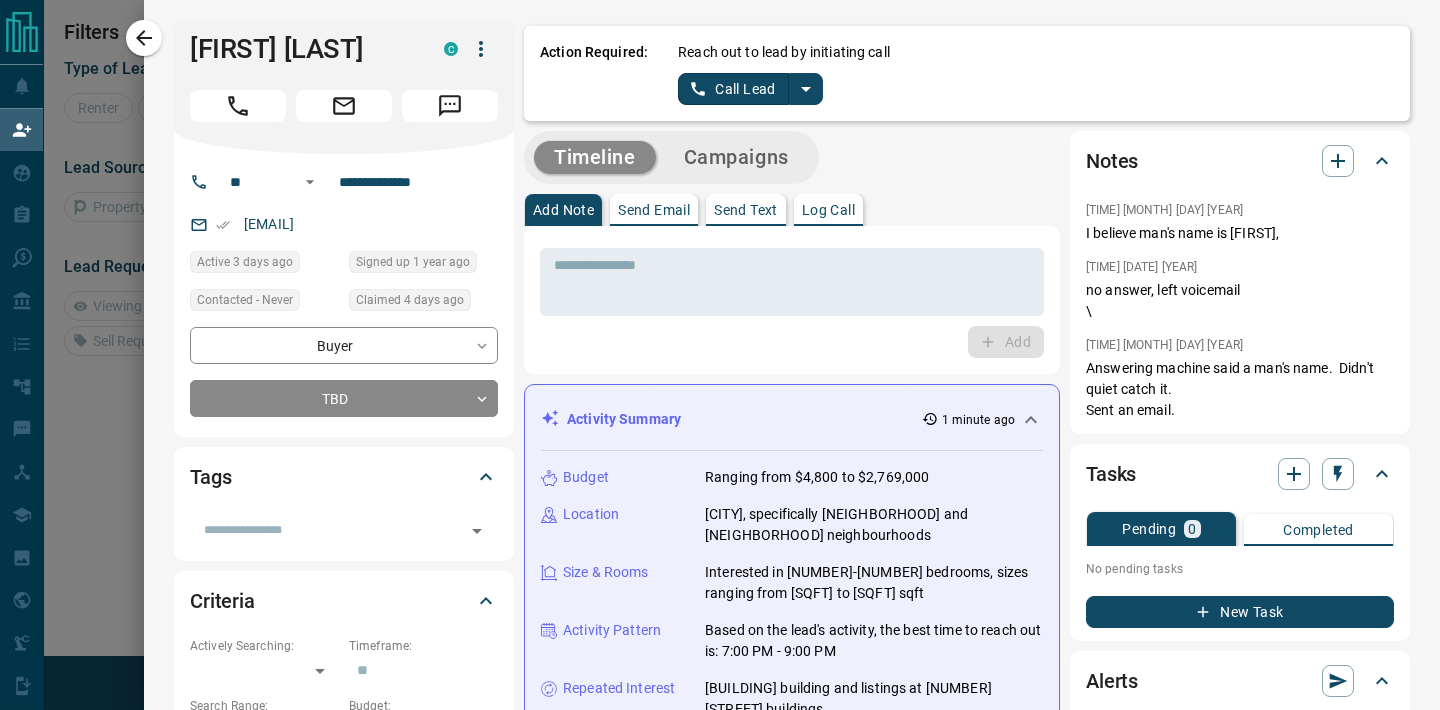 click on "* ​ Add" at bounding box center [792, 300] 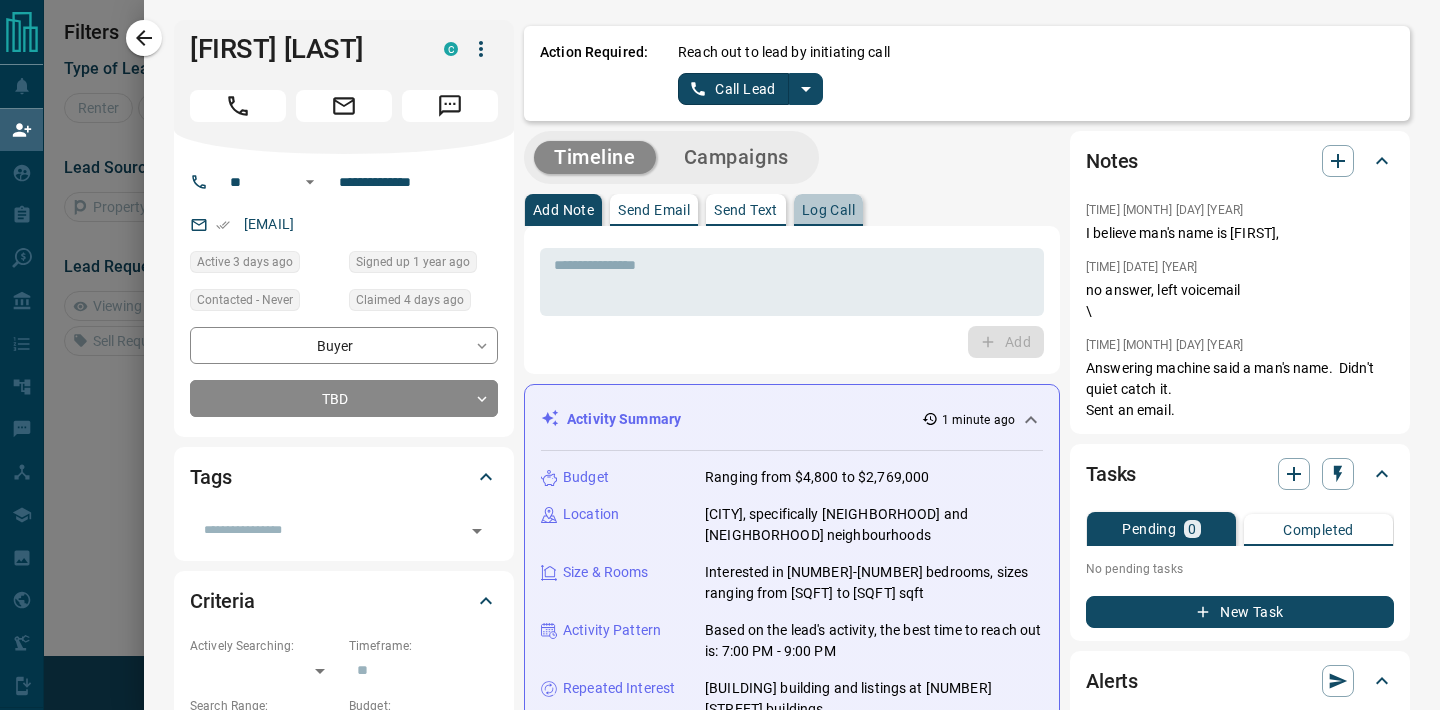 click on "Log Call" at bounding box center (828, 210) 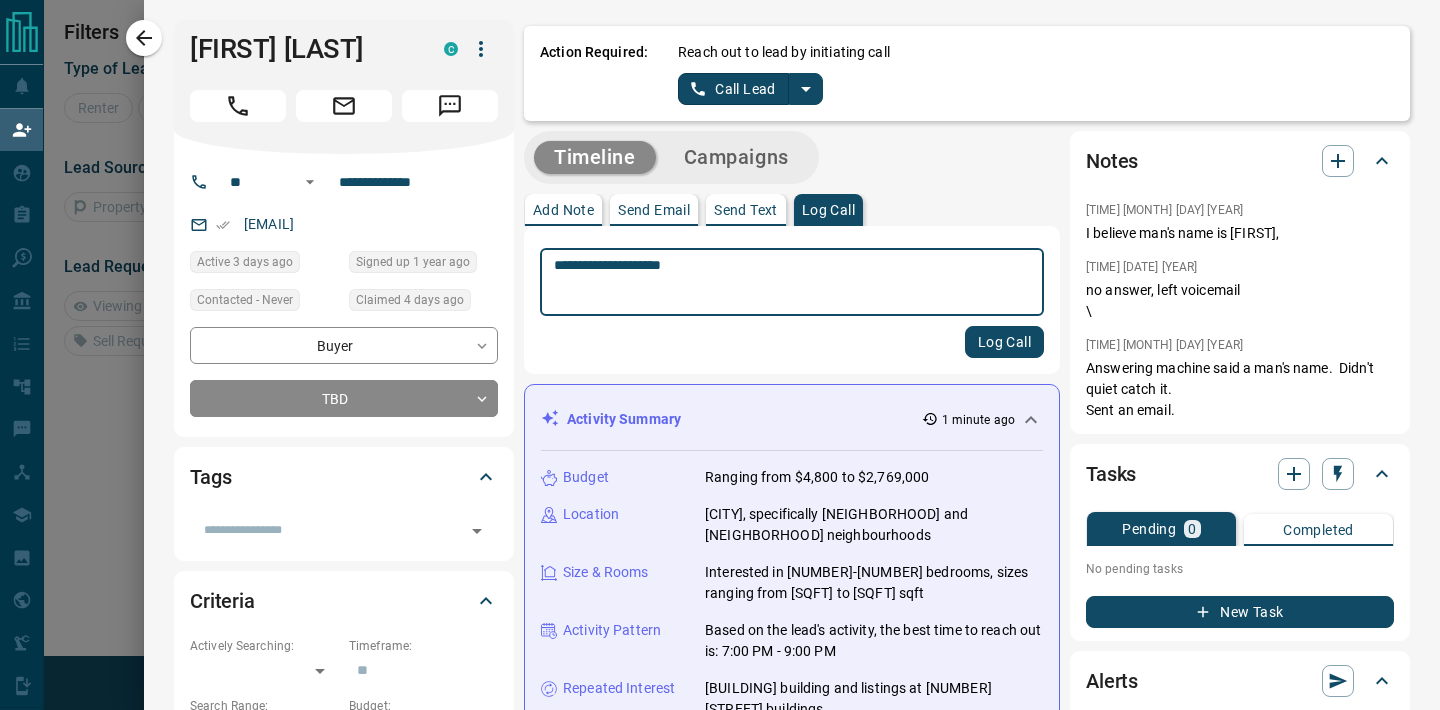type on "**********" 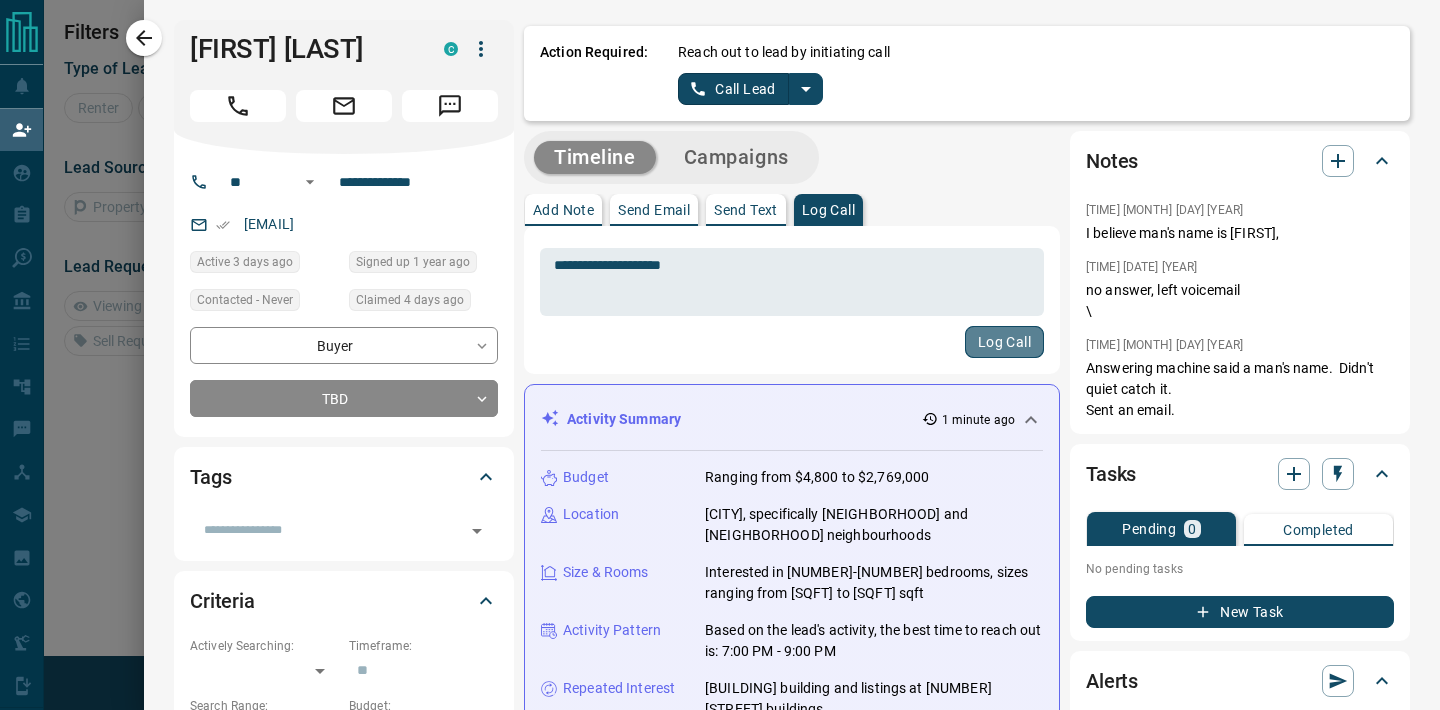 click on "Log Call" at bounding box center [1004, 342] 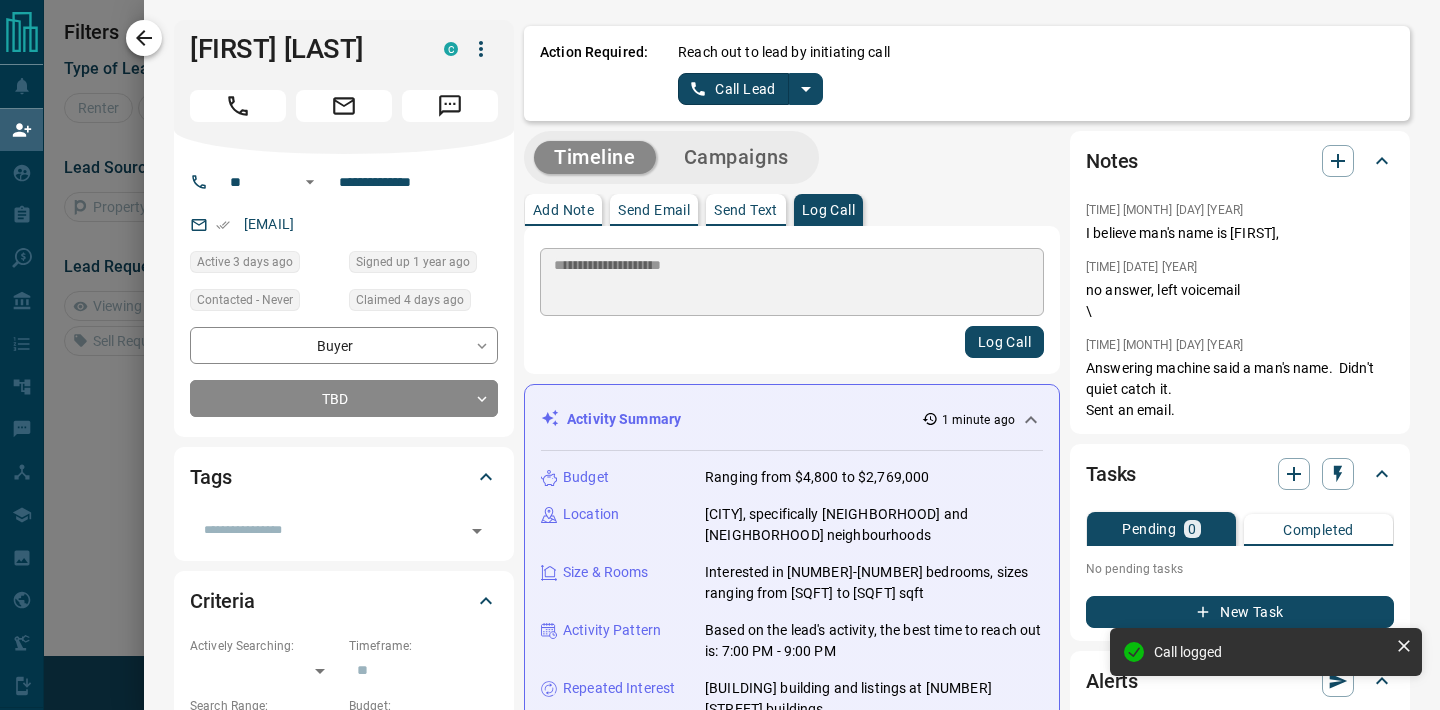 click 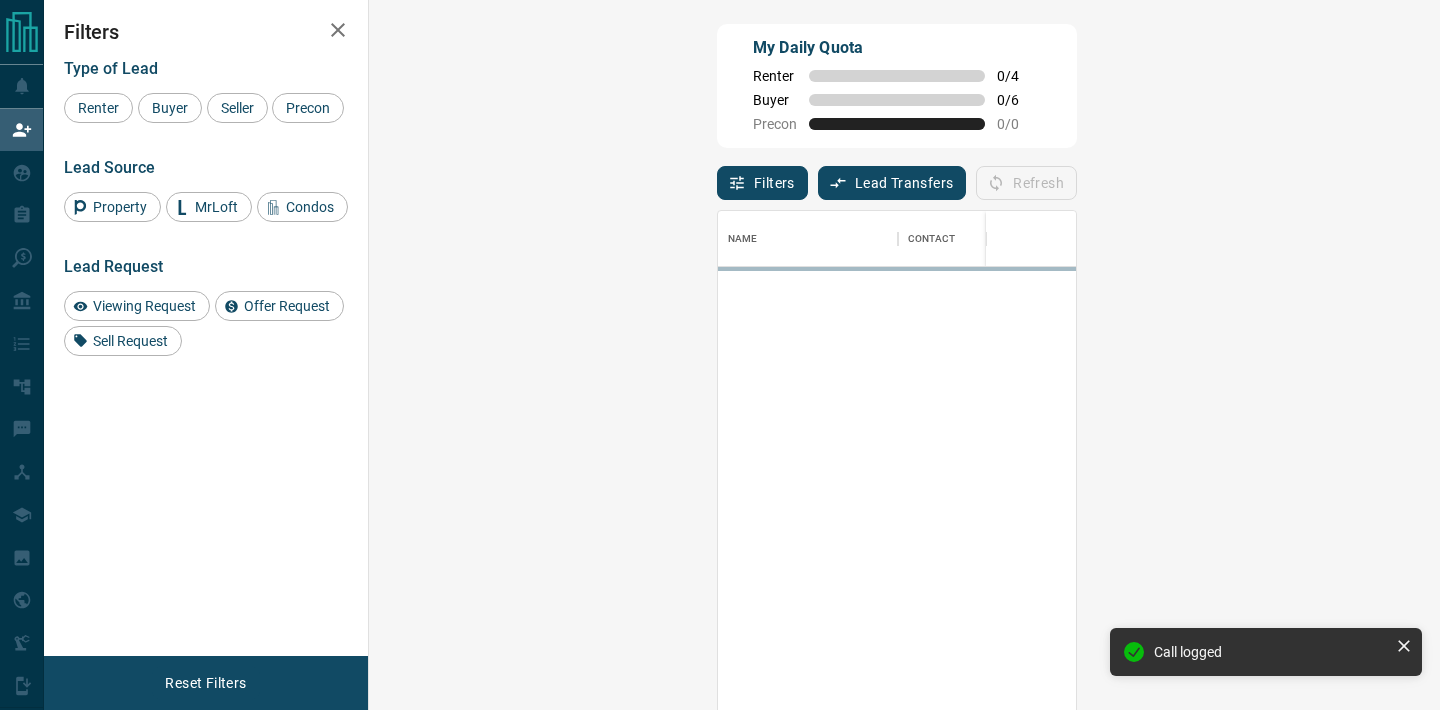 scroll, scrollTop: 1, scrollLeft: 1, axis: both 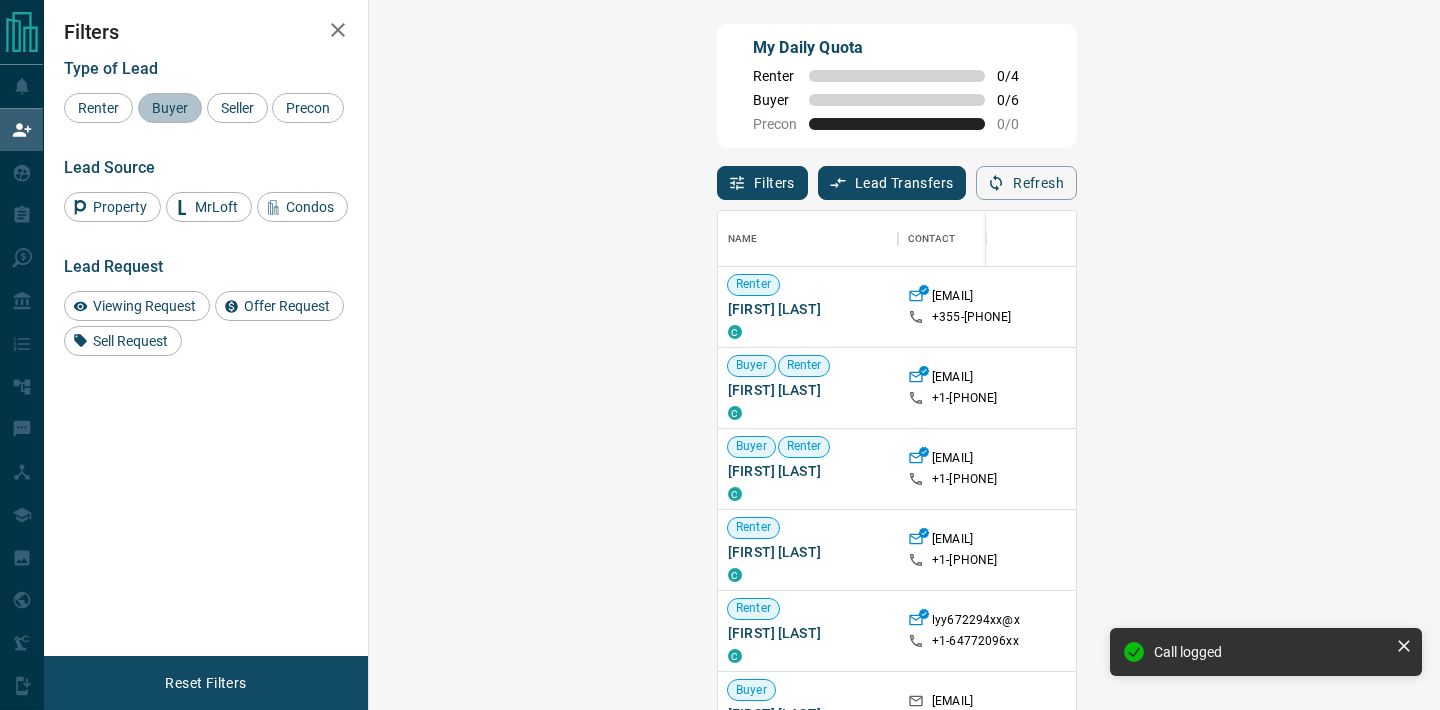 click on "Buyer" at bounding box center [170, 108] 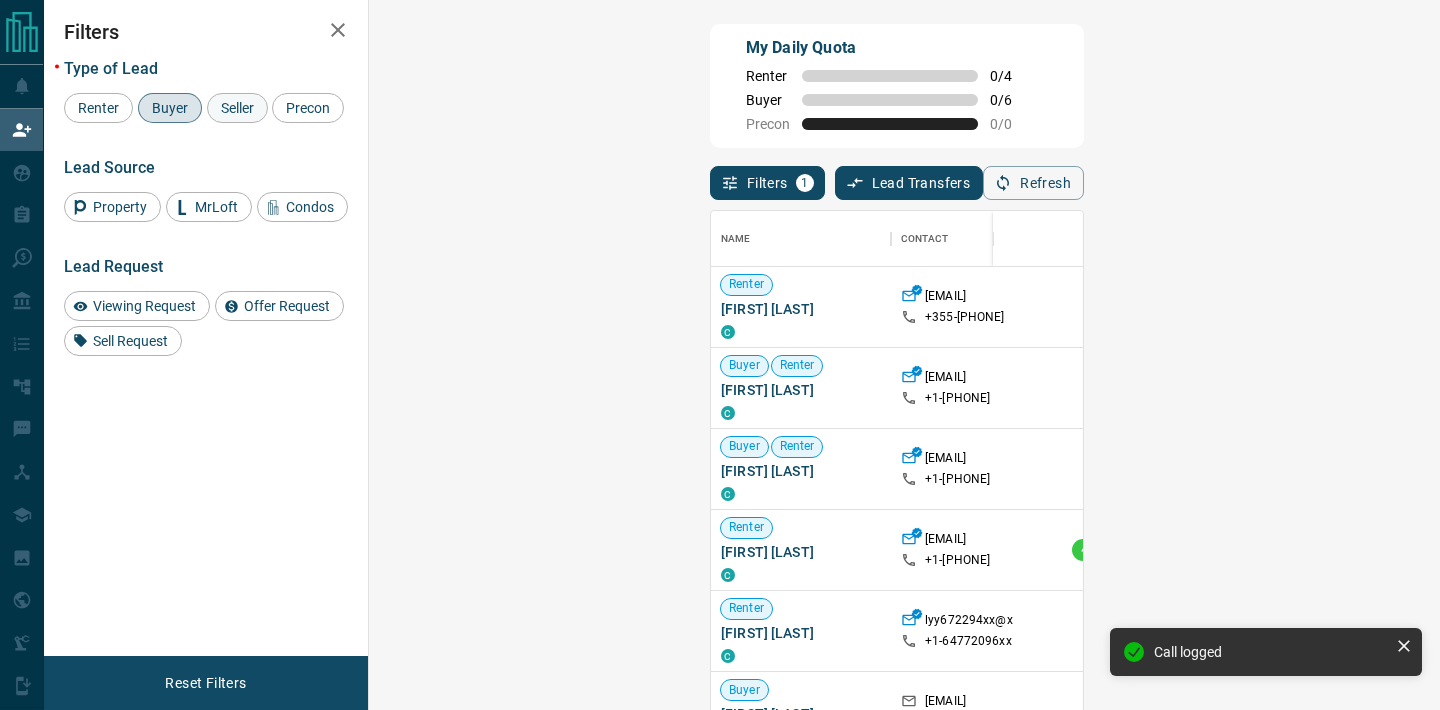 click on "Seller" at bounding box center [237, 108] 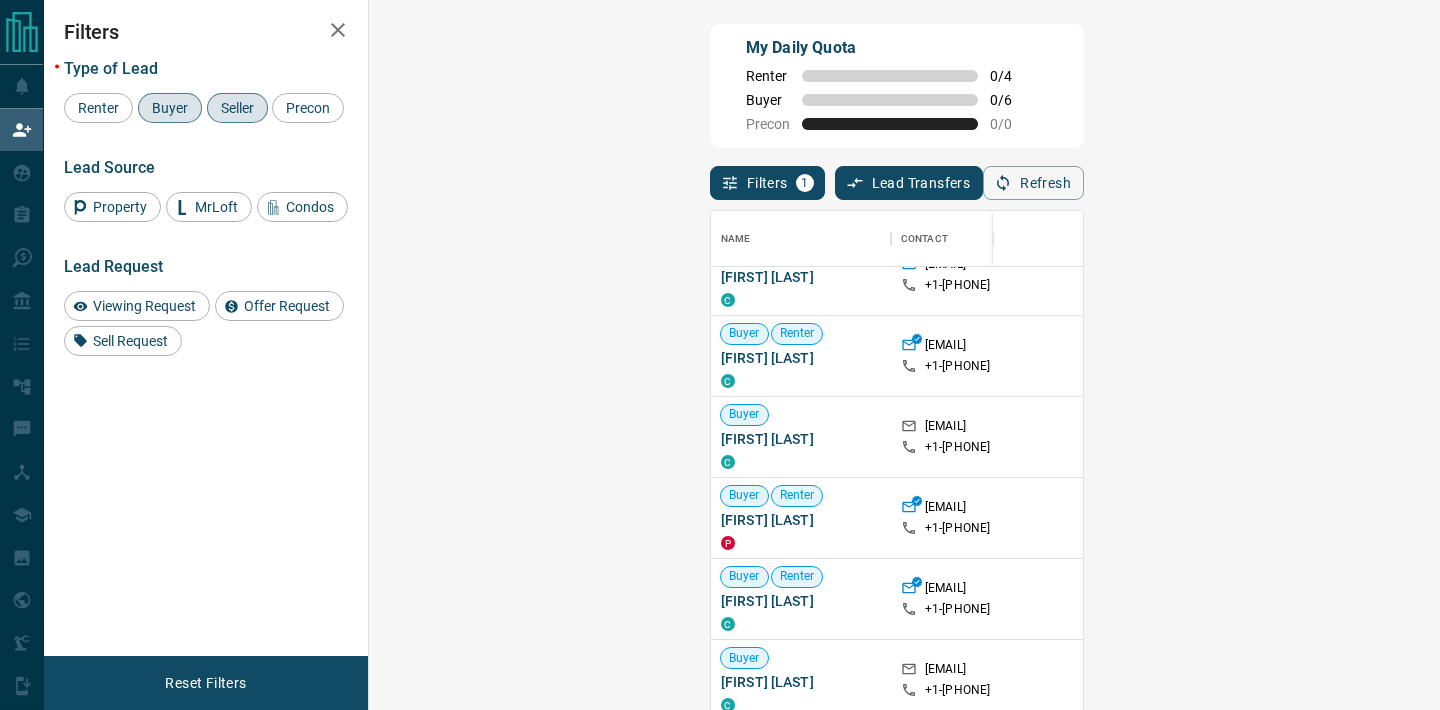 scroll, scrollTop: 36, scrollLeft: 0, axis: vertical 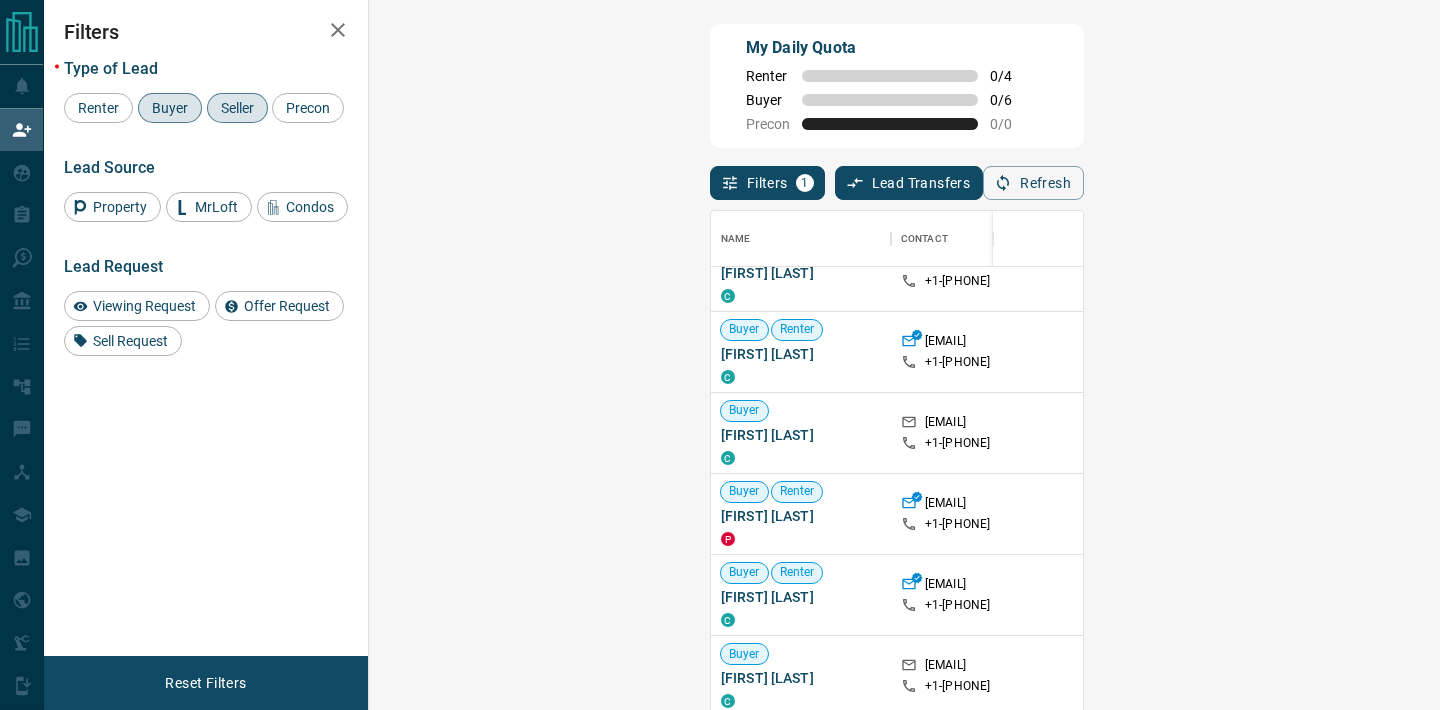 click on "Viewing Request   ( 3 )" at bounding box center (1538, 595) 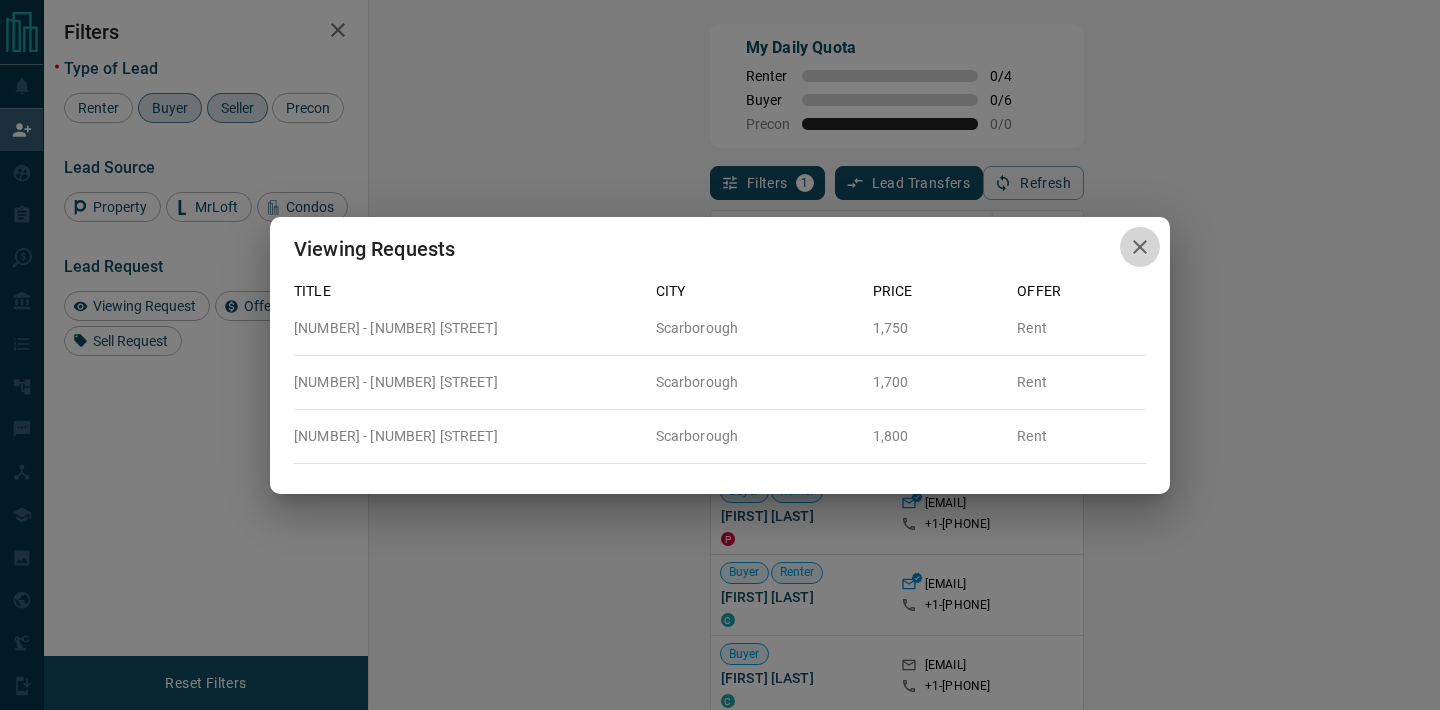 click 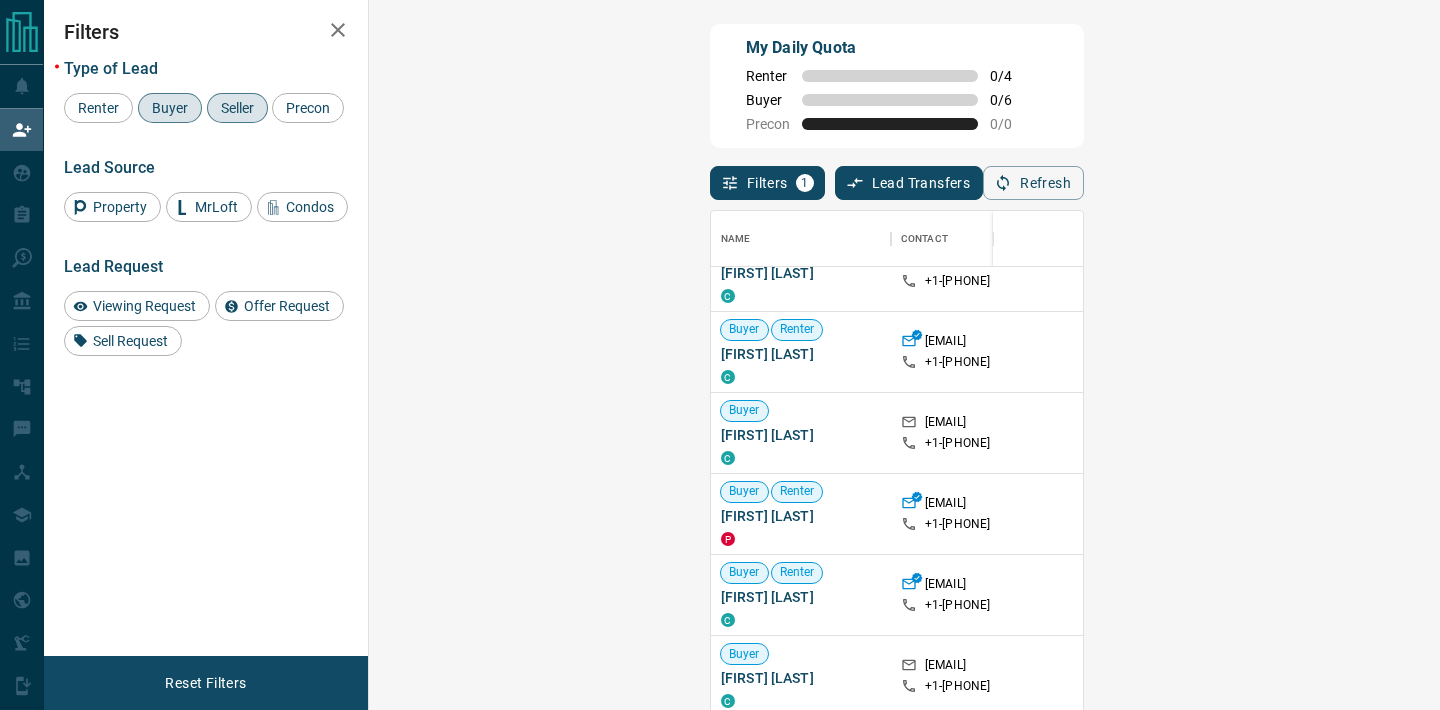 click on "Claim" at bounding box center [1694, 433] 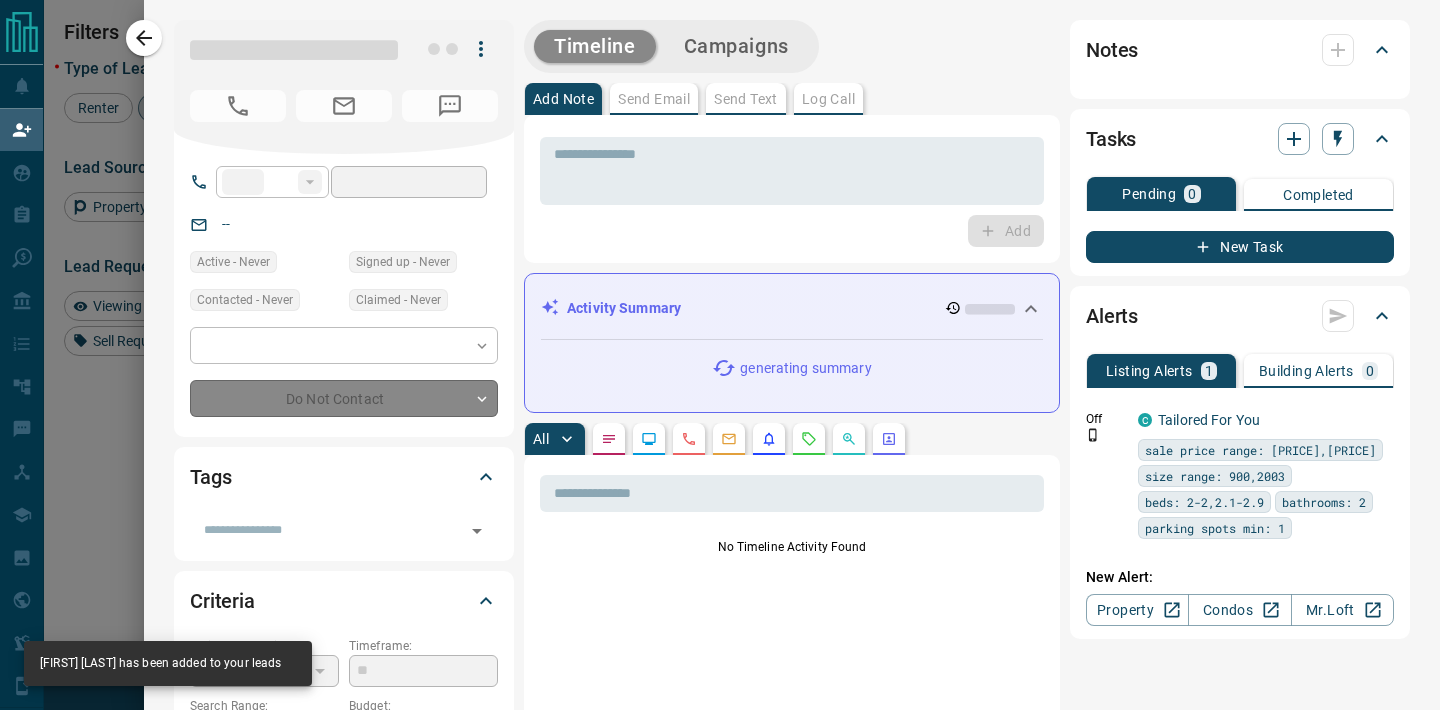 type on "**" 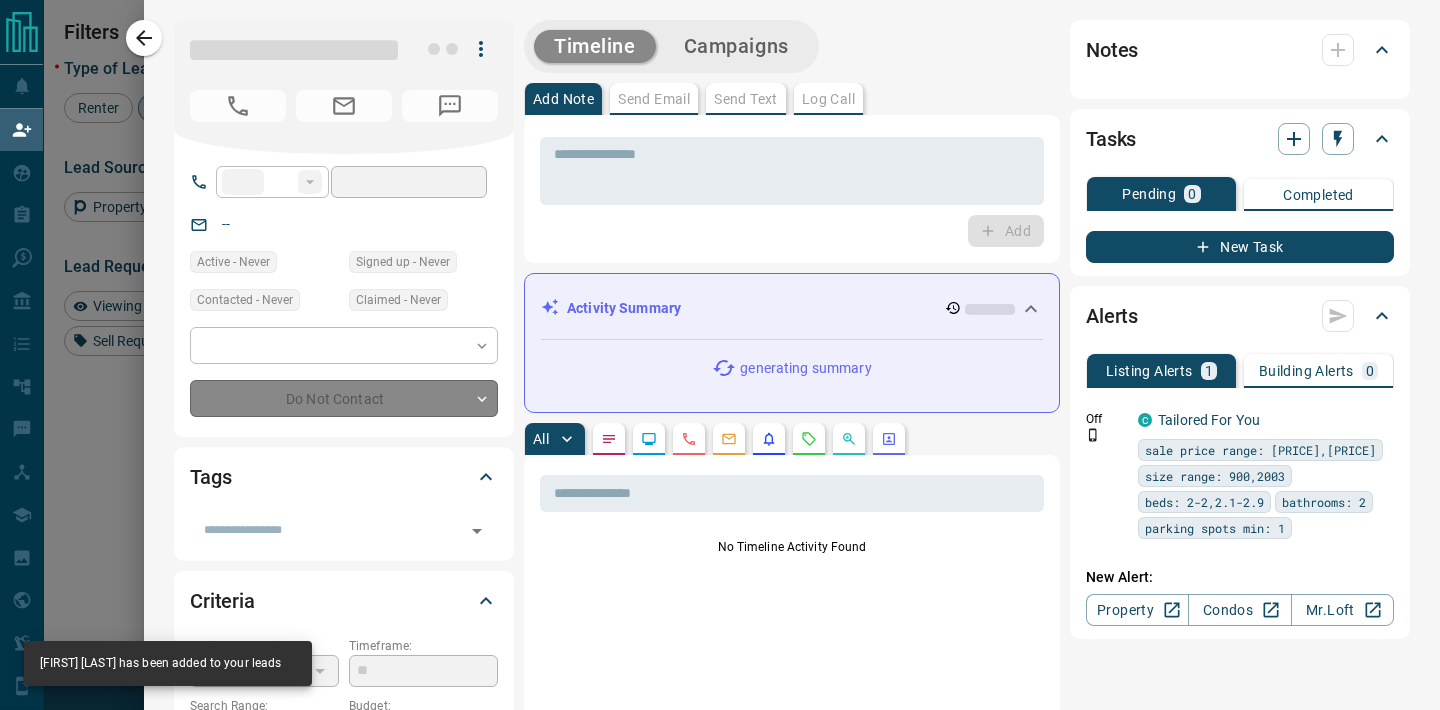 type on "**********" 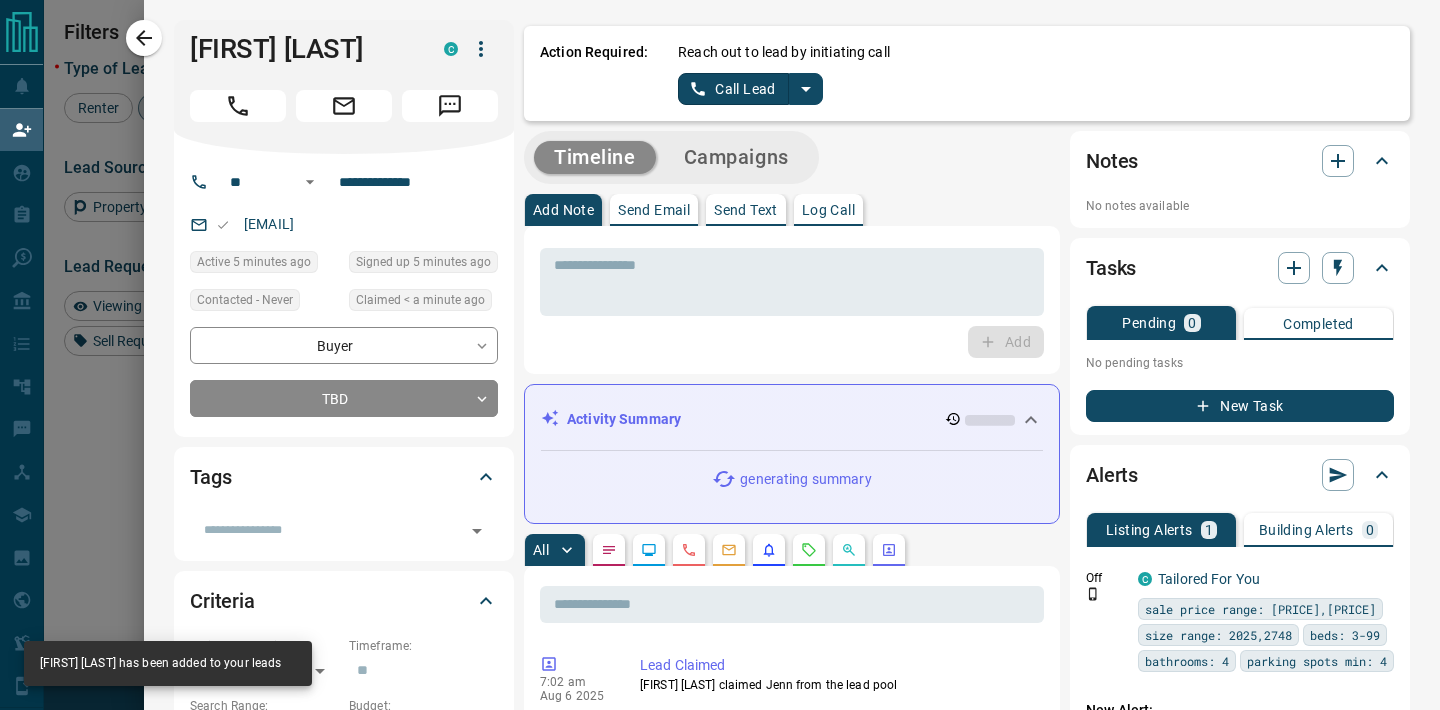 click on "[EMAIL]" at bounding box center [344, 224] 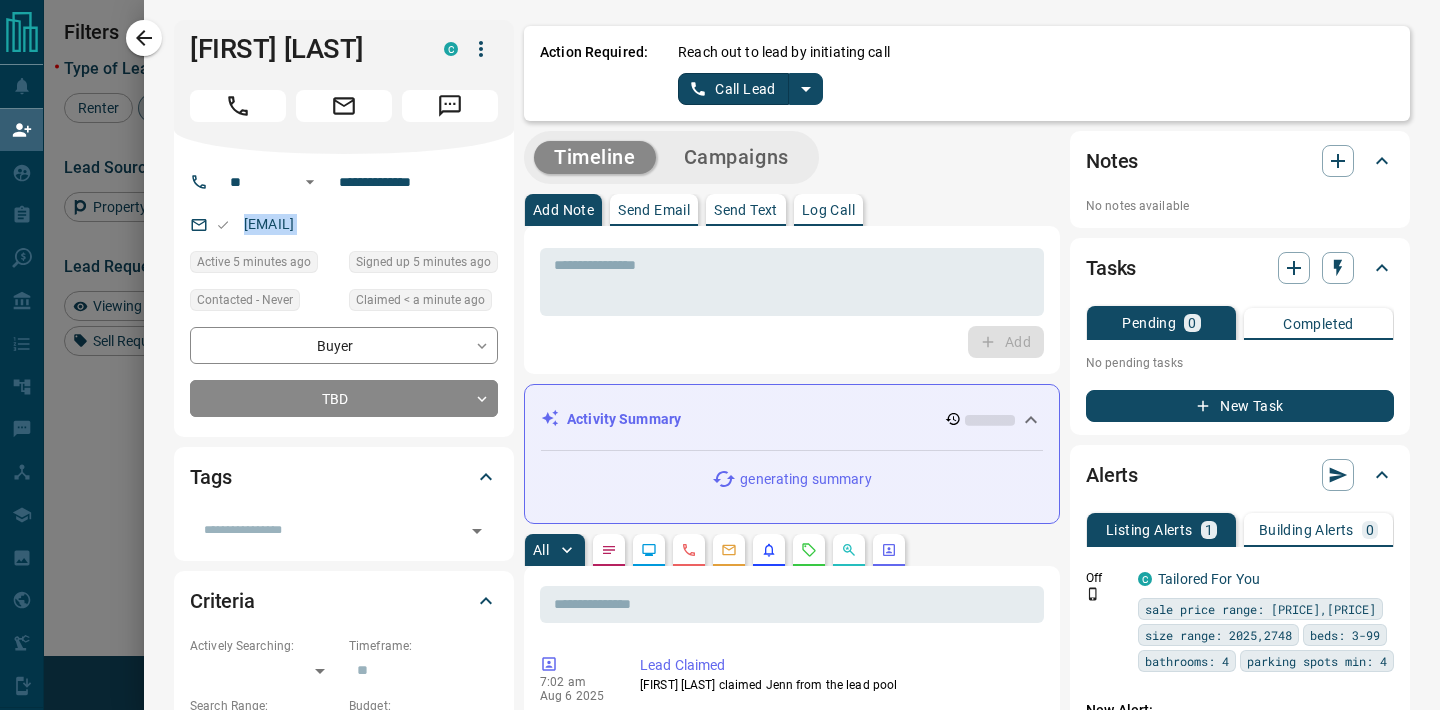 click on "[EMAIL]" at bounding box center (344, 224) 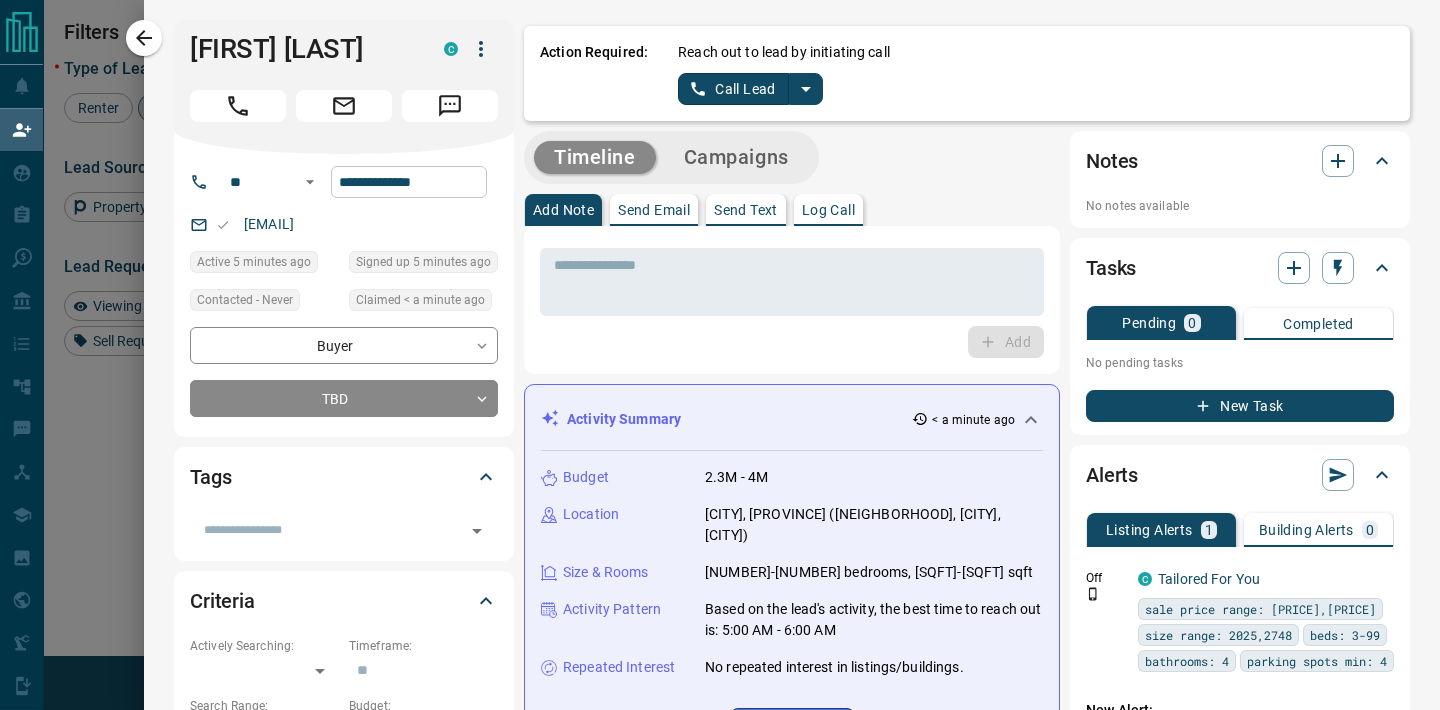 click on "**********" at bounding box center (409, 182) 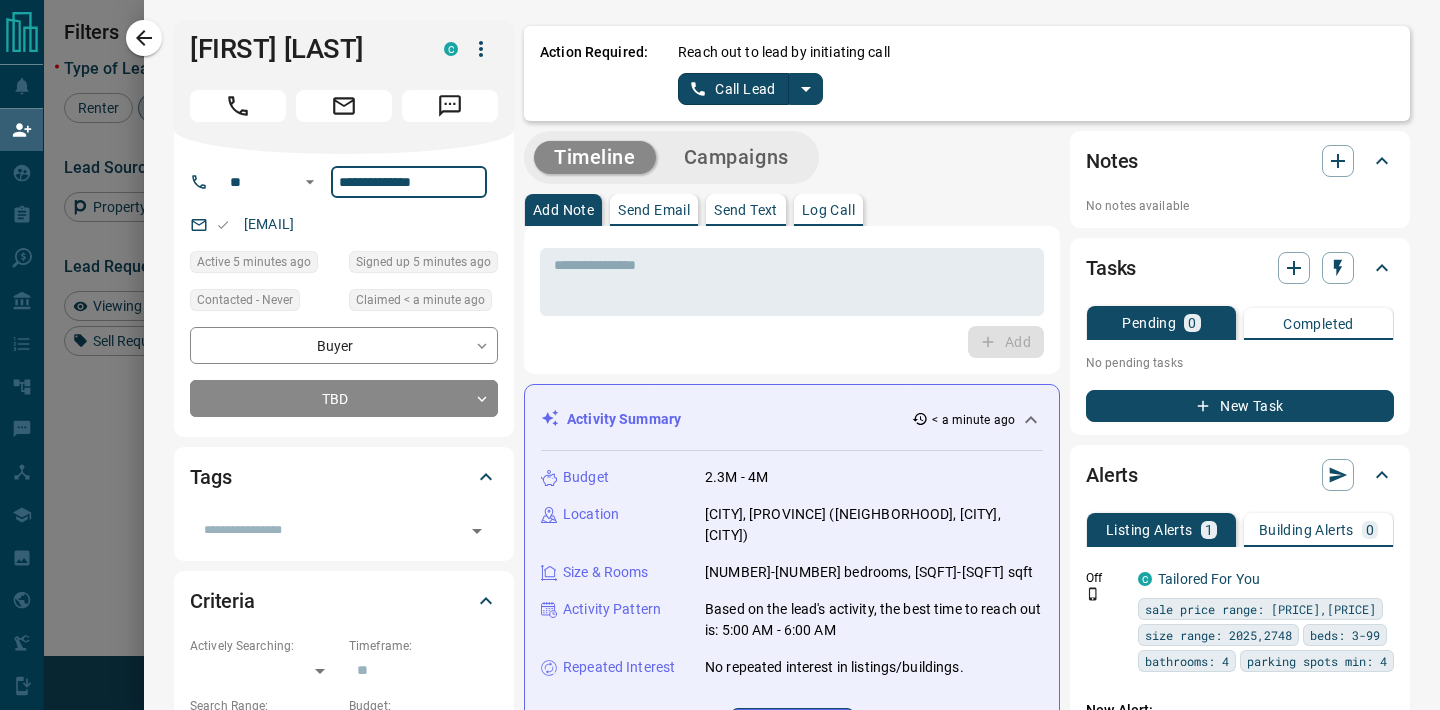 click on "**********" at bounding box center (409, 182) 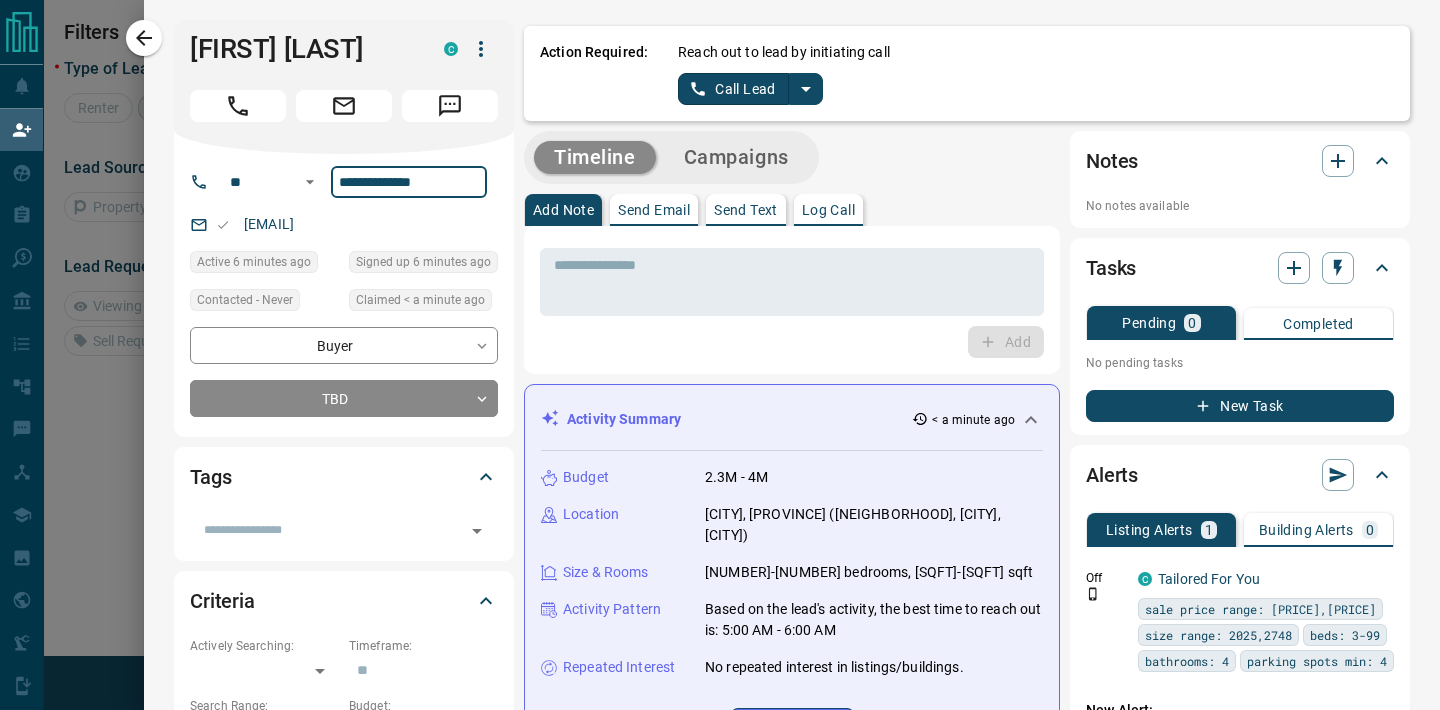 scroll, scrollTop: 1, scrollLeft: 1, axis: both 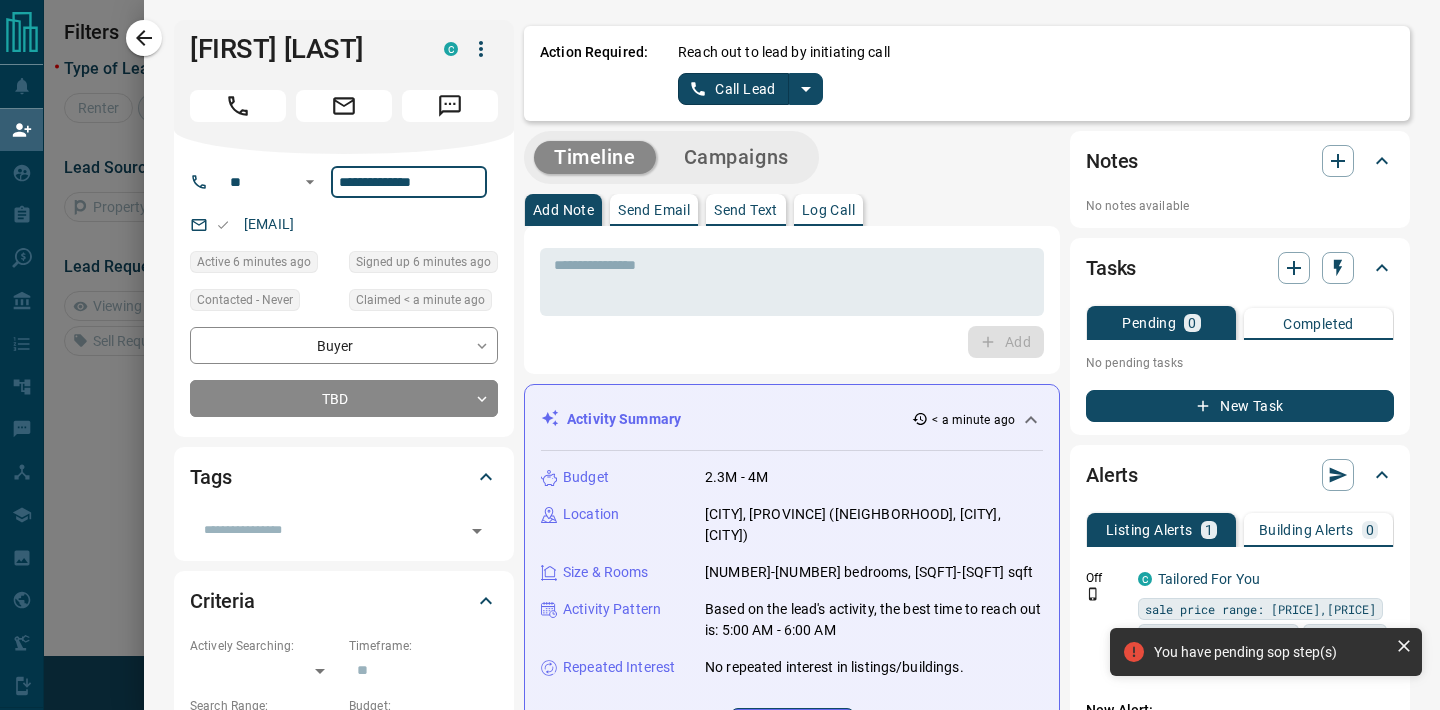 click on "Log Call" at bounding box center [828, 210] 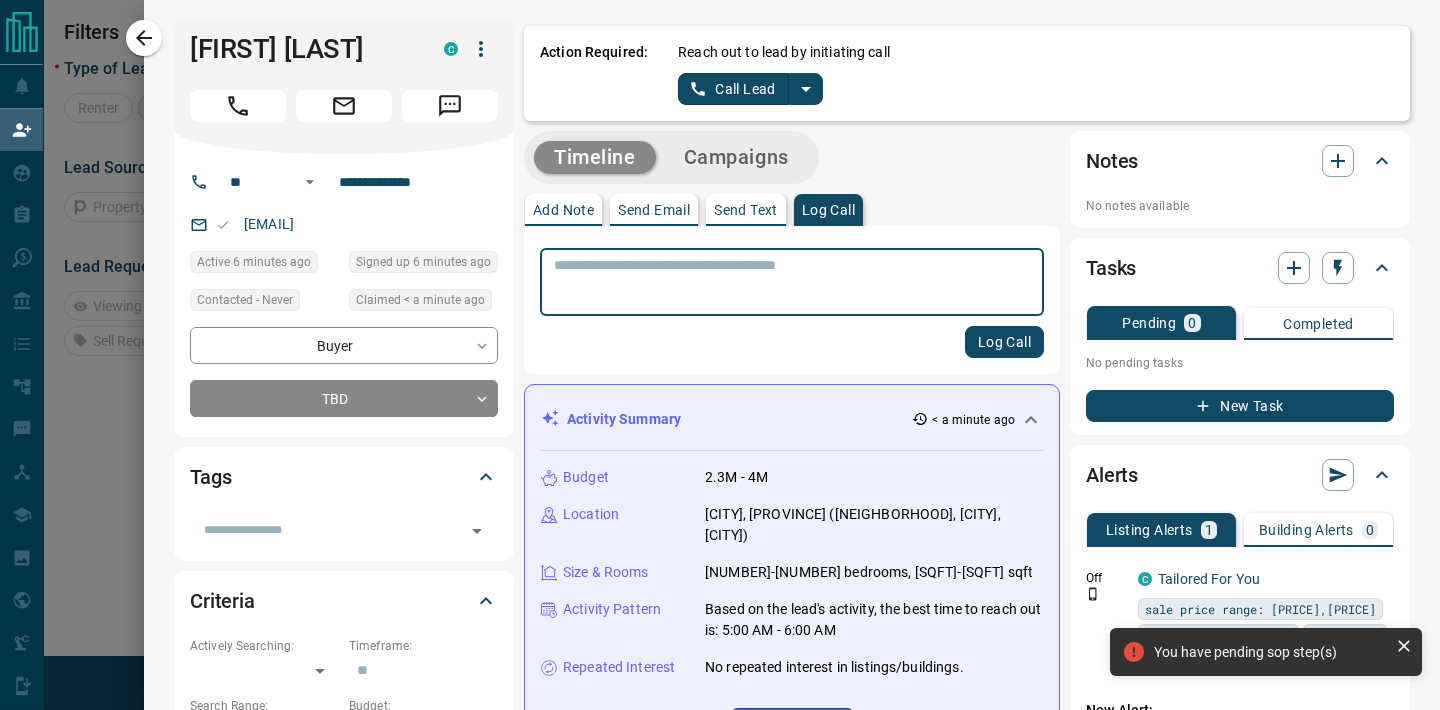 click at bounding box center (792, 282) 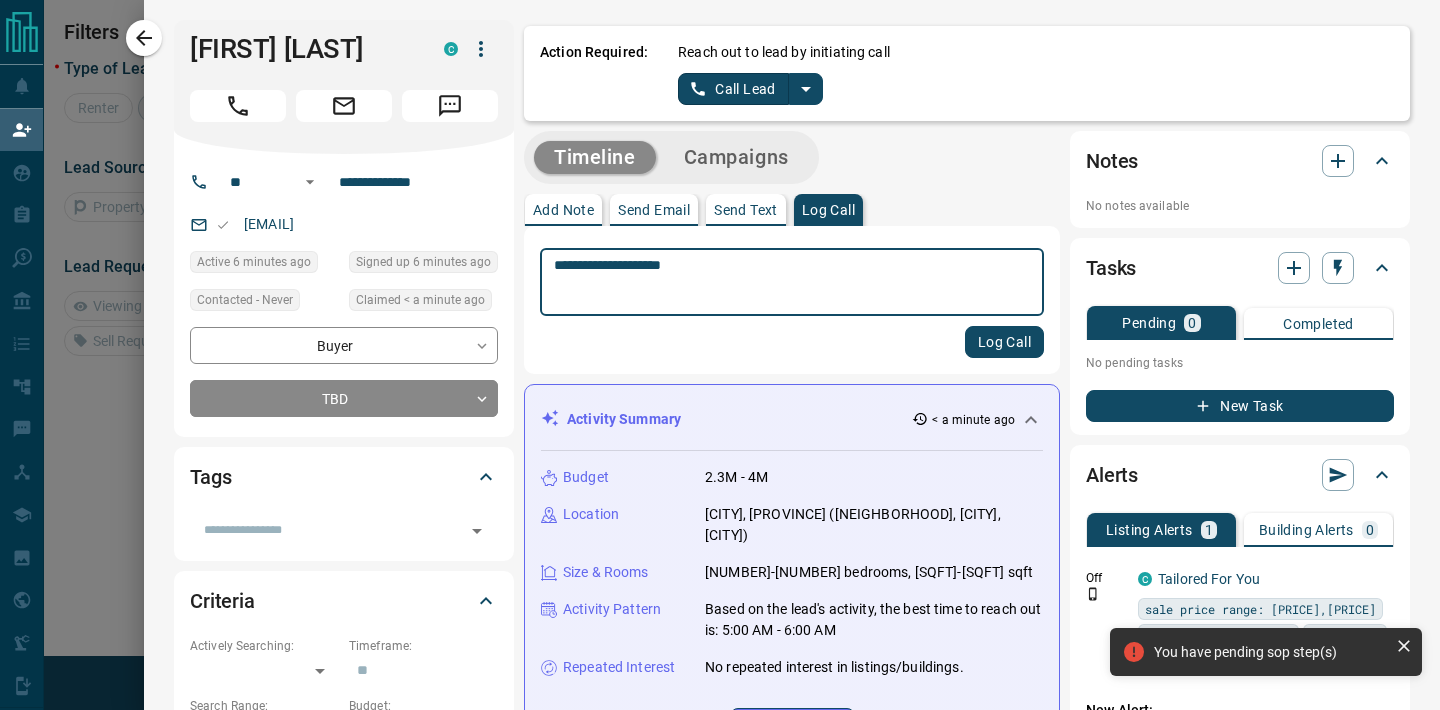 type on "**********" 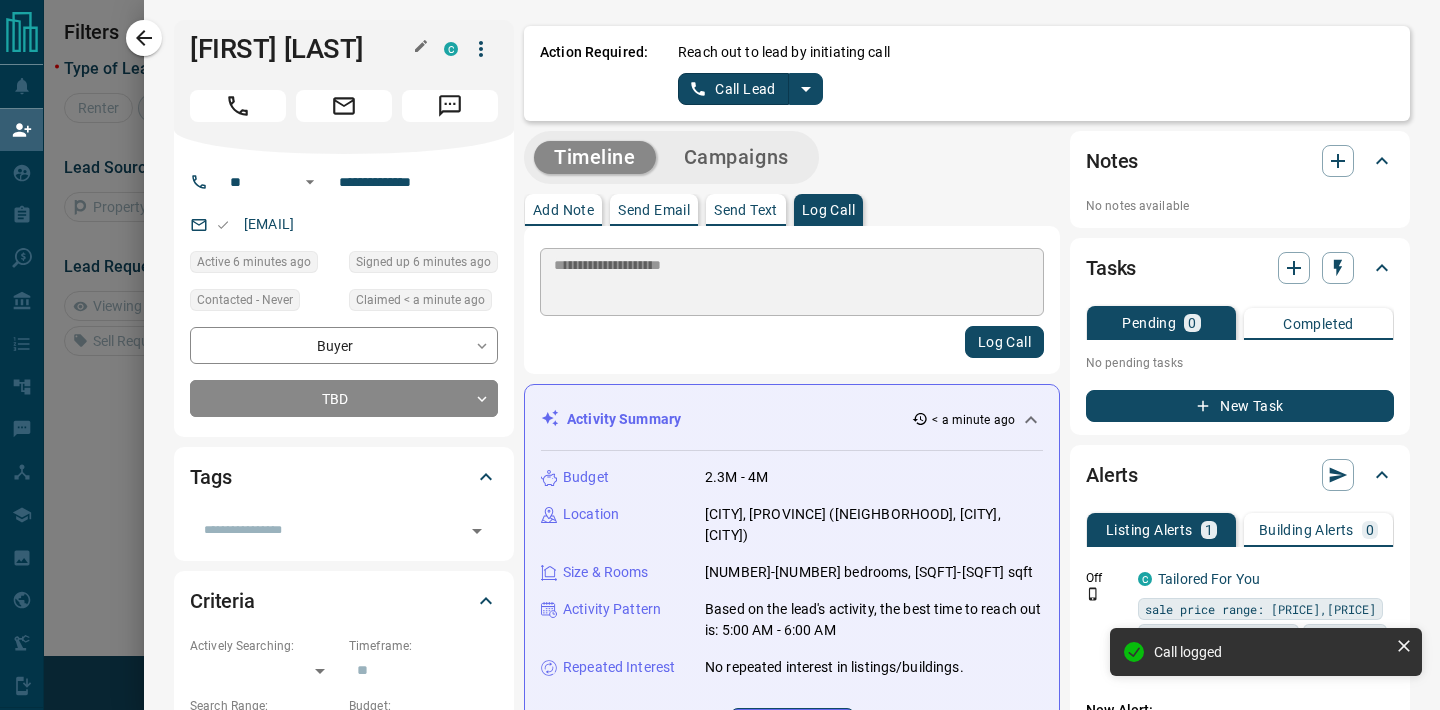 type 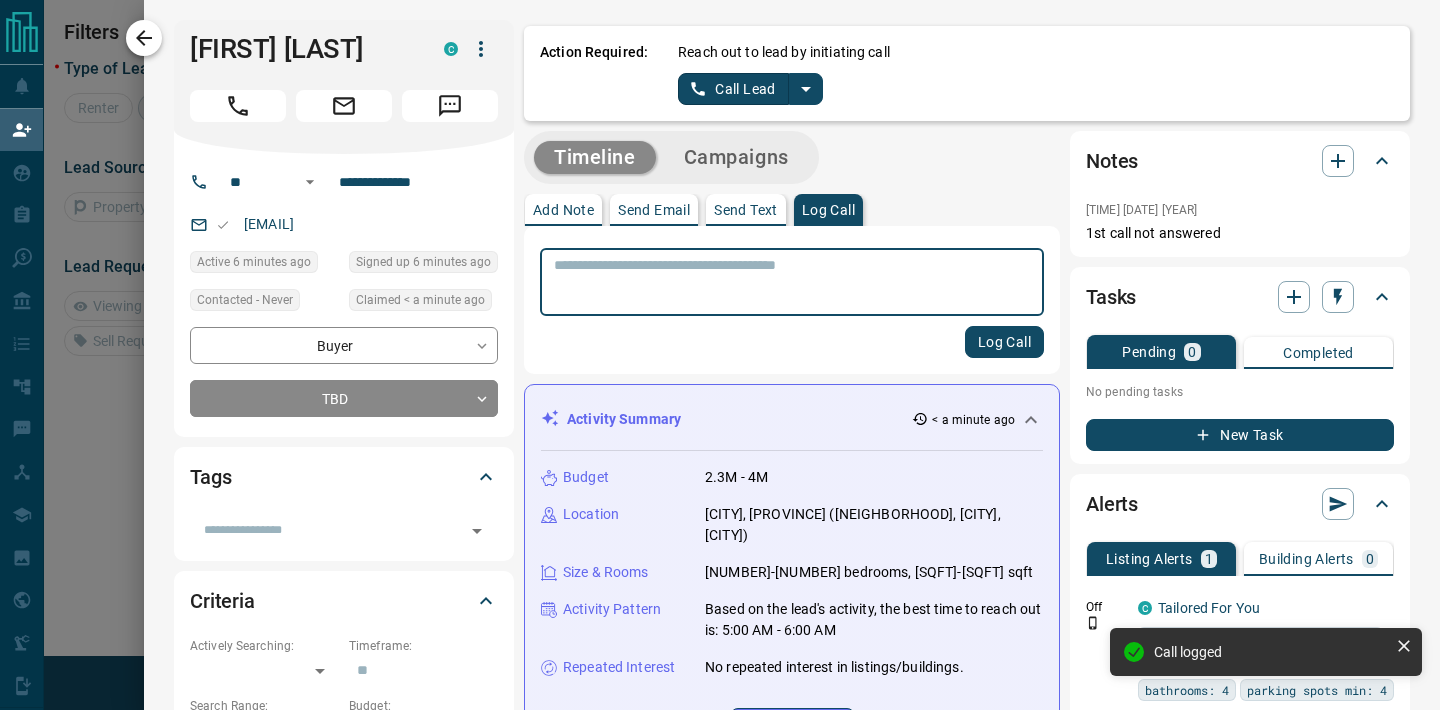 click at bounding box center (144, 38) 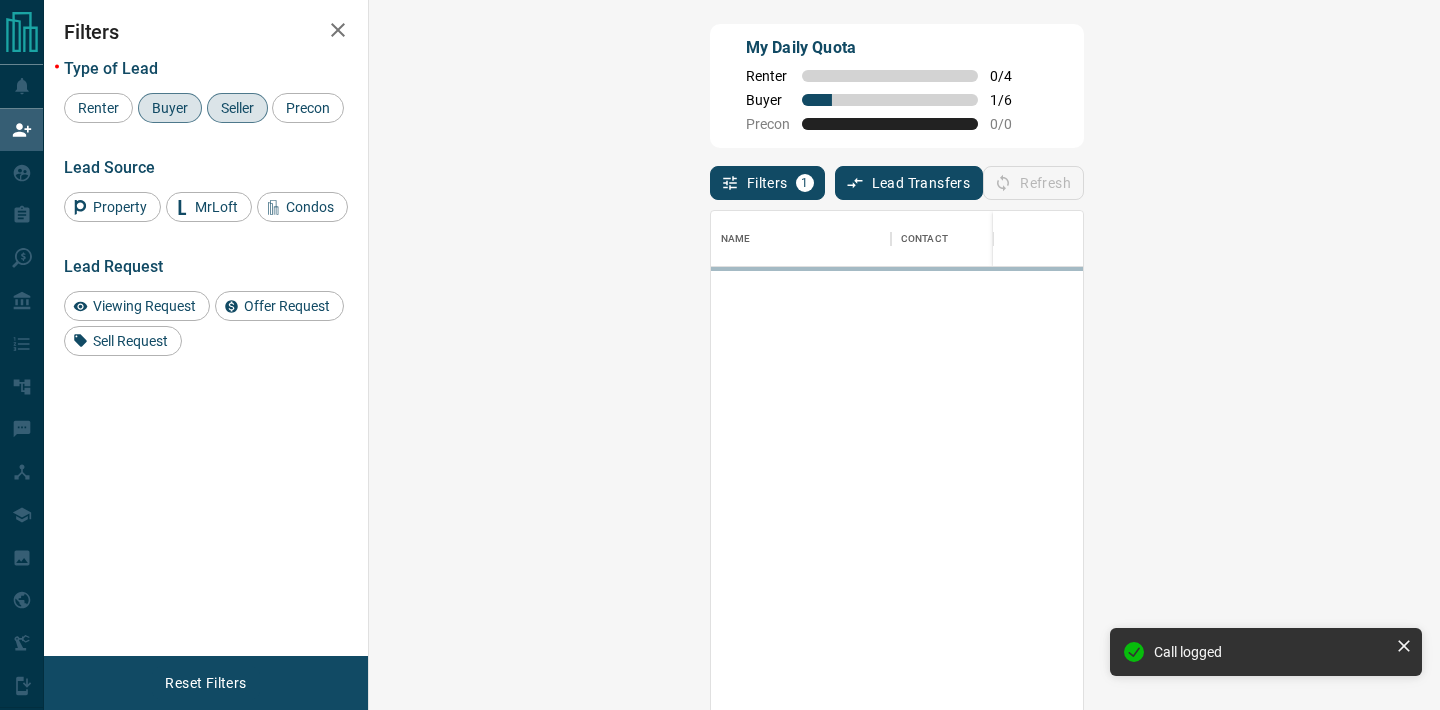 scroll, scrollTop: 1, scrollLeft: 1, axis: both 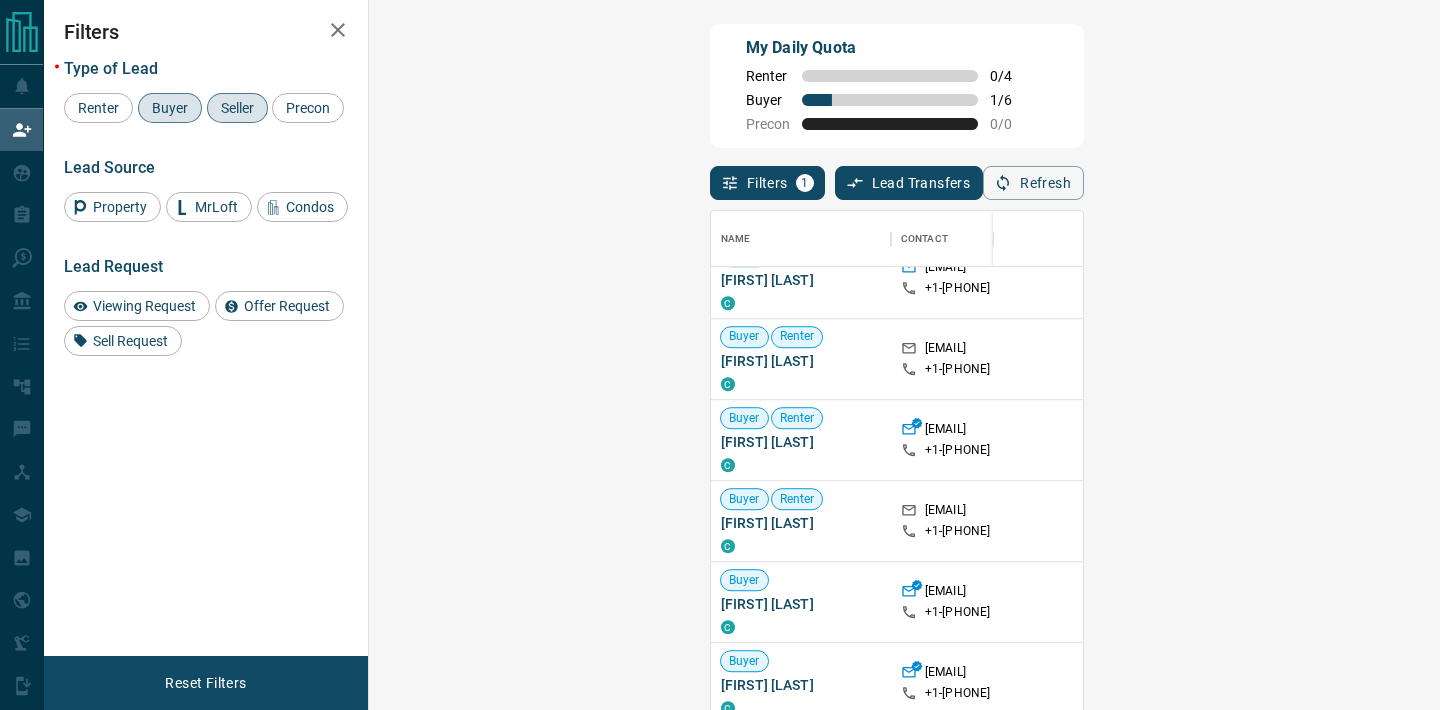 click on "Viewing Request   ( 5 )" at bounding box center (1538, 521) 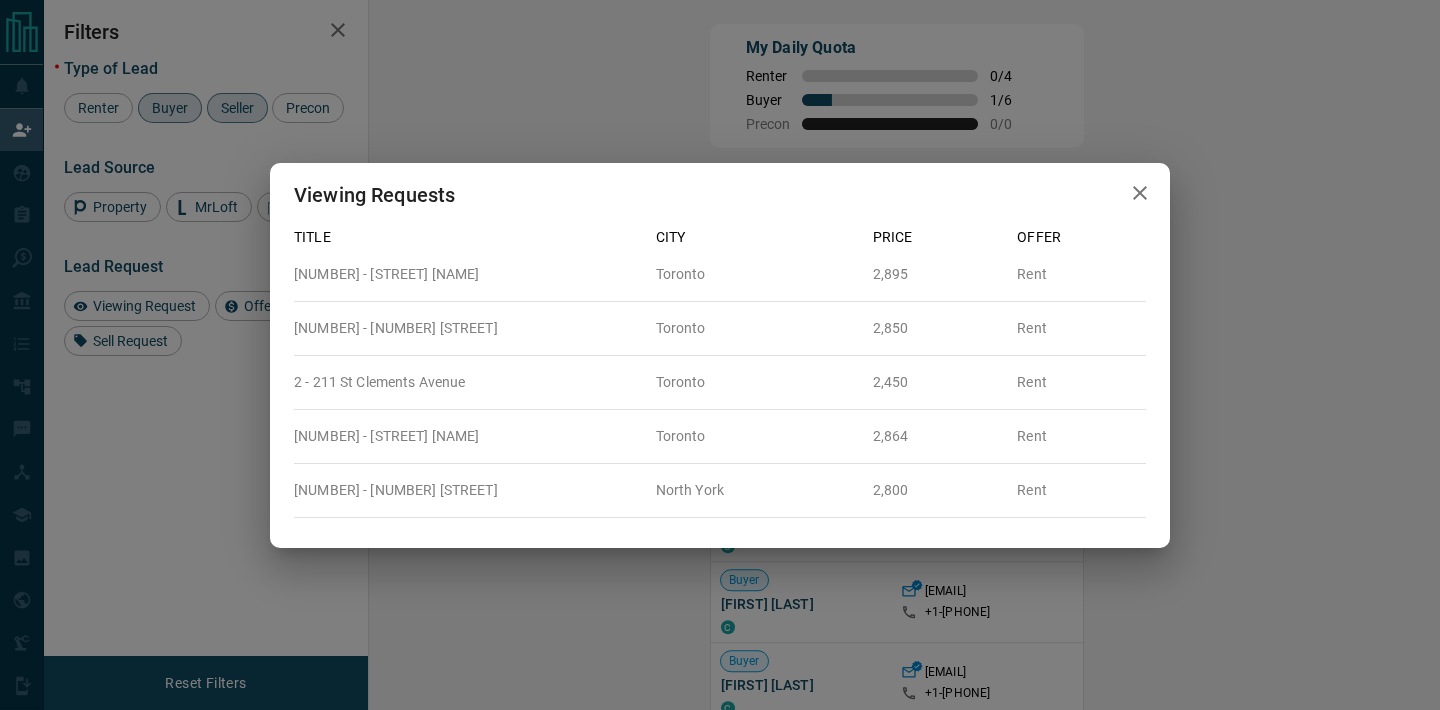 click 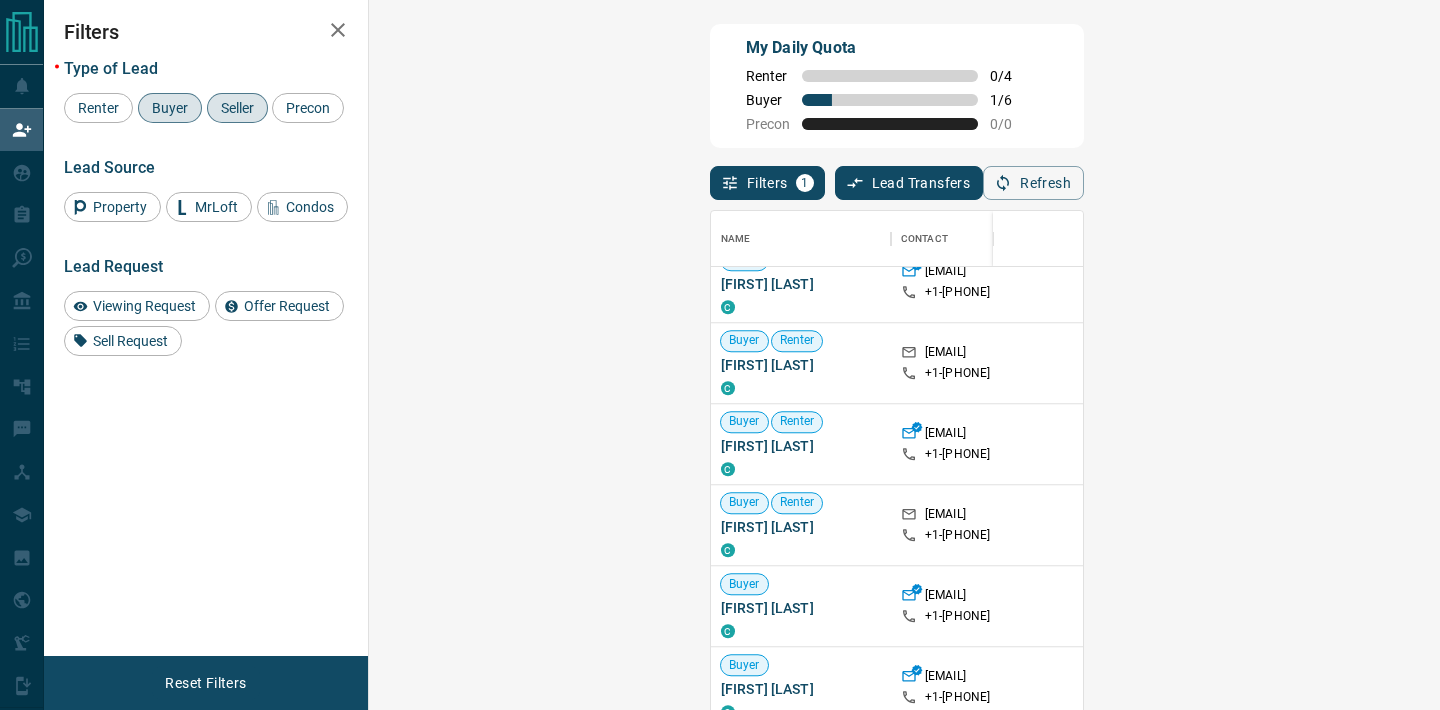 scroll, scrollTop: 1490, scrollLeft: 0, axis: vertical 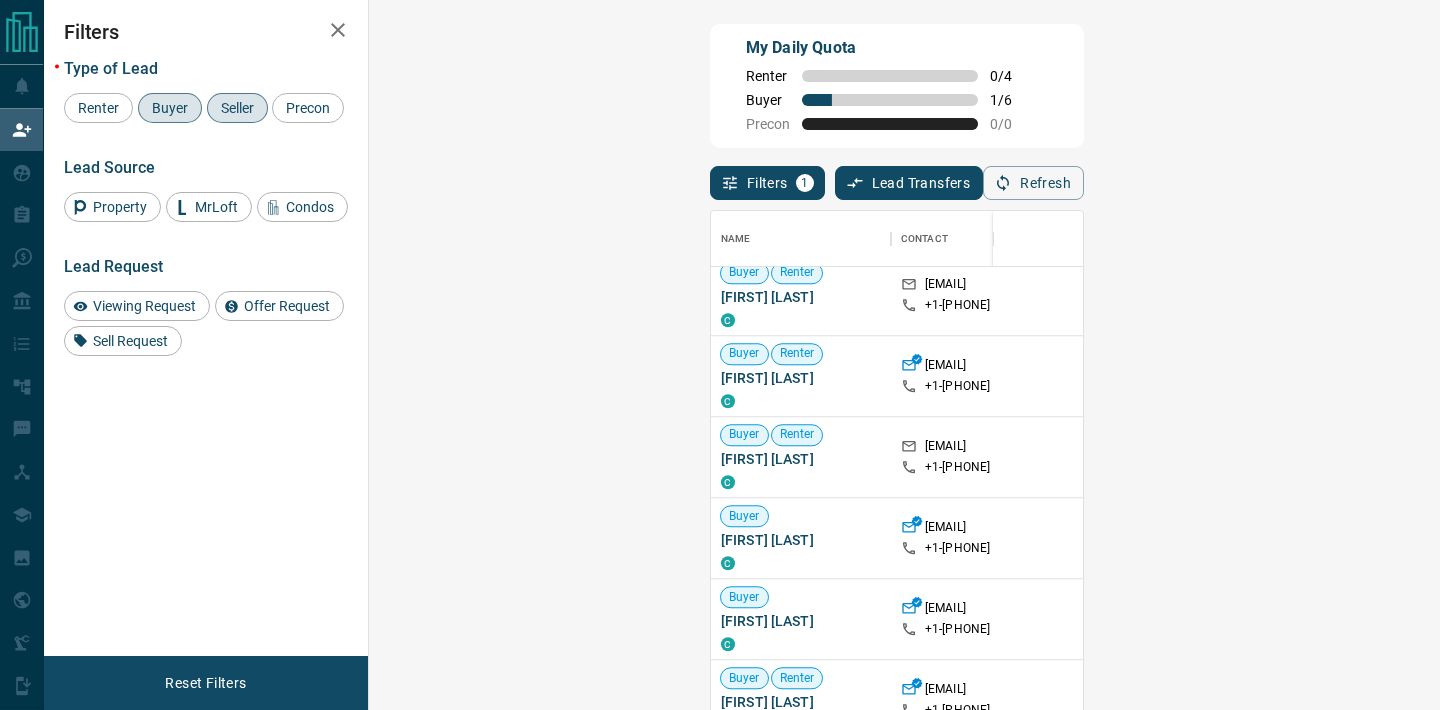 click on "Claim" at bounding box center (1694, 619) 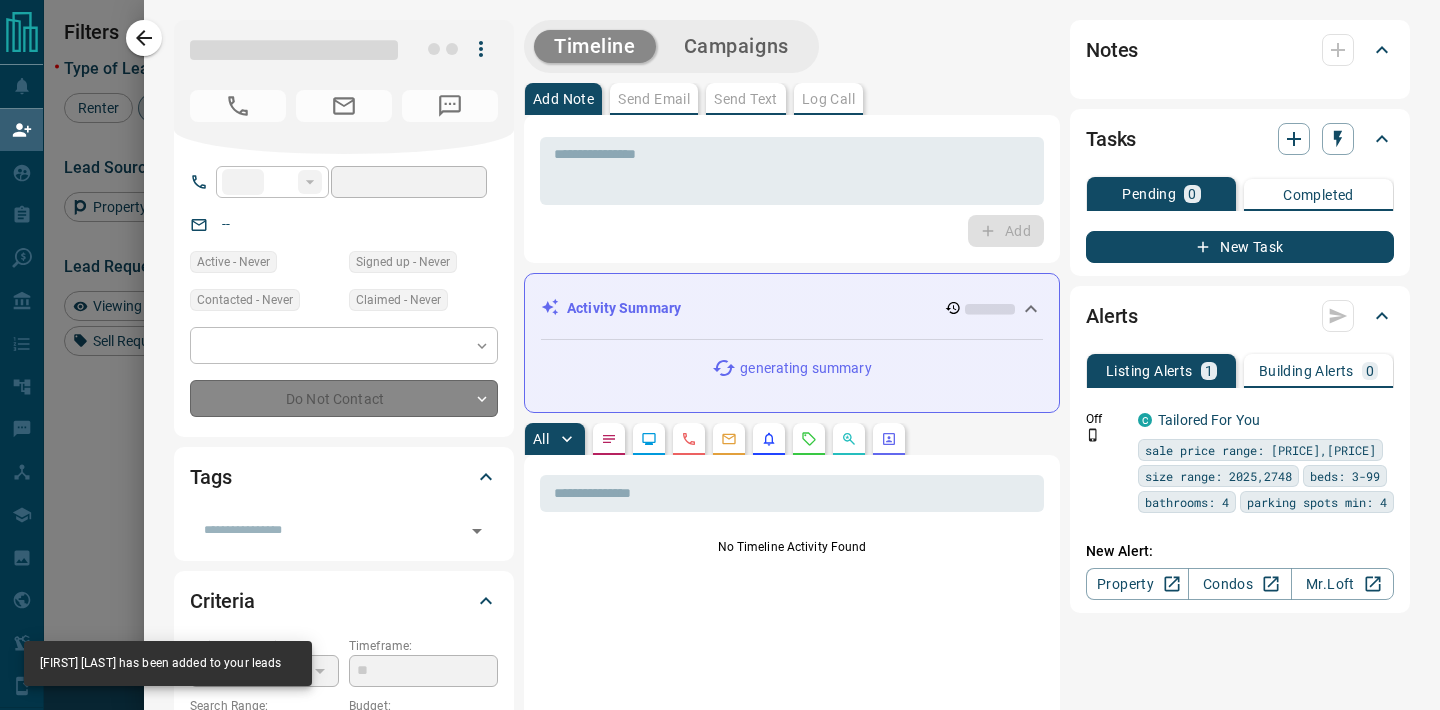 type on "**" 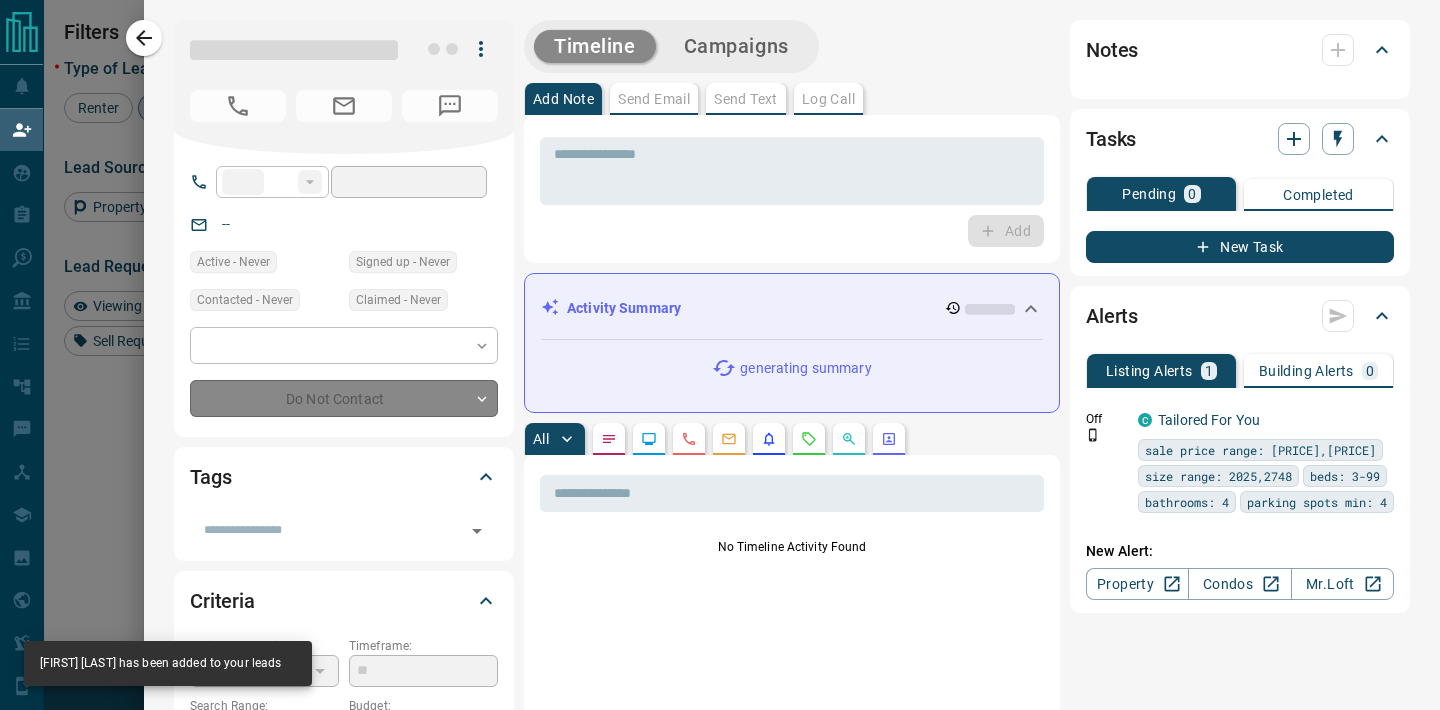 type on "**********" 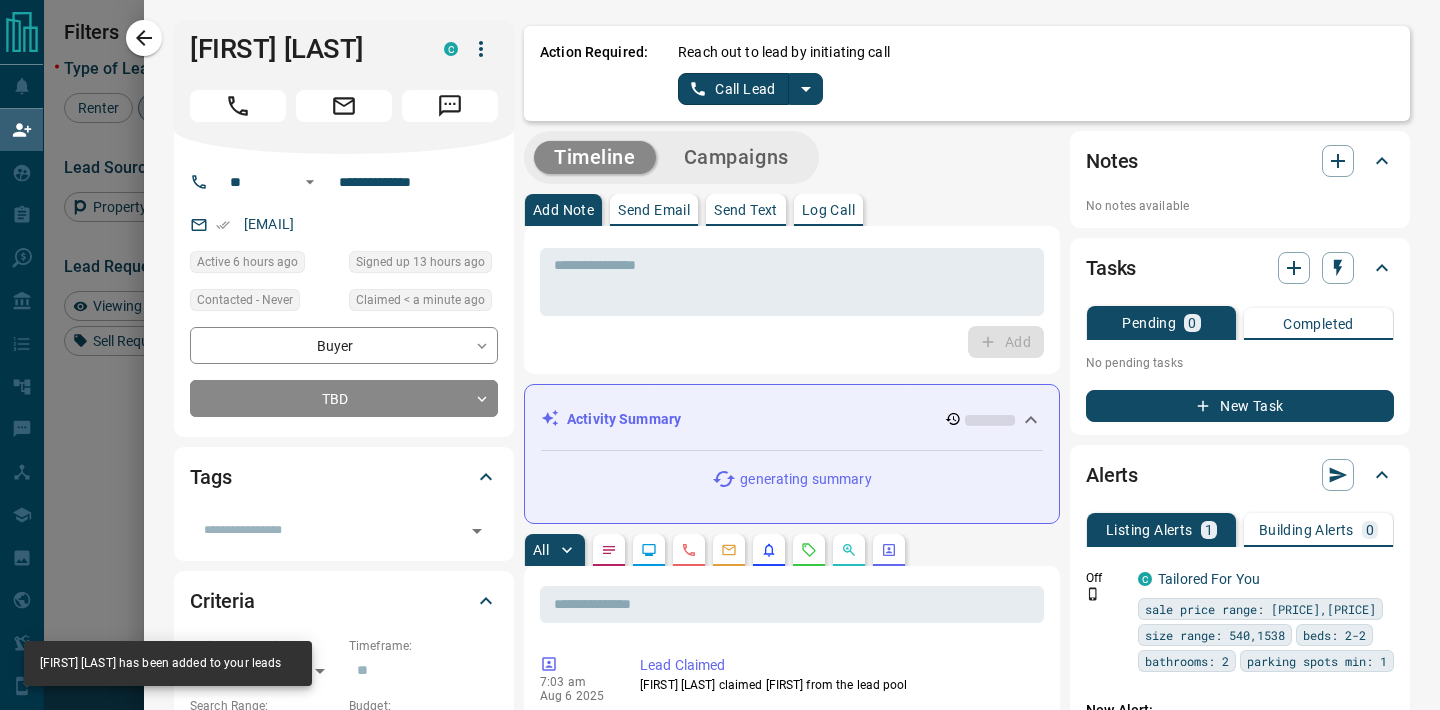 click on "[EMAIL]" at bounding box center [344, 224] 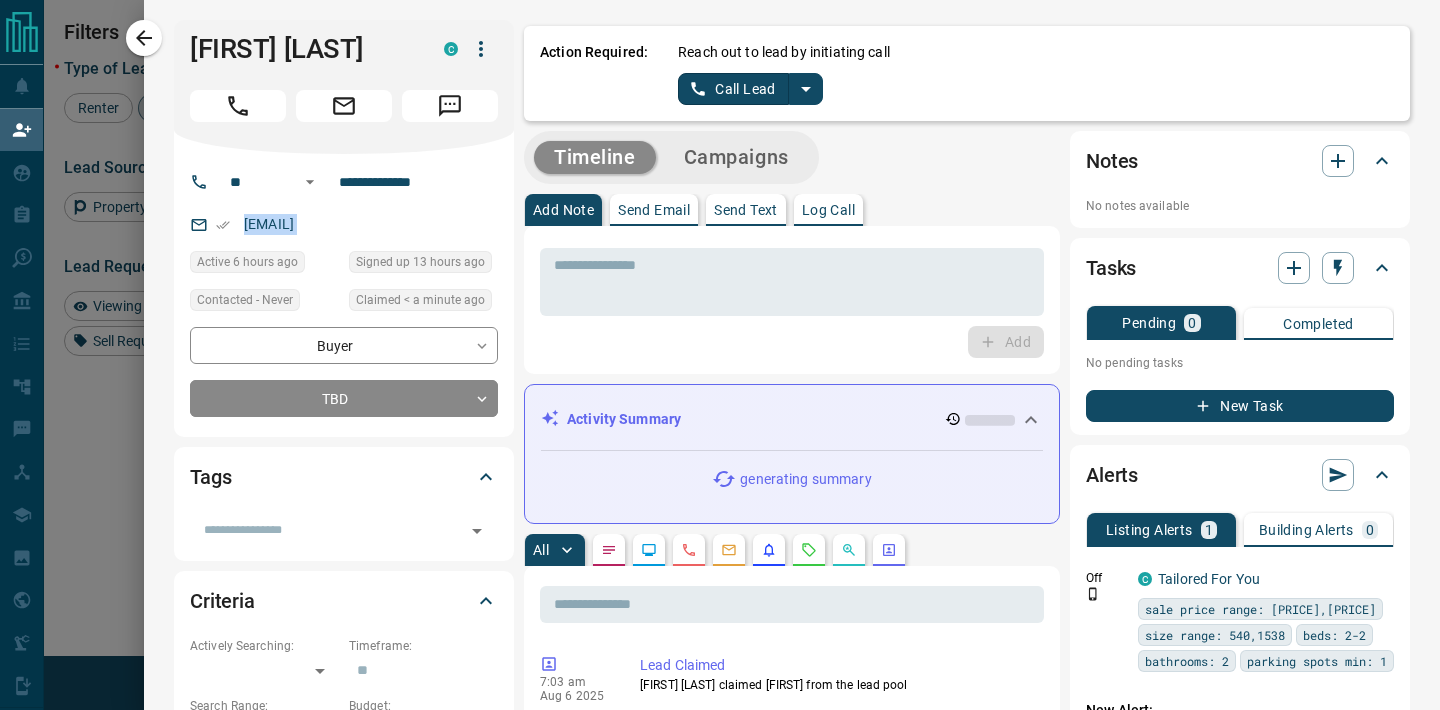 click on "[EMAIL]" at bounding box center (344, 224) 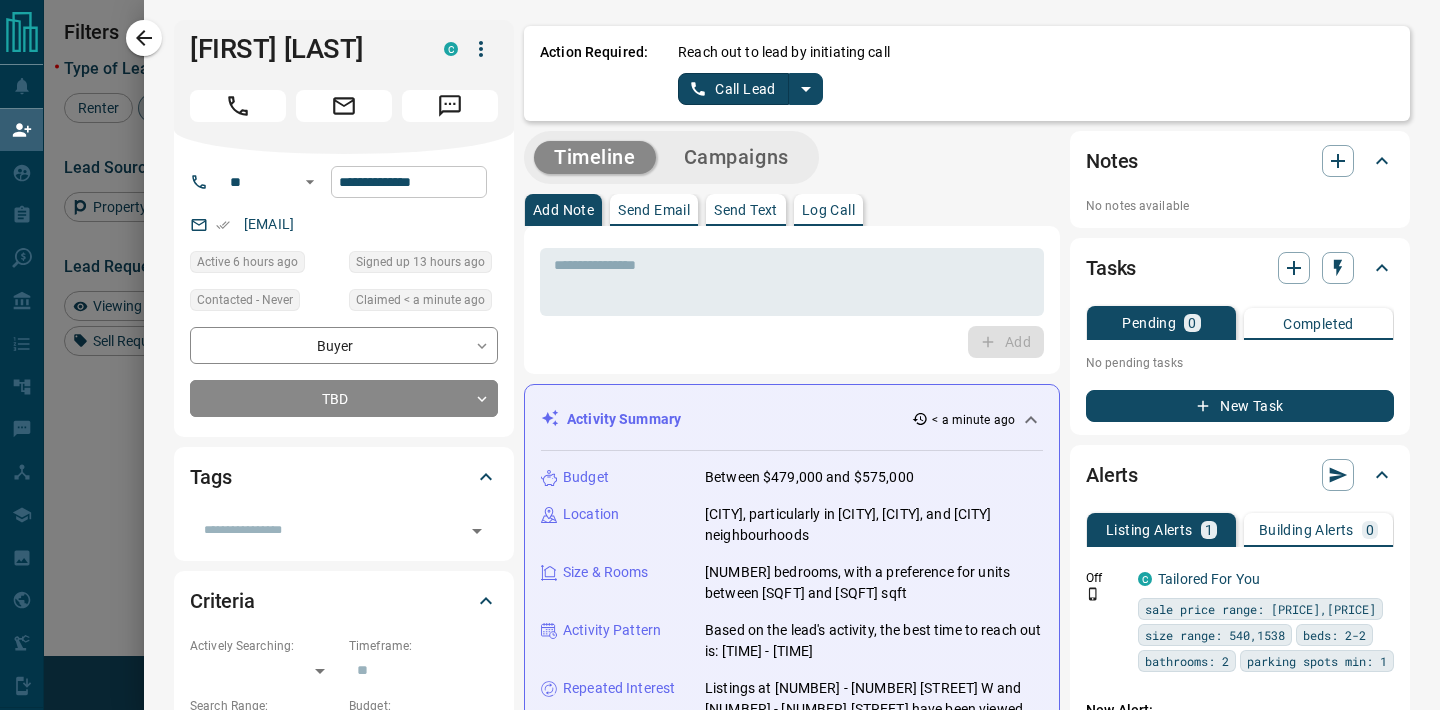 click on "**********" at bounding box center [409, 182] 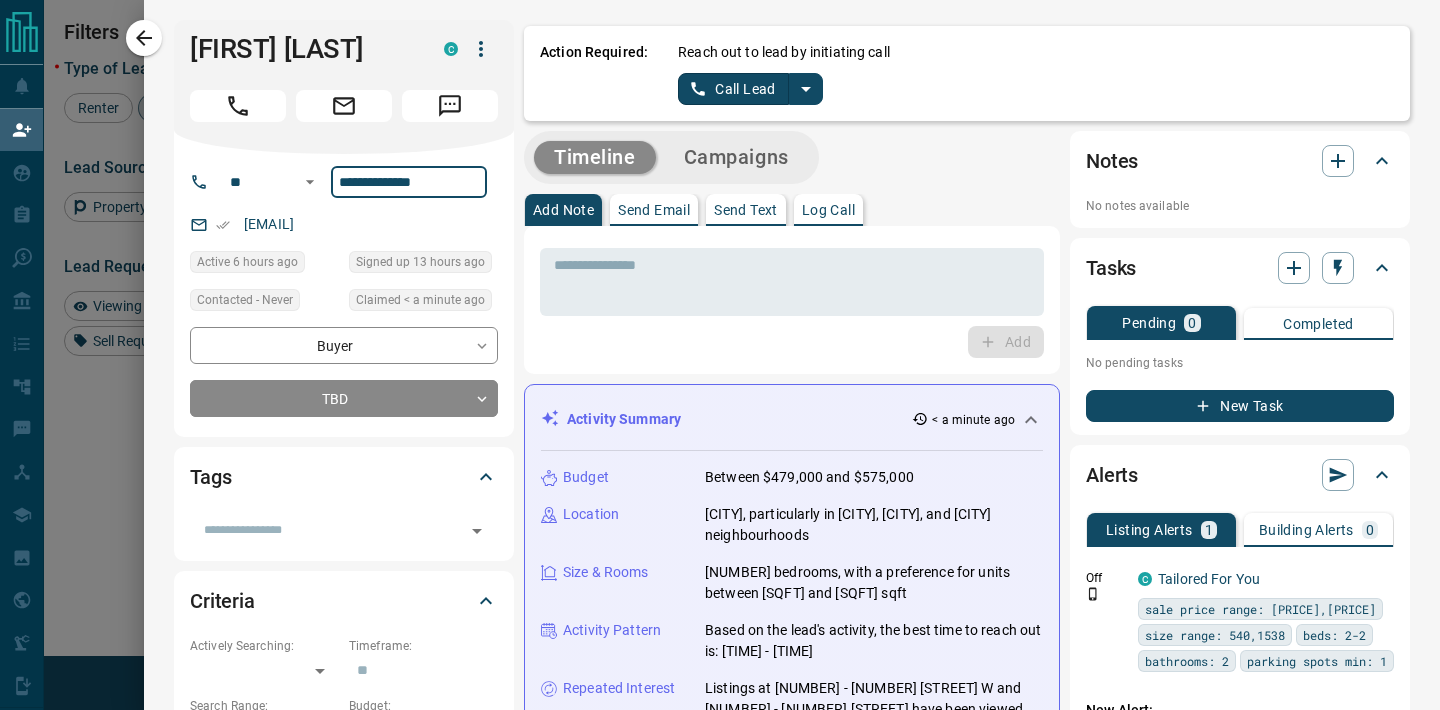 click on "**********" at bounding box center (409, 182) 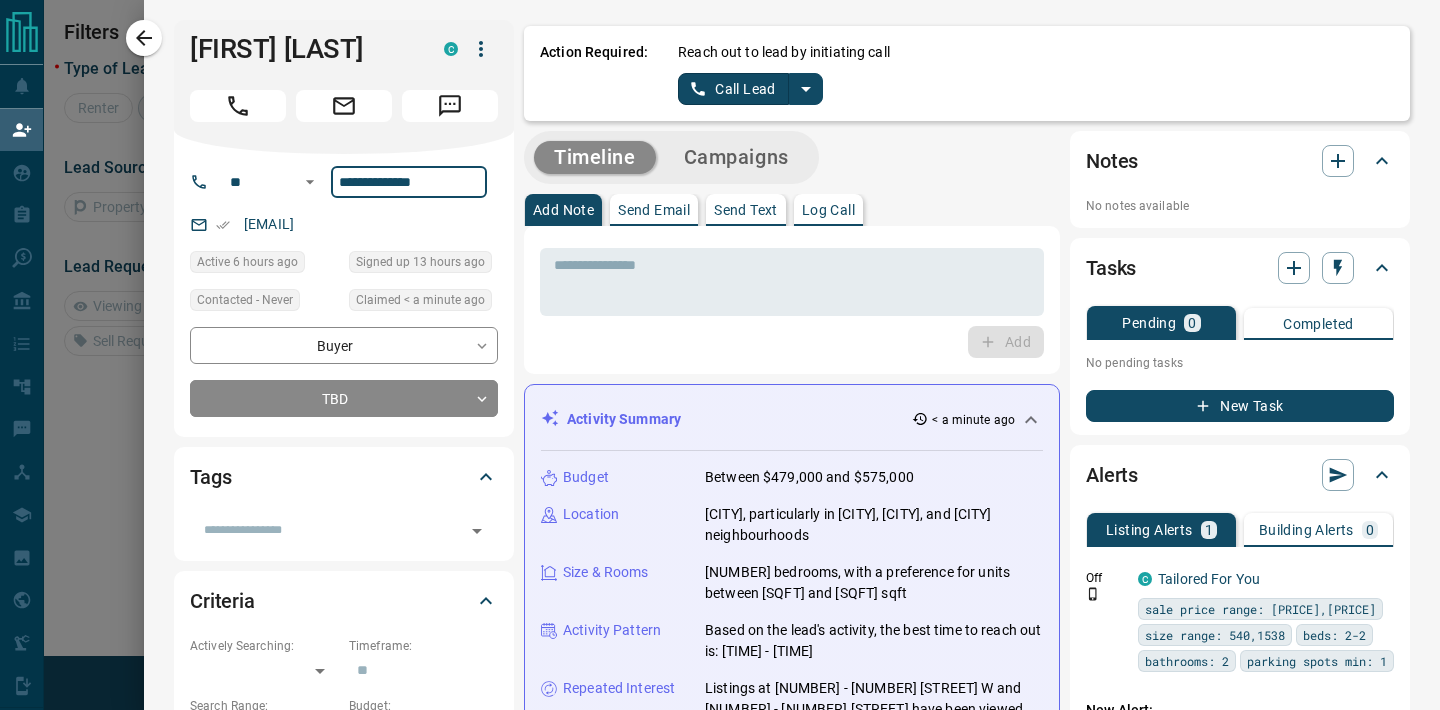 scroll, scrollTop: 1, scrollLeft: 1, axis: both 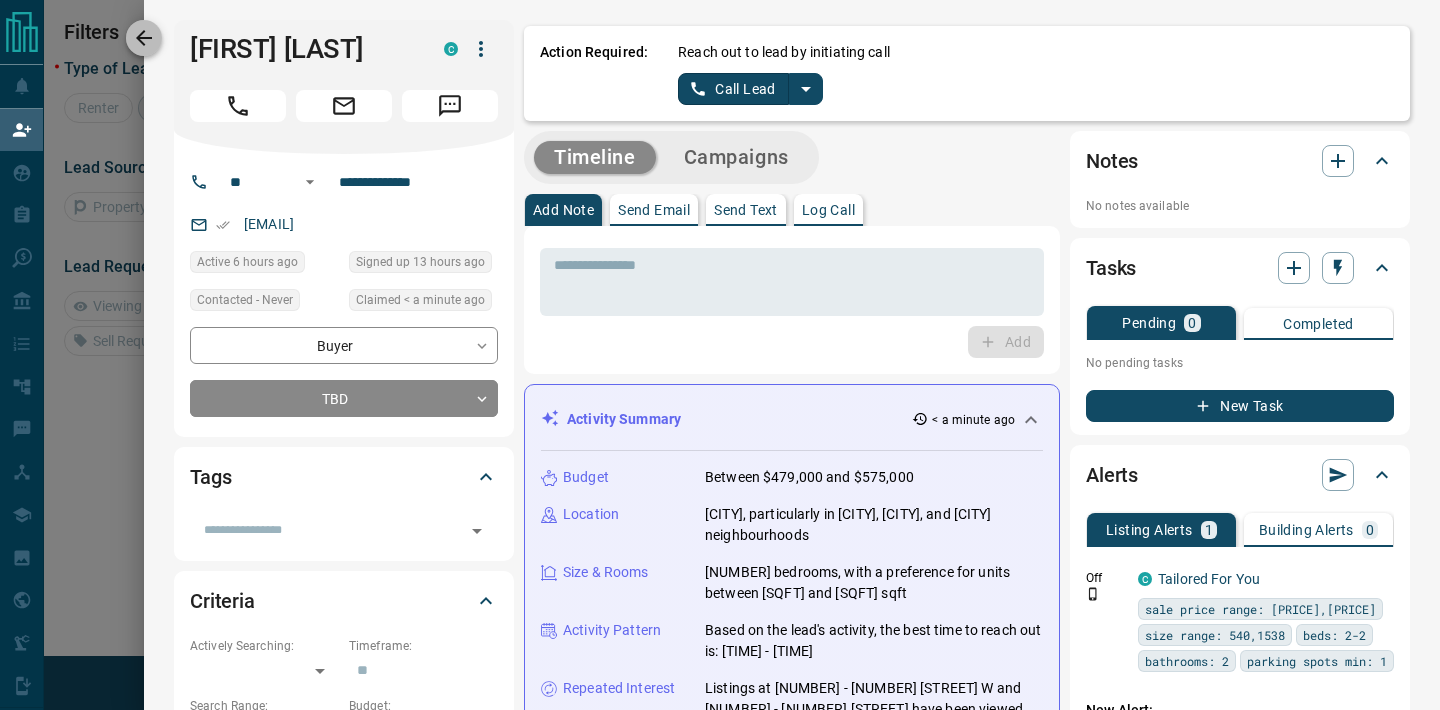 click 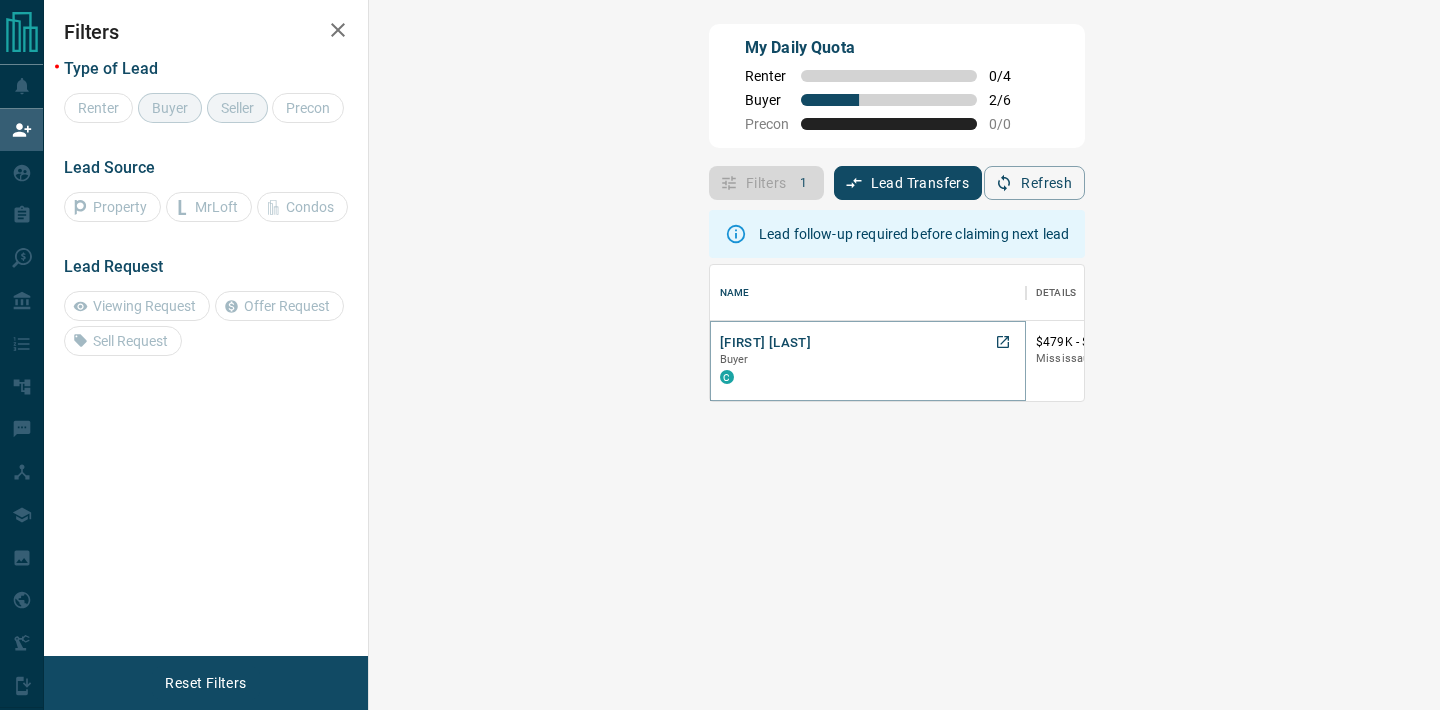 click on "[FIRST] [LAST]" at bounding box center [765, 343] 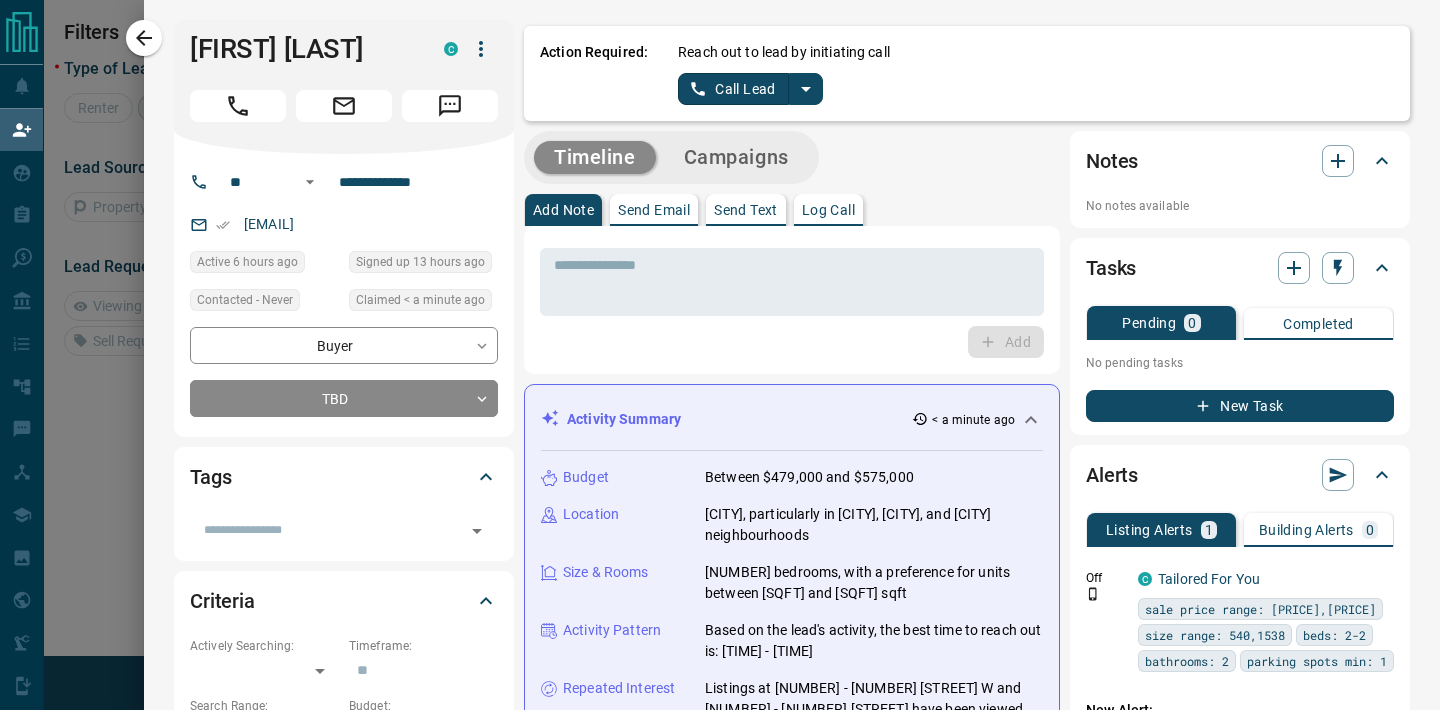 click on "Timeline Campaigns Add Note Send Email Send Text Log Call * ​ Add Activity Summary < a minute ago Budget Between [PRICE] and [PRICE] Location [CITY], particularly in [NEIGHBORHOOD], [NEIGHBORHOOD], and [NEIGHBORHOOD] neighbourhoods Size & Rooms [NUMBER] bedrooms, with a preference for units between [SQFT] and [SQFT] sqft Activity Pattern Based on the lead's activity, the best time to reach out is:  [TIME] - [TIME] Repeated Interest Listings at [NUMBER] - [NUMBER] [STREET] W and [NUMBER] - [NUMBER] [STREET] Mews have been viewed multiple times Regenerate All ​ [TIME] [MONTH] [DAY] [YEAR] Lead Claimed [FIRST] [LAST] claimed [FIRST] from the lead pool   [TIME] [MONTH] [DAY] [YEAR] Viewed a Listing C [NUMBER] - [NUMBER] [STREET] , [NEIGHBORHOOD], [CITY] [NUMBER] [NUMBER] [SQFT] sqft [ID] [TIME] [MONTH] [DAY] [YEAR] Viewed a Listing C [NUMBER] - [NUMBER] [STREET] , [NEIGHBORHOOD], [CITY] [NUMBER] [NUMBER] [SQFT] - [SQFT] sqft [ID] [TIME] [MONTH] [DAY] [YEAR] Viewed a Listing C [NUMBER] - [NUMBER] [STREET] , [NEIGHBORHOOD], [CITY] [NUMBER] [NUMBER] [SQFT] sqft" at bounding box center (792, 1357) 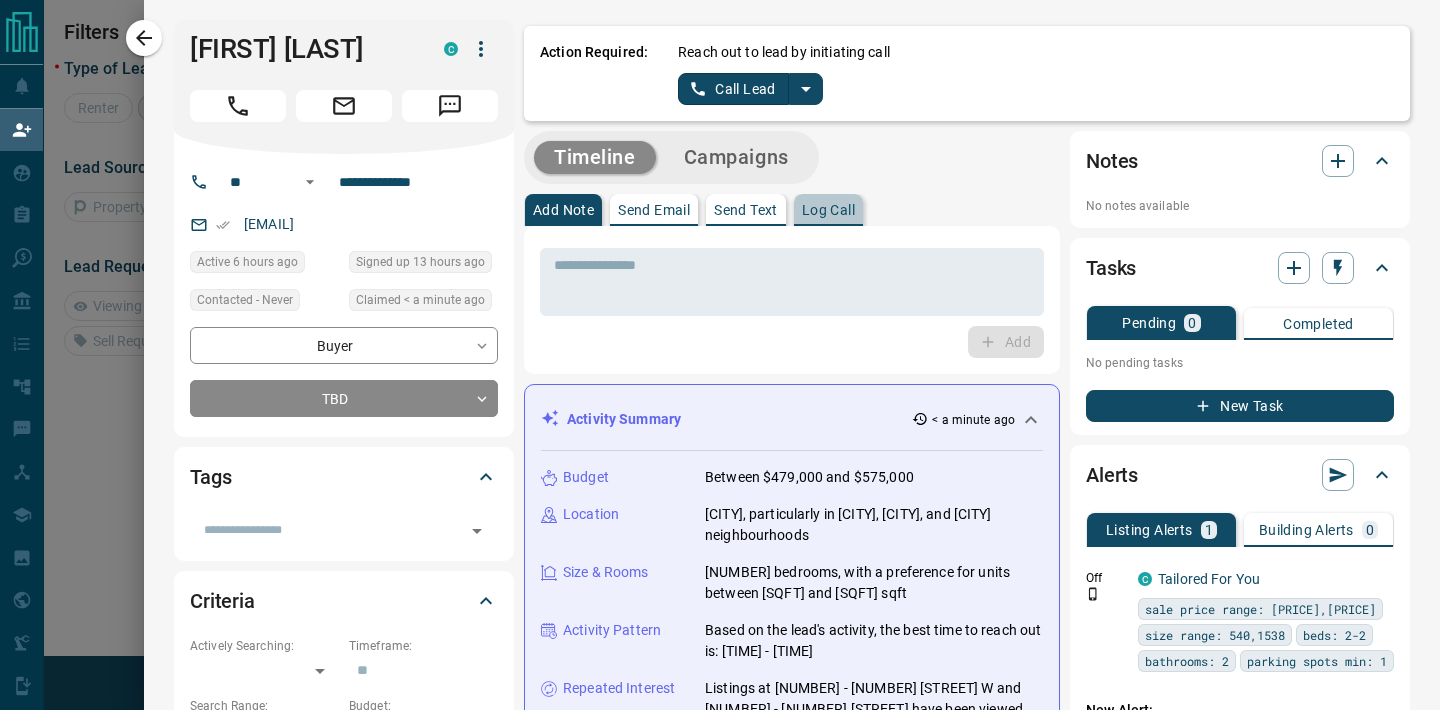 click on "Log Call" at bounding box center (828, 210) 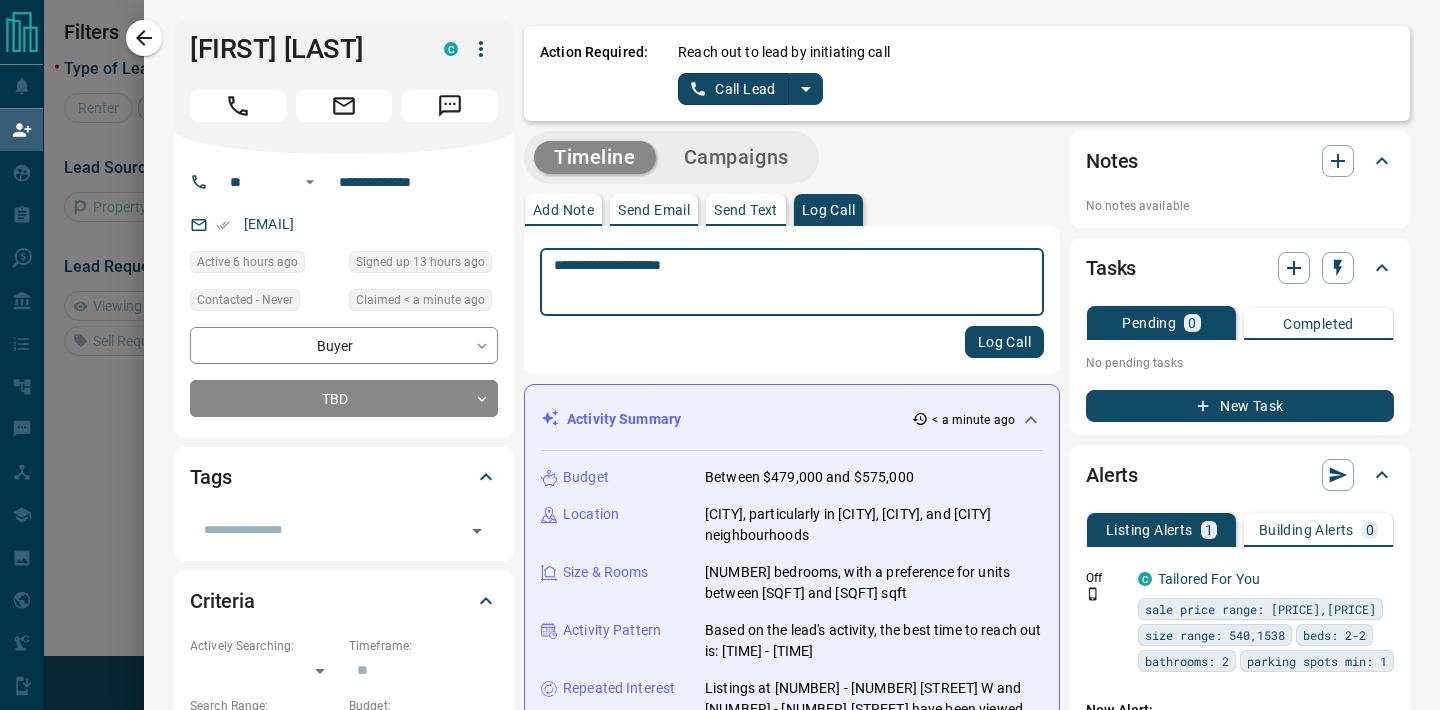 type on "**********" 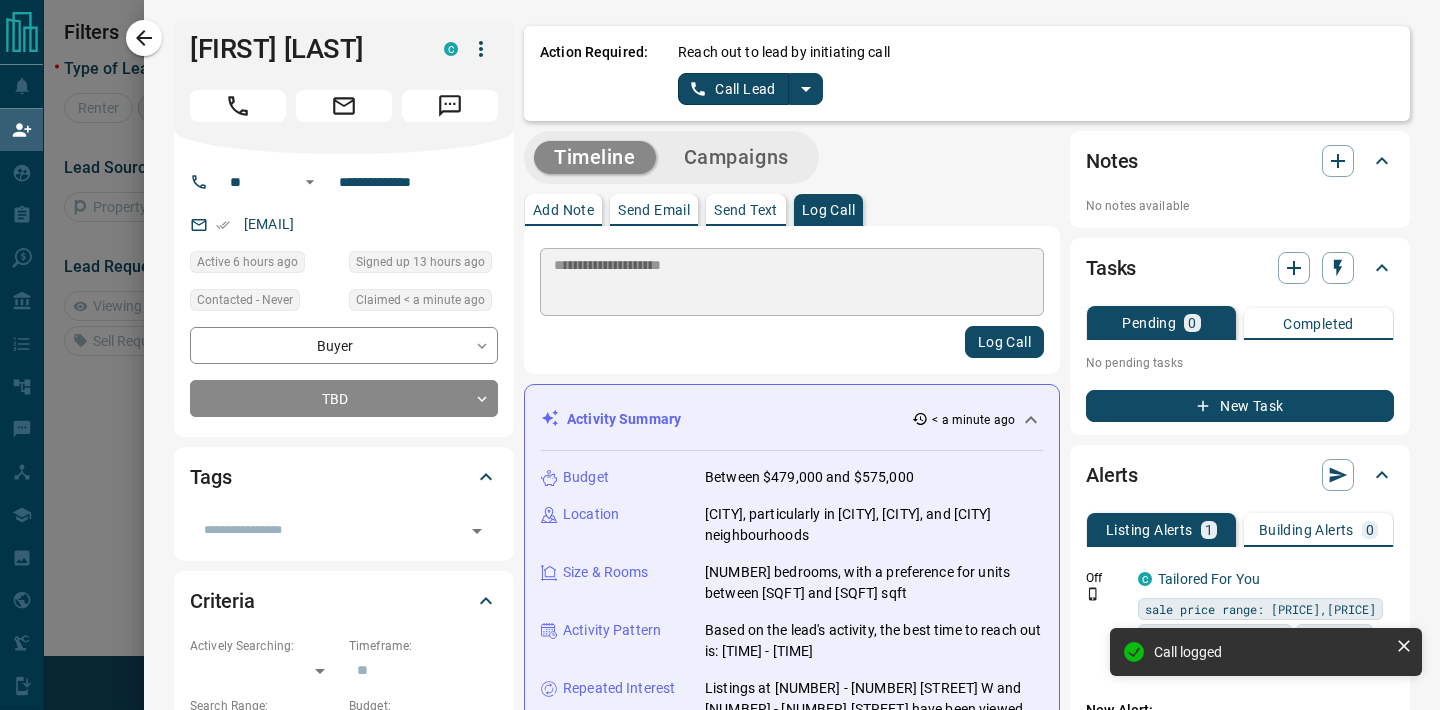 type 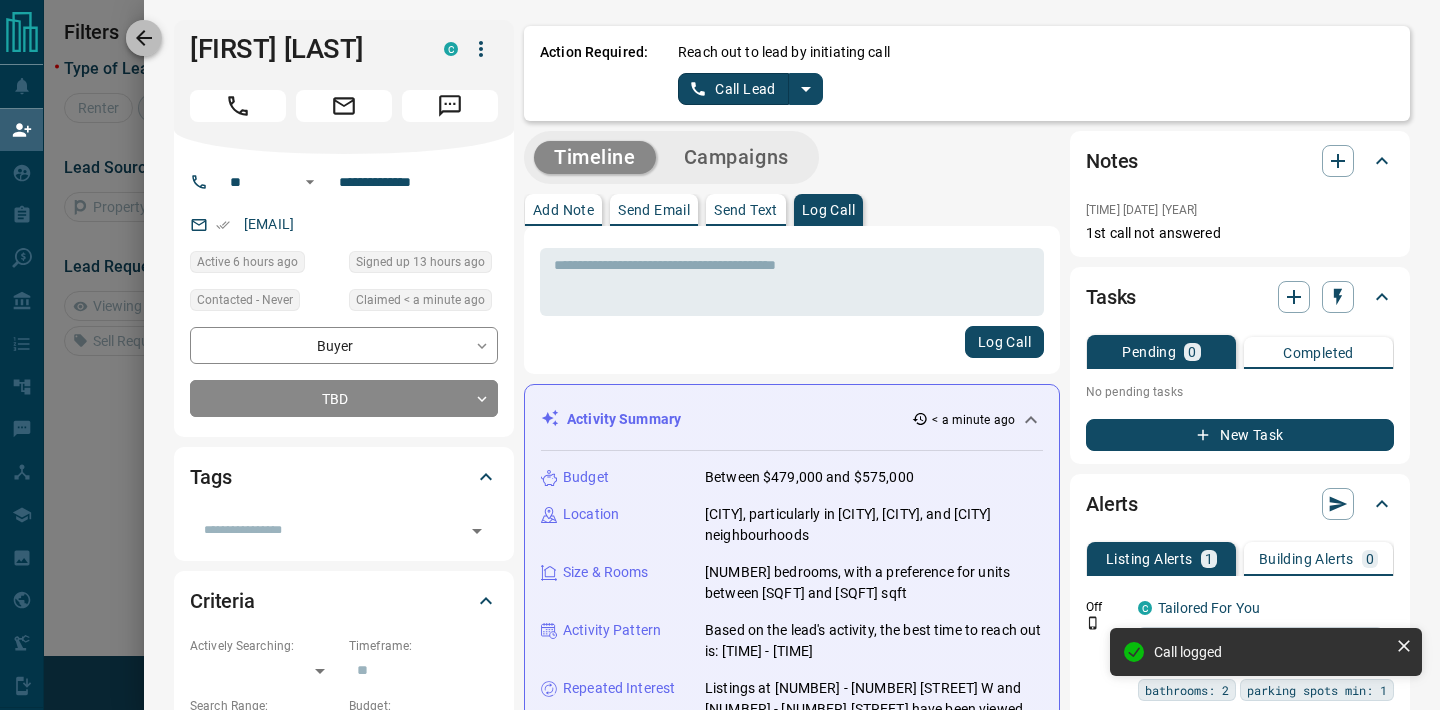 click at bounding box center [144, 38] 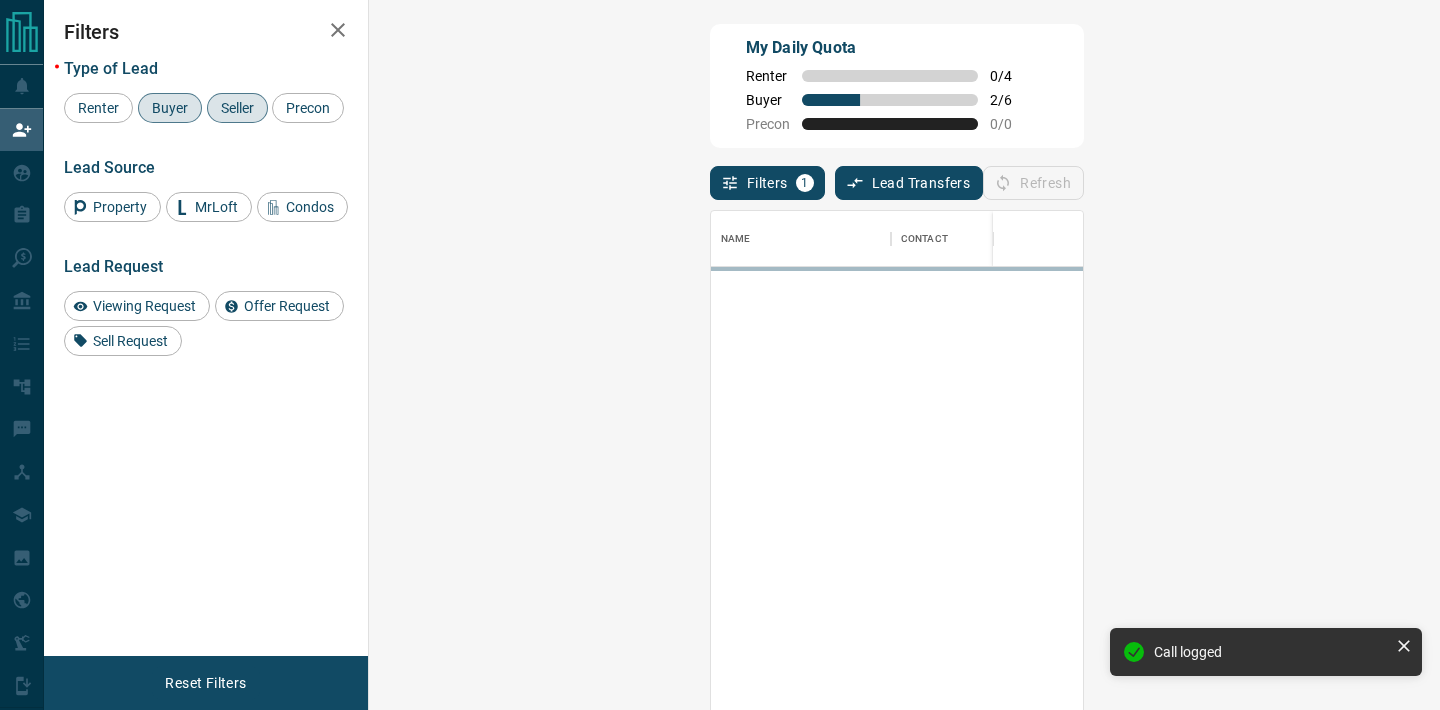 scroll, scrollTop: 1, scrollLeft: 1, axis: both 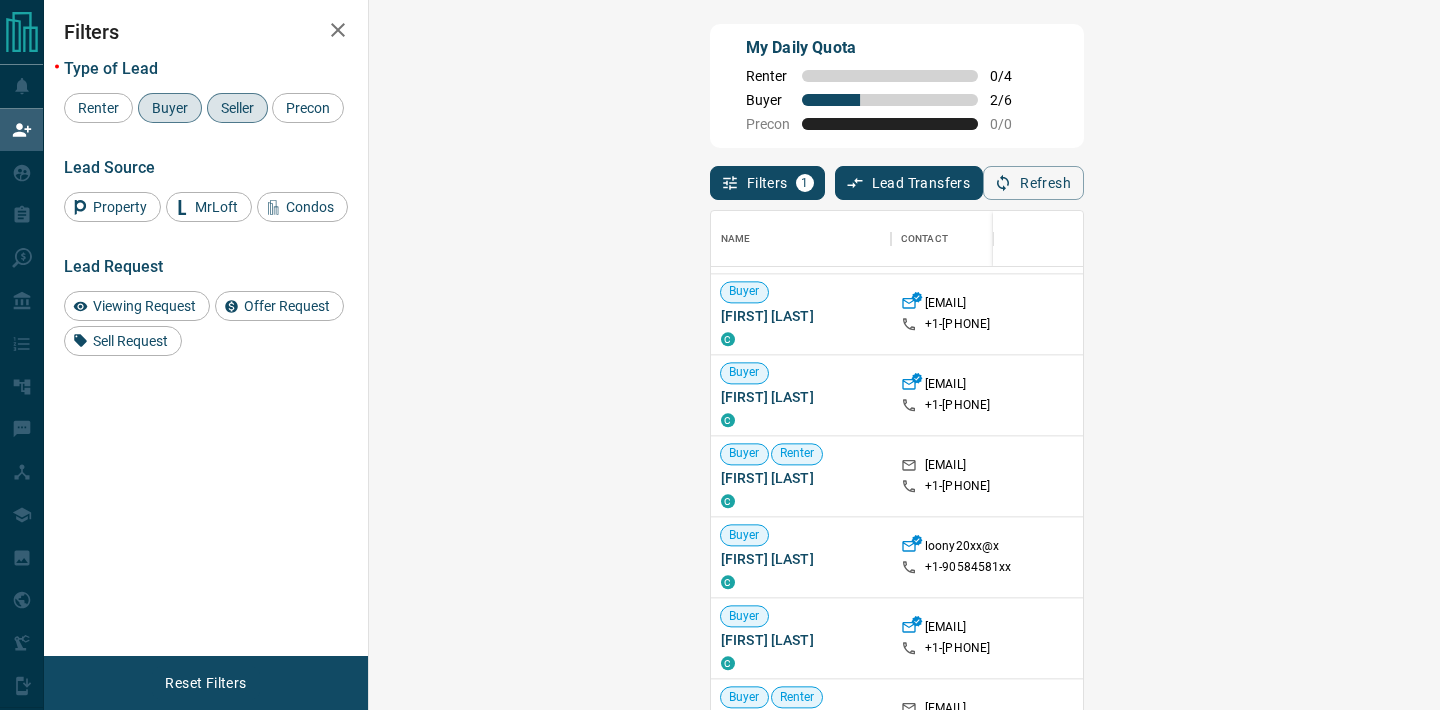 click on "Claim" at bounding box center (1694, 395) 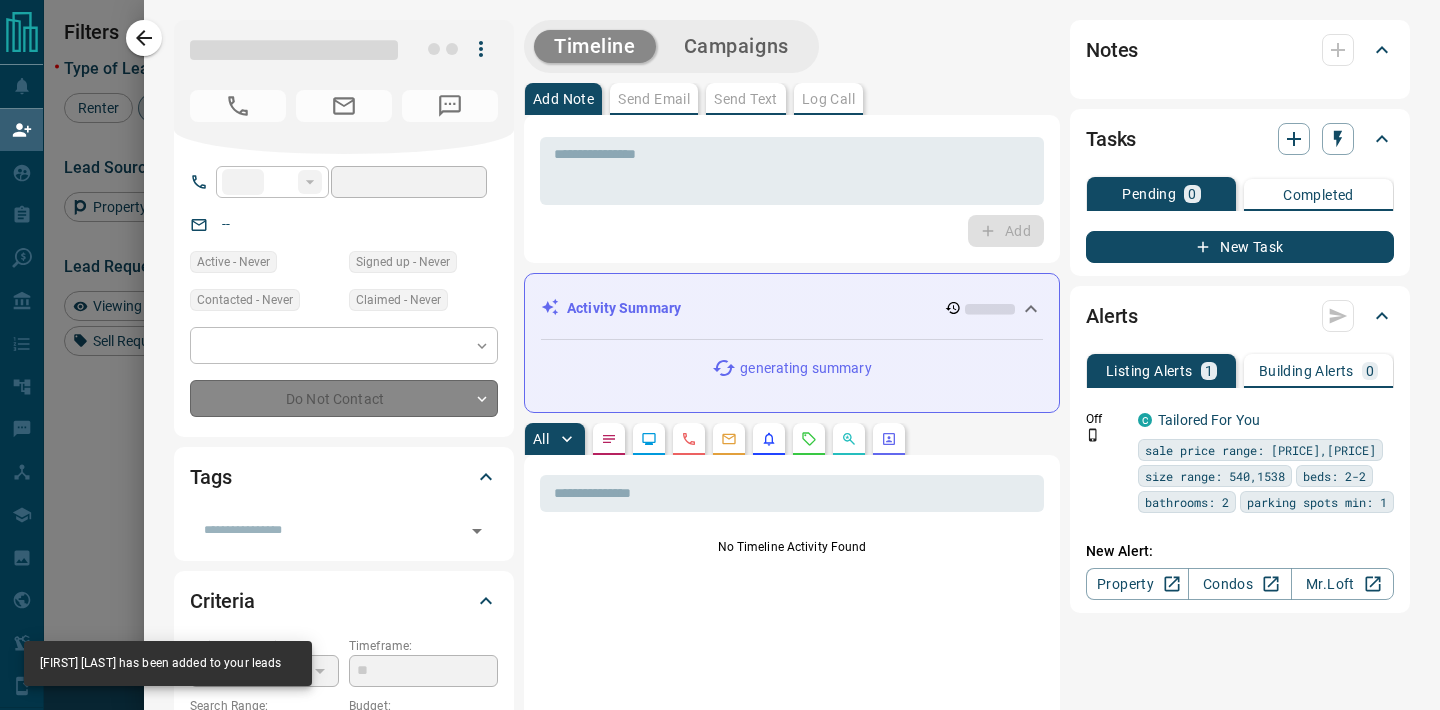 type on "**" 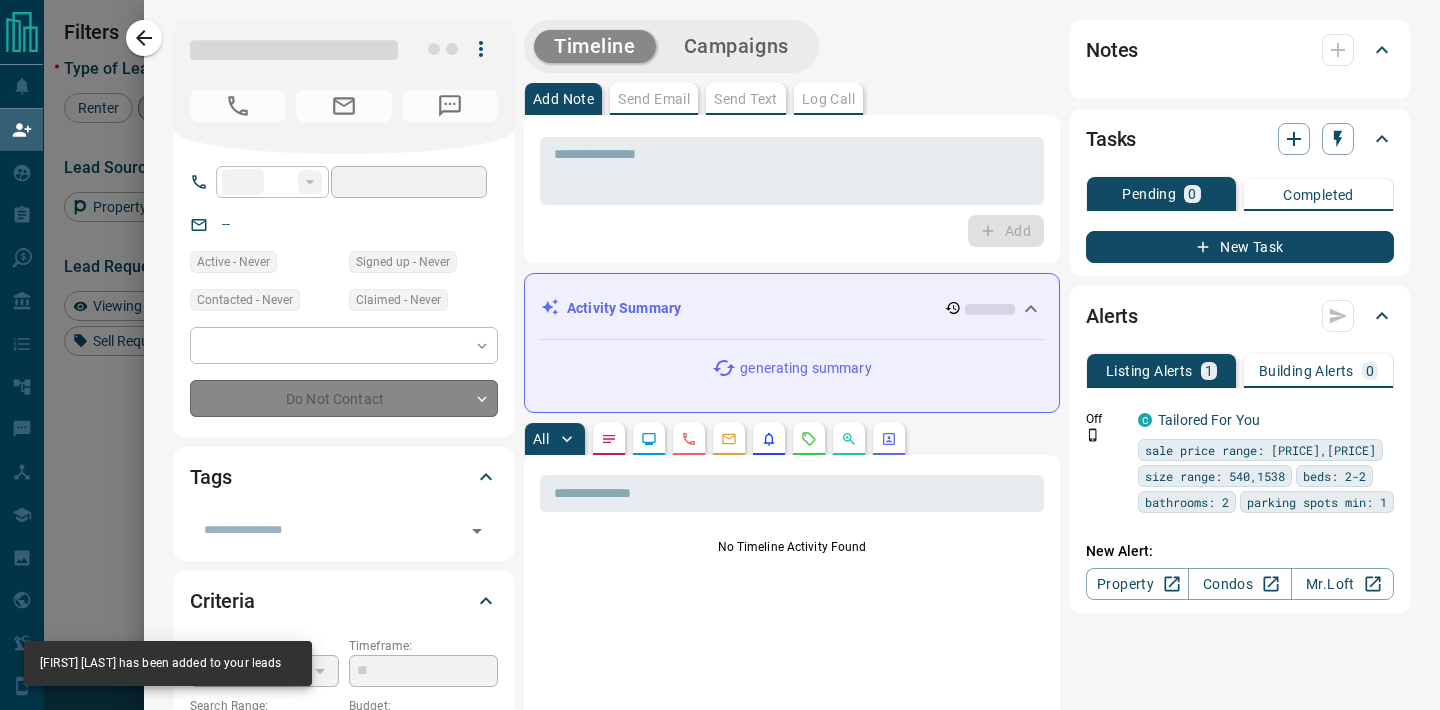 type on "**********" 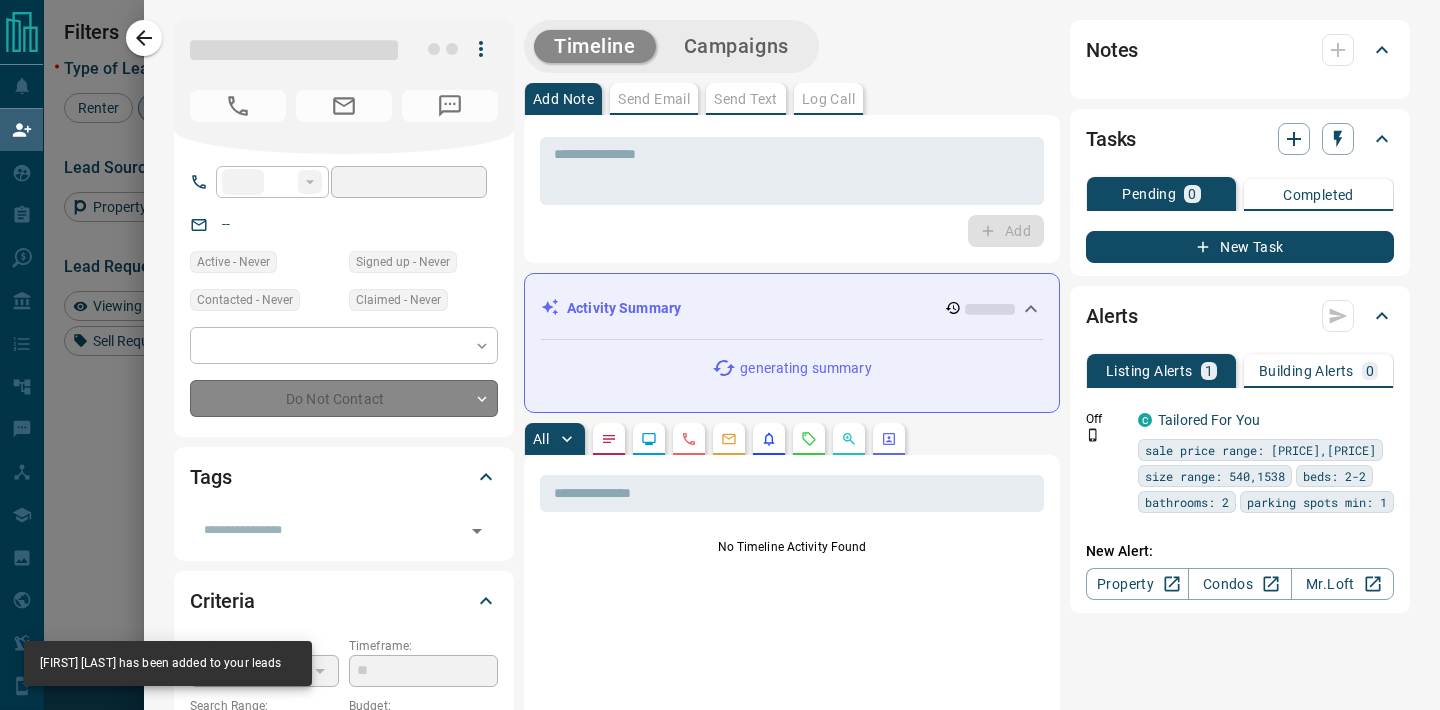 type on "**" 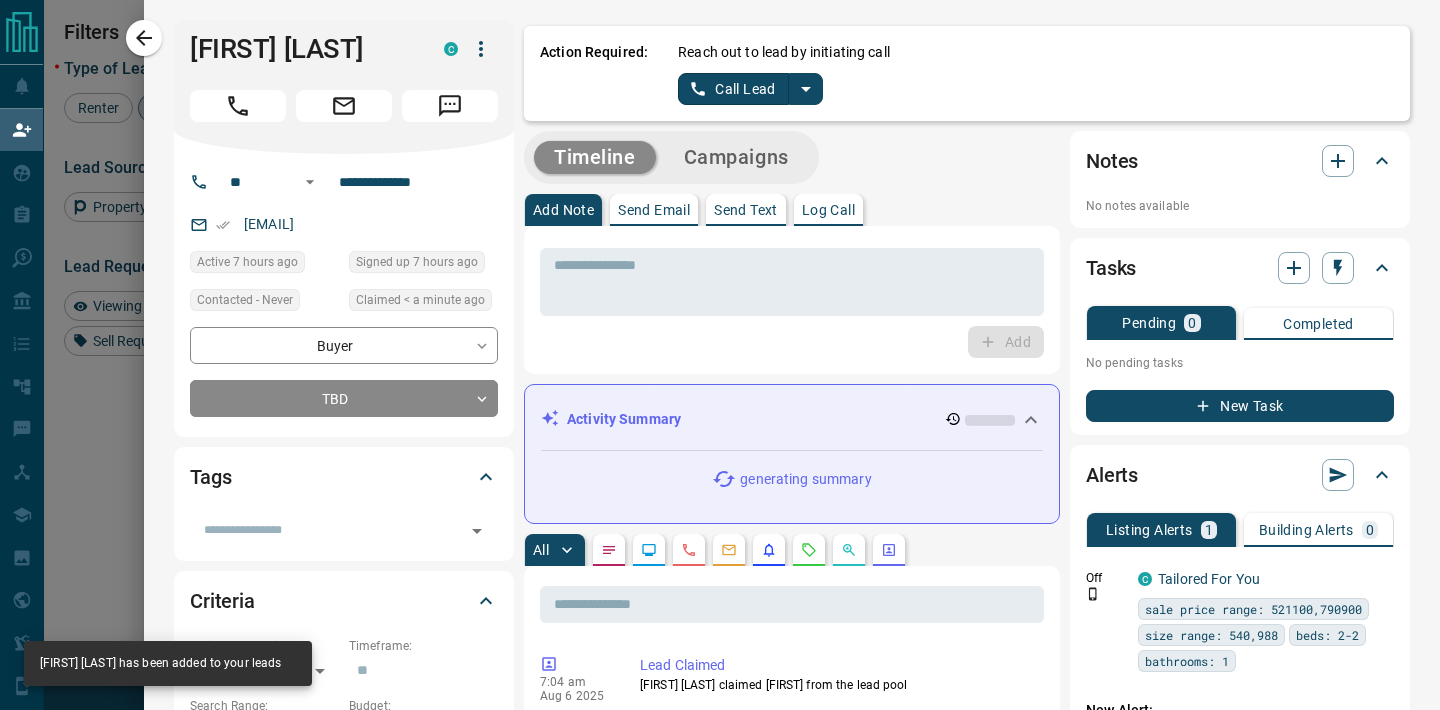 click on "**********" at bounding box center [344, 295] 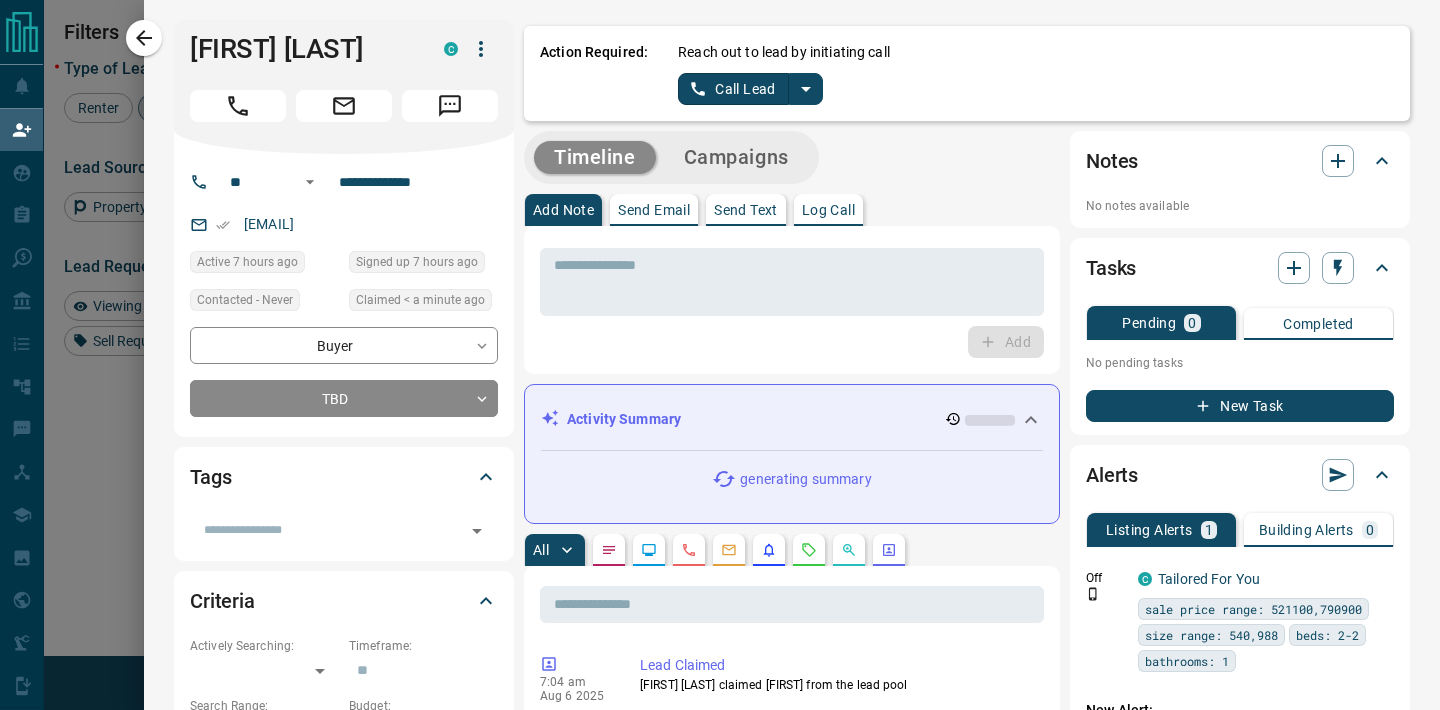click on "**********" at bounding box center (344, 295) 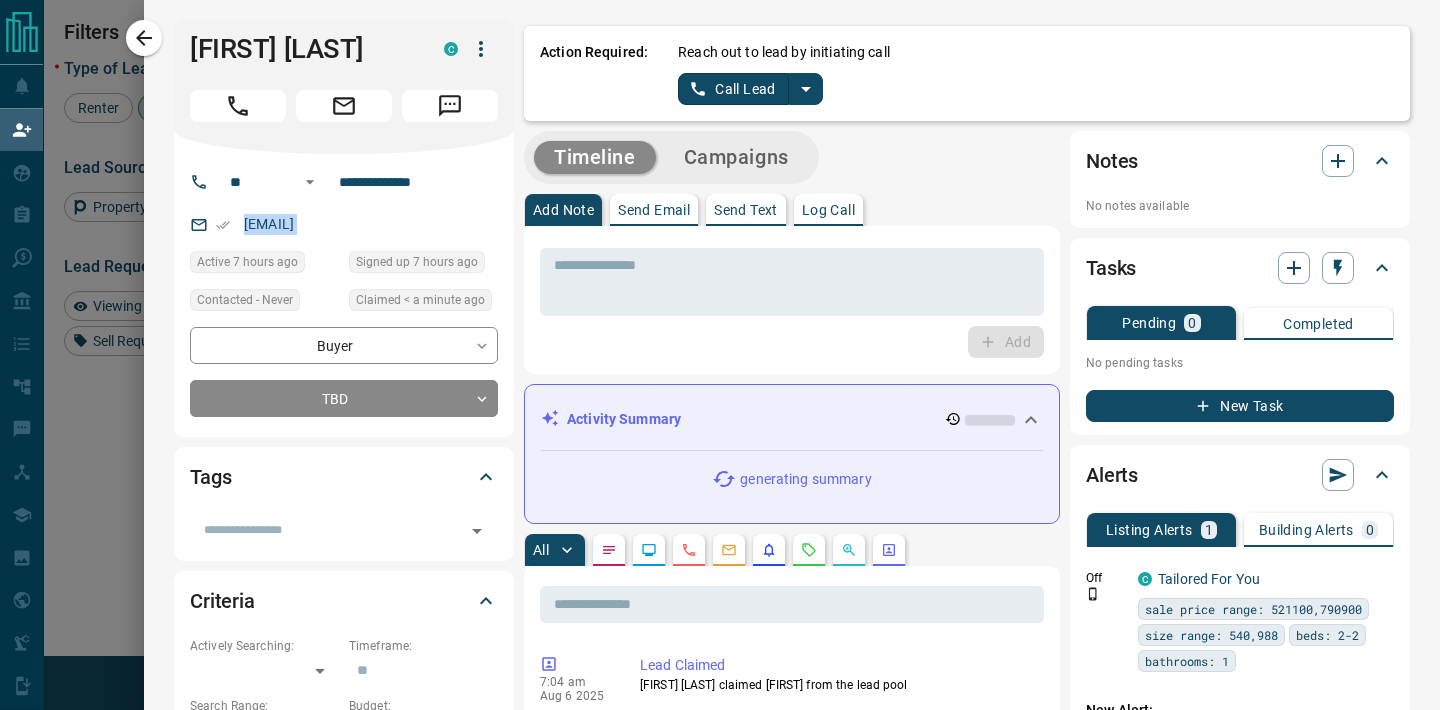 click on "**********" at bounding box center [344, 295] 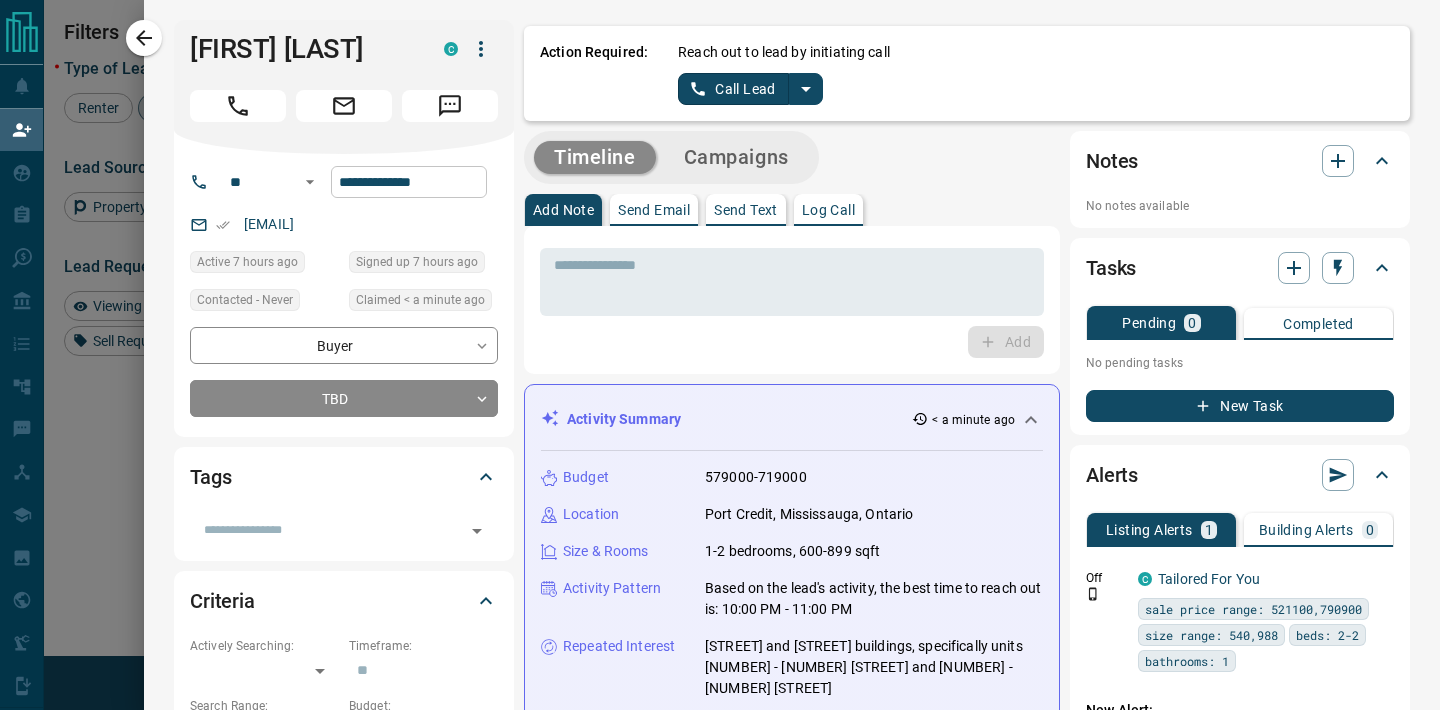 click on "**********" at bounding box center (409, 182) 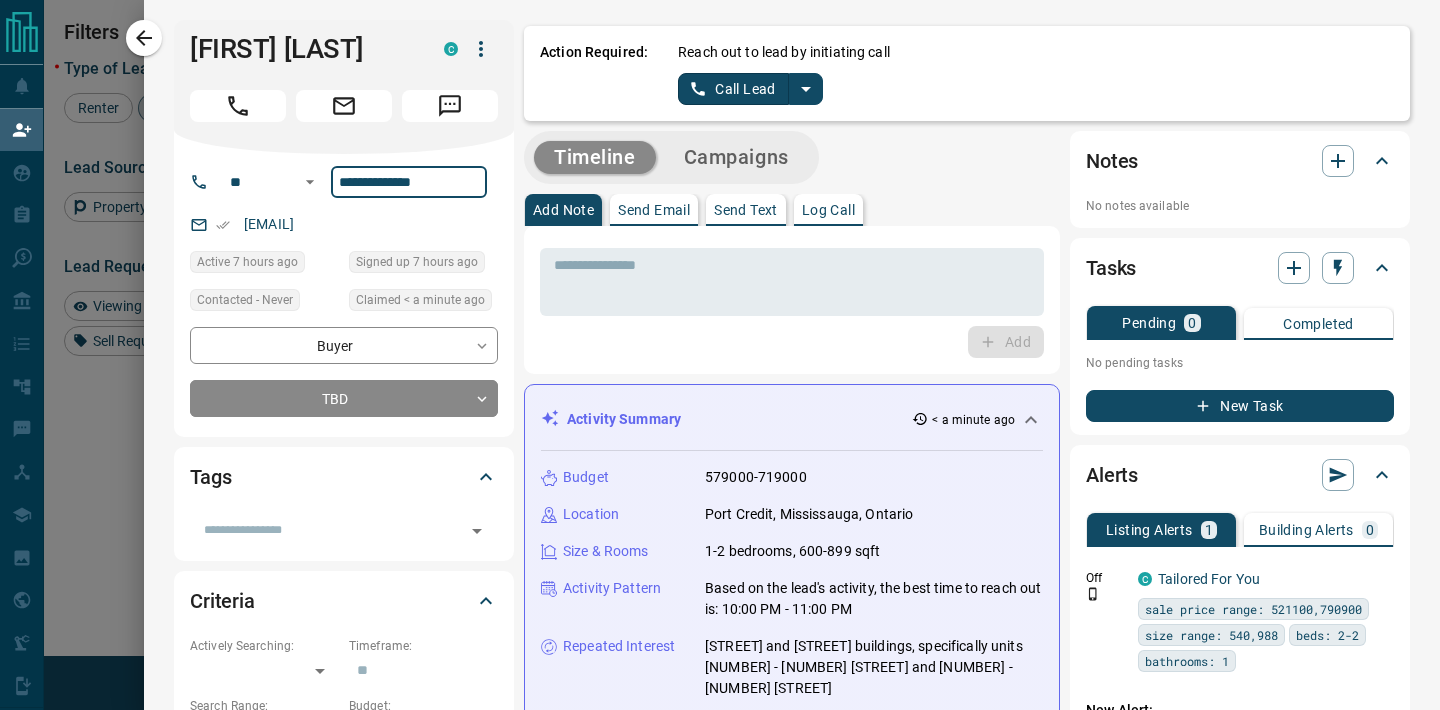 click on "**********" at bounding box center (409, 182) 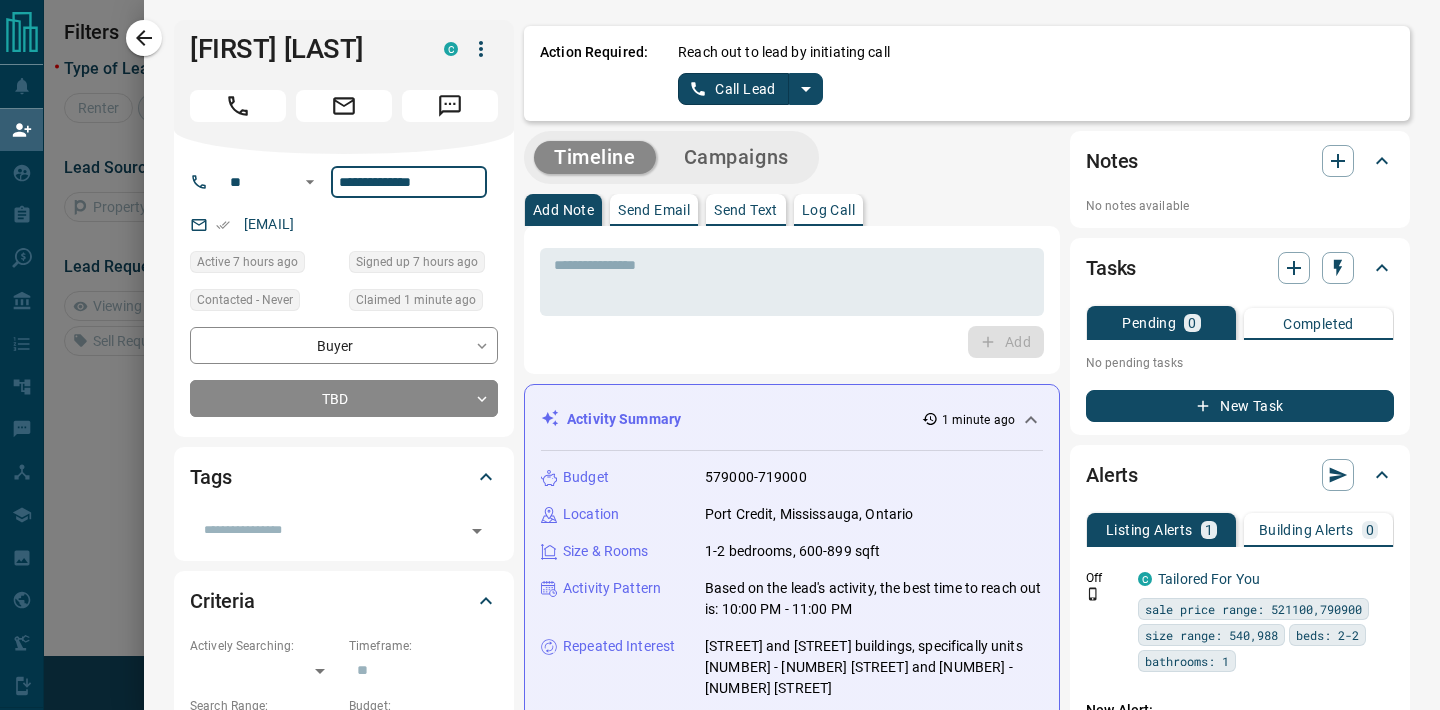 scroll, scrollTop: 1, scrollLeft: 1, axis: both 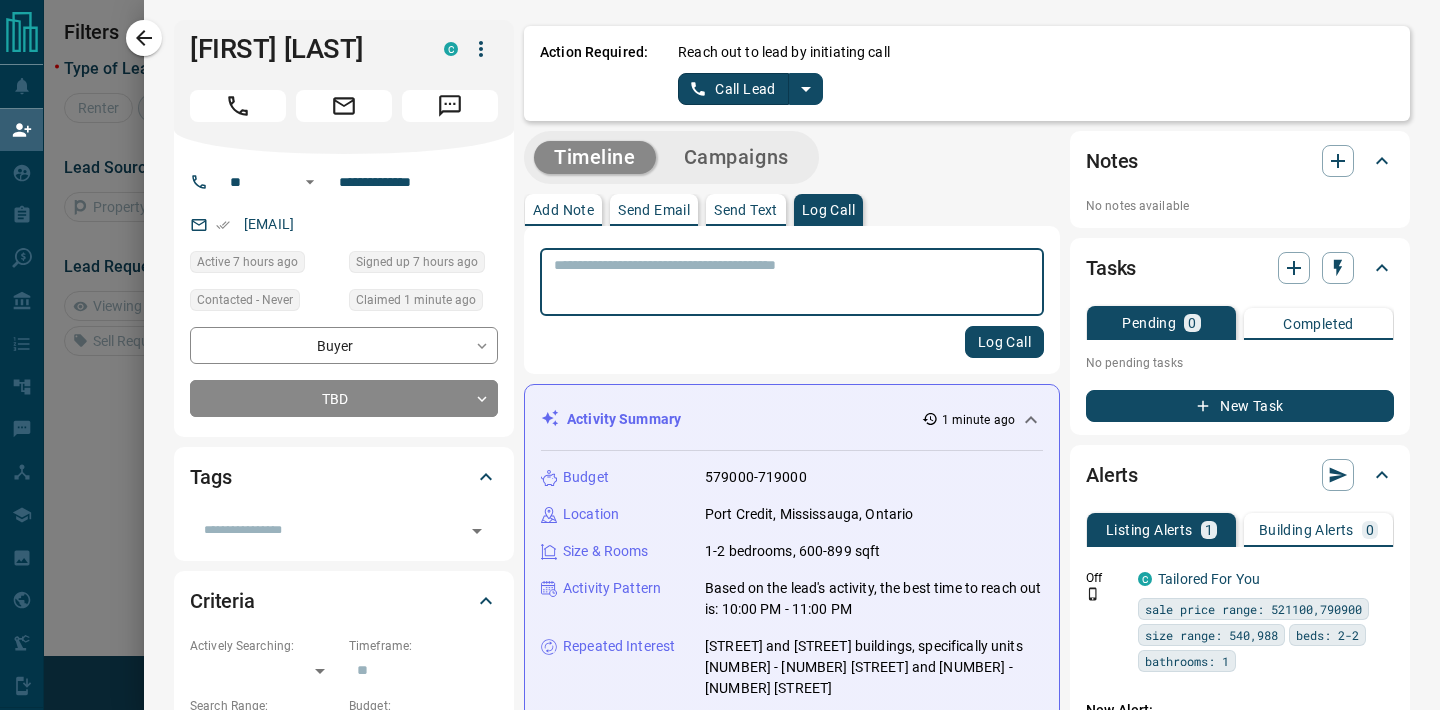 click at bounding box center [792, 282] 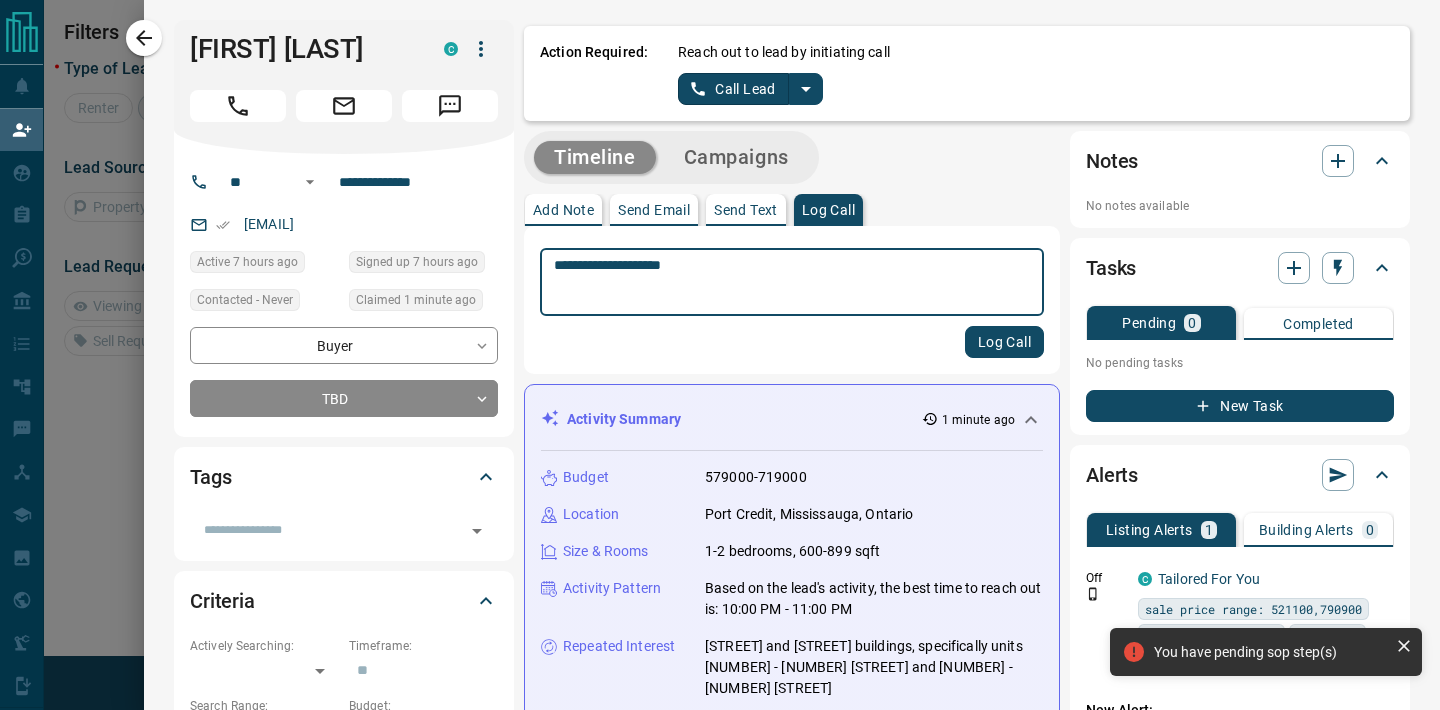 type on "**********" 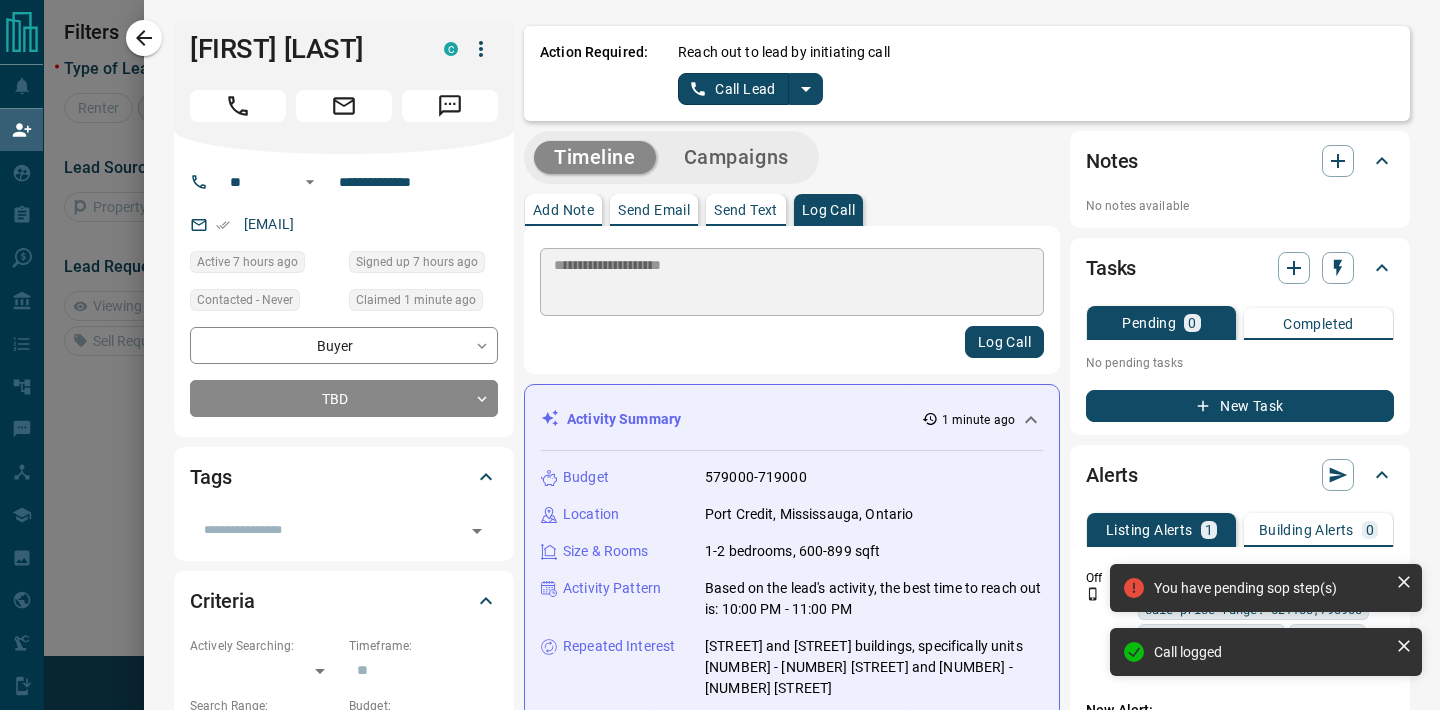 type 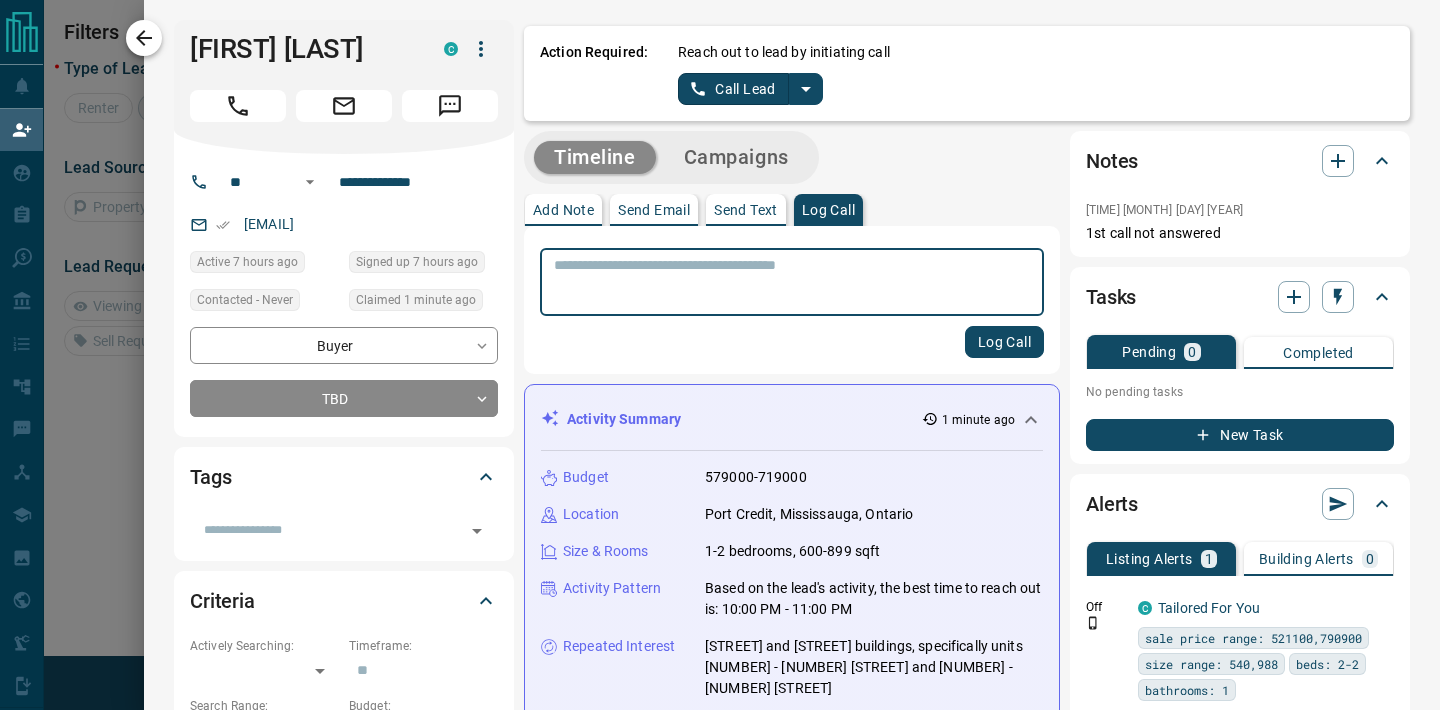 click 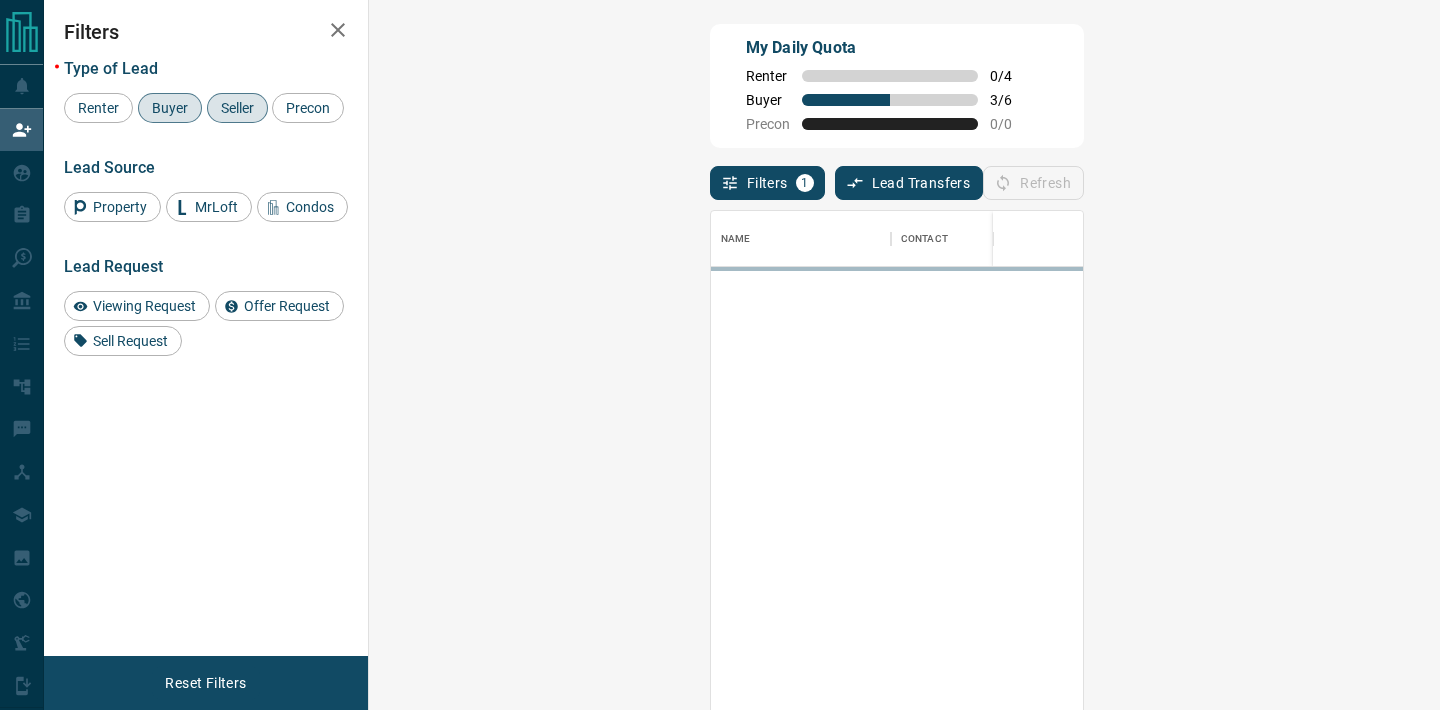 scroll, scrollTop: 1, scrollLeft: 1, axis: both 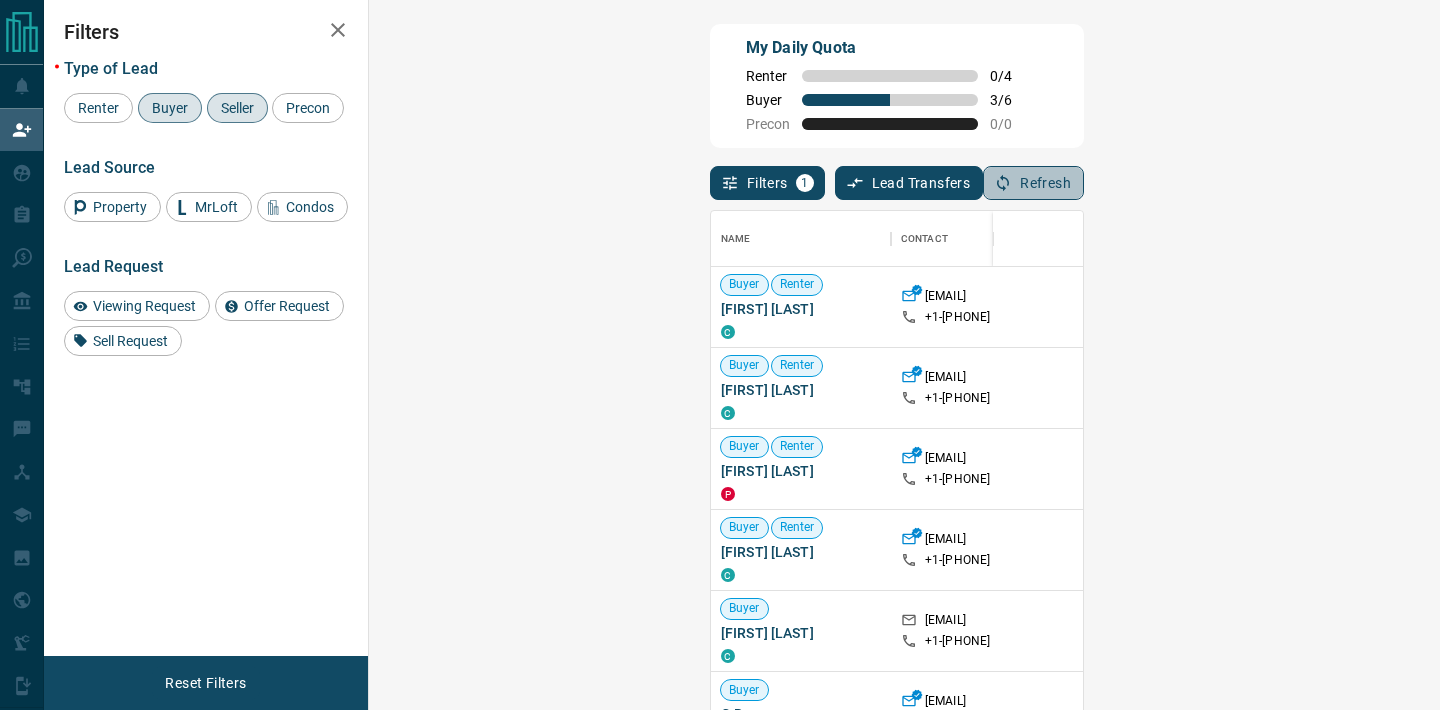 click on "Refresh" at bounding box center (1033, 183) 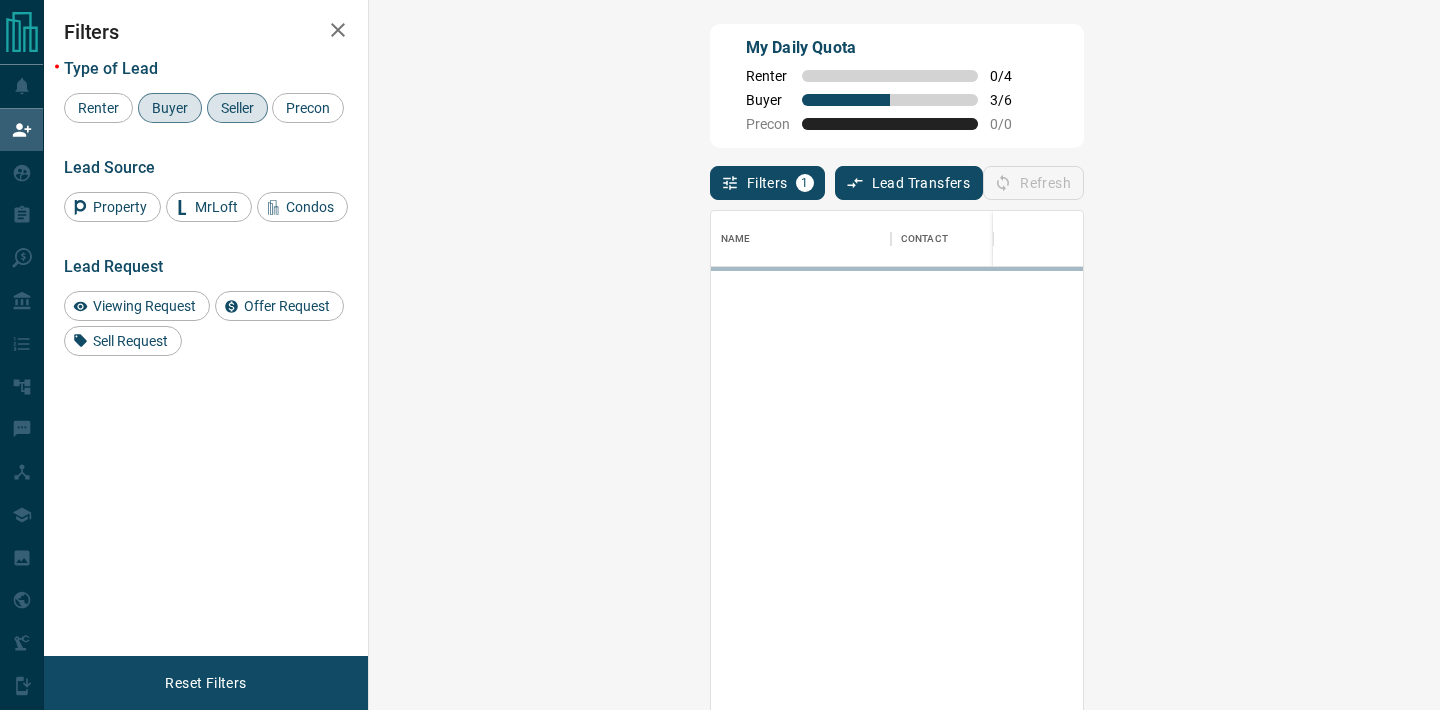 scroll, scrollTop: 1, scrollLeft: 1, axis: both 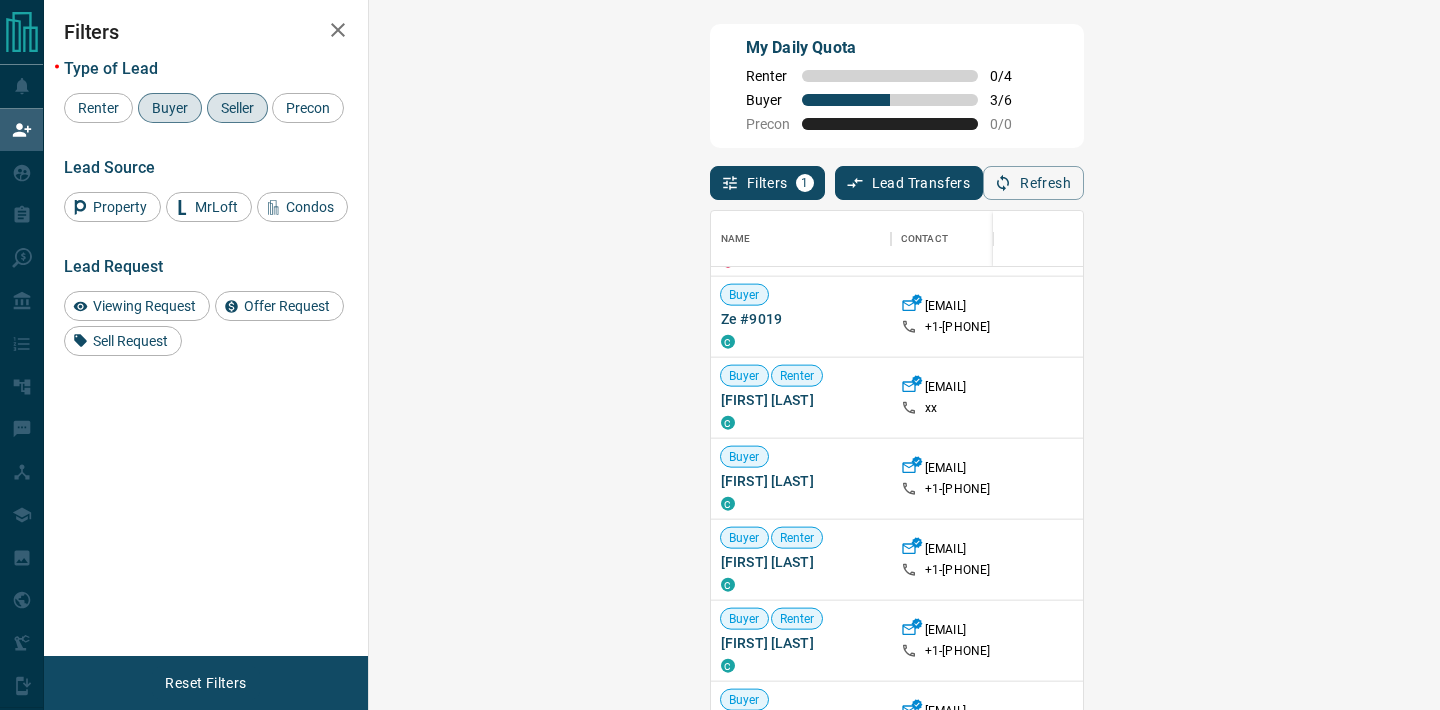 click on "Viewing Request   ( 6 )" at bounding box center (1538, 560) 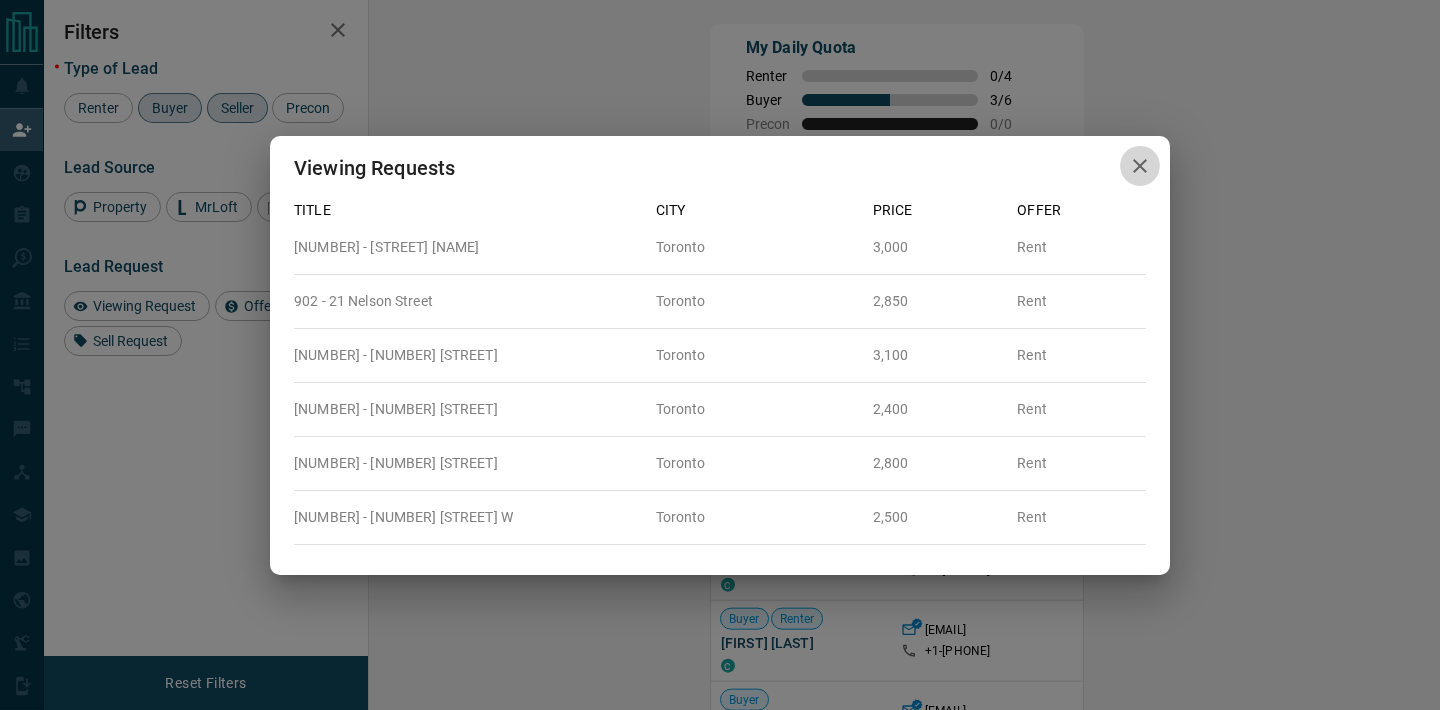 click 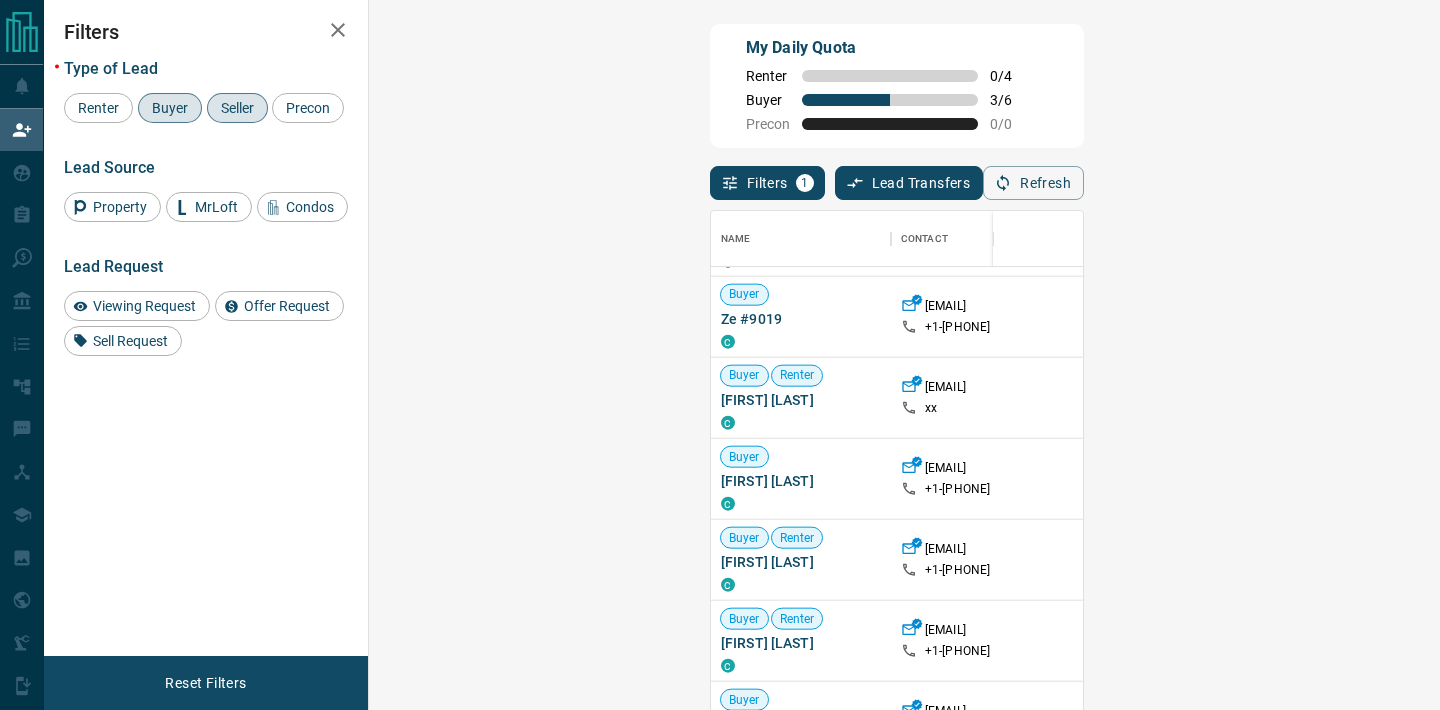 click on "Claim" at bounding box center (1694, 479) 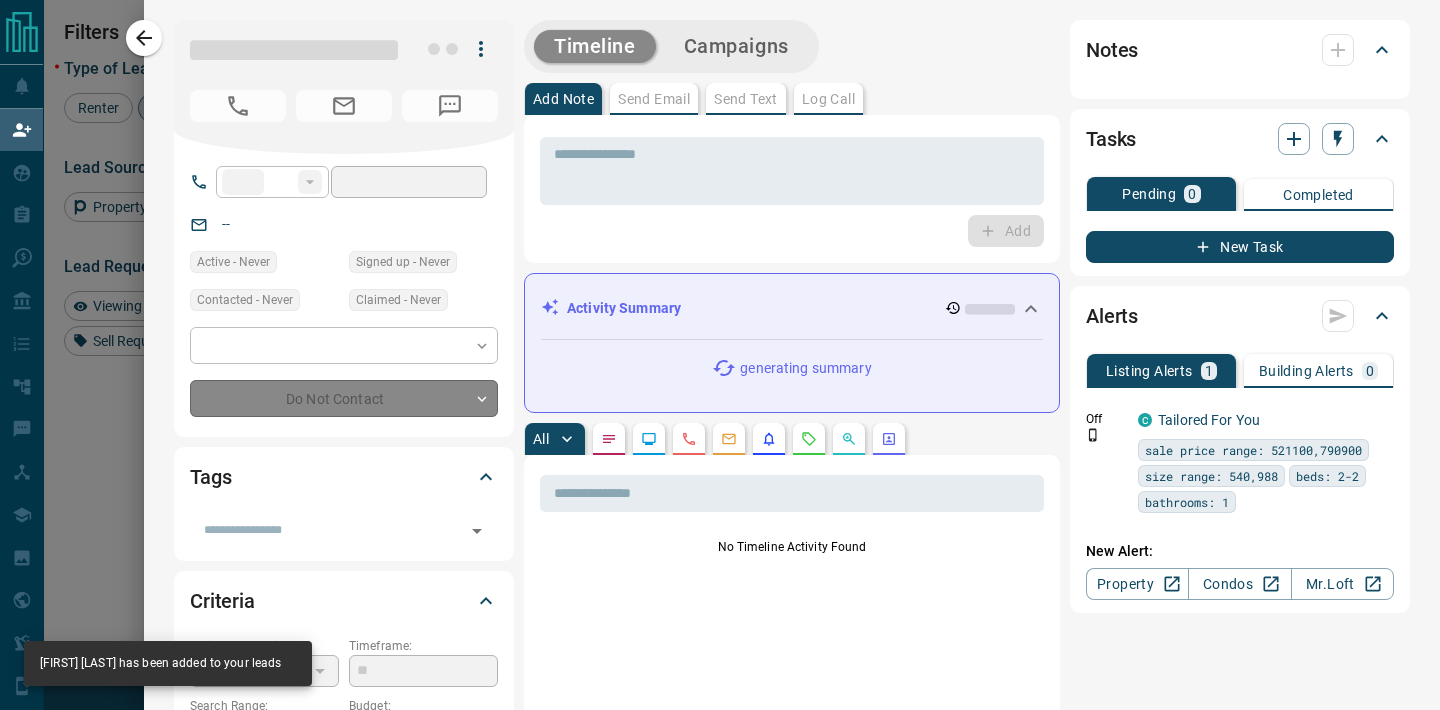 type on "**" 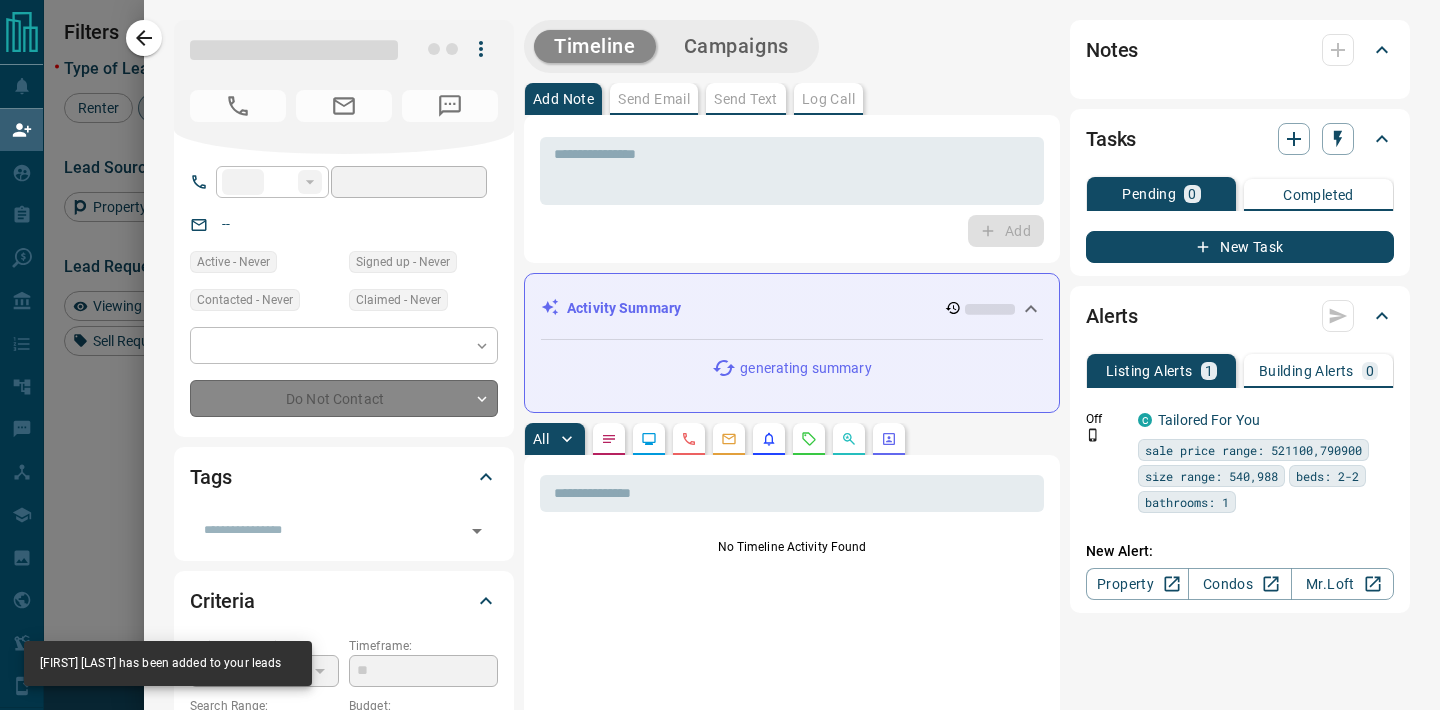 type on "**********" 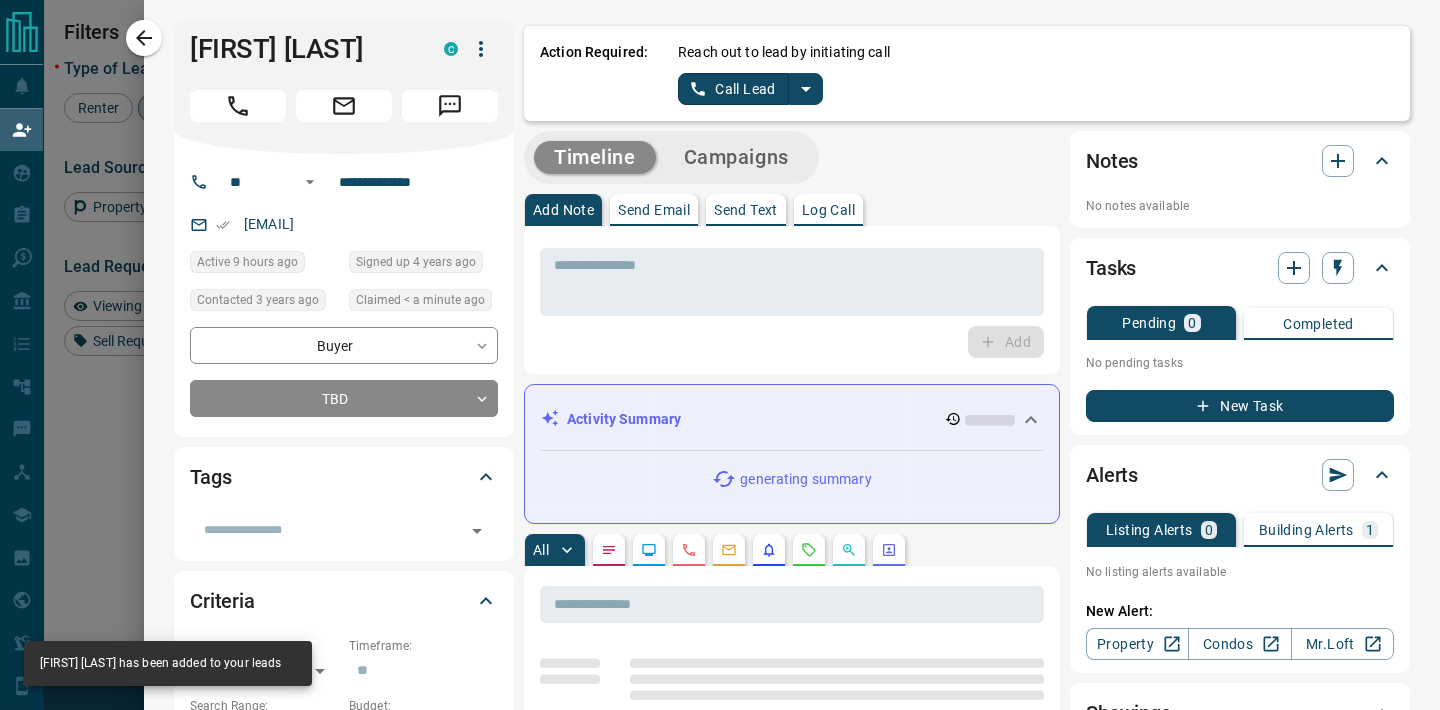 click on "[EMAIL]" at bounding box center (344, 224) 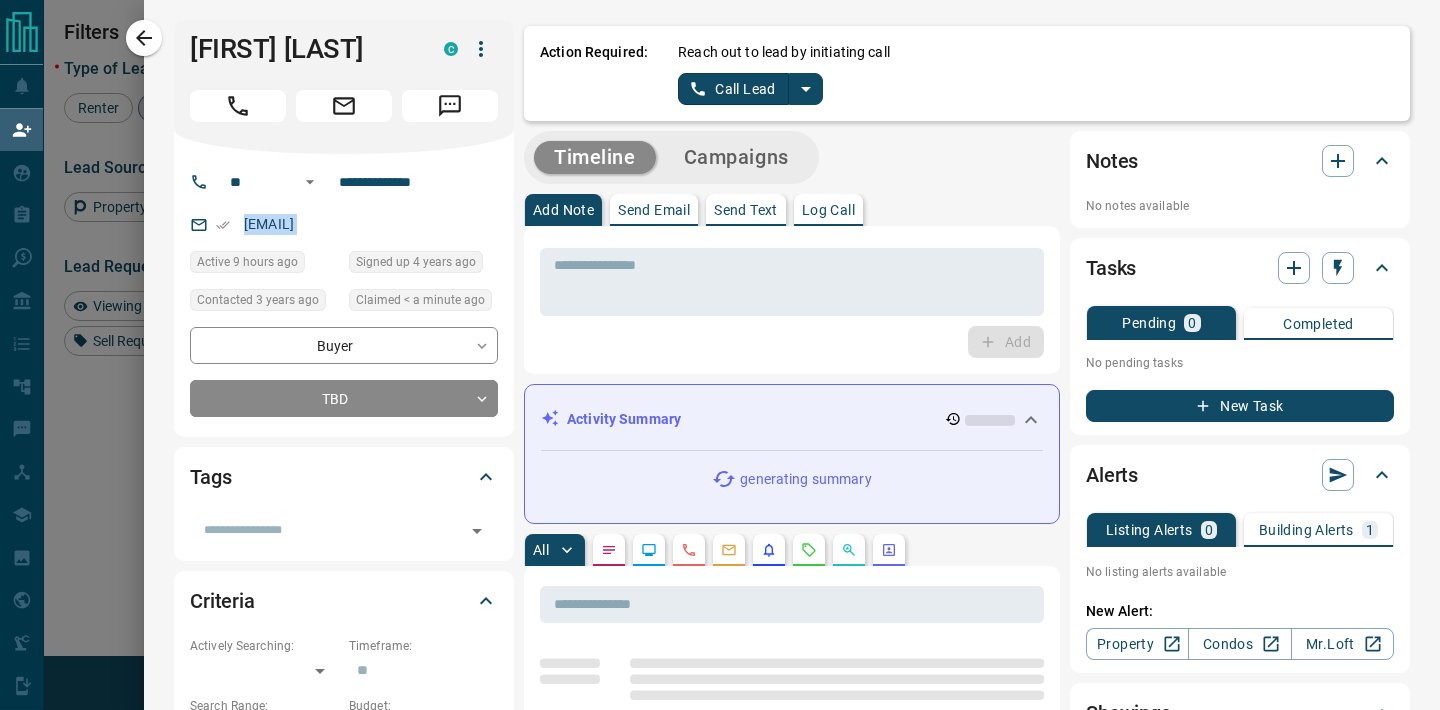 click on "[EMAIL]" at bounding box center [344, 224] 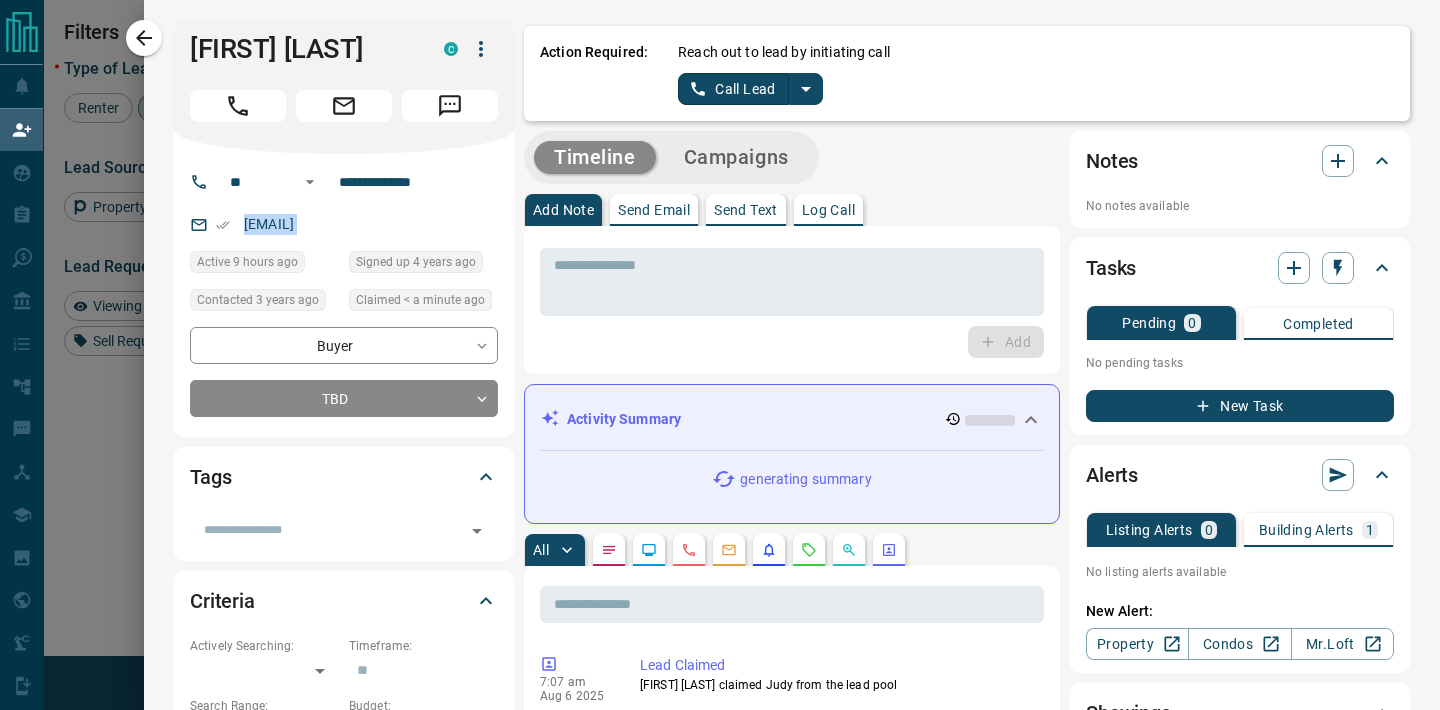 copy on "[EMAIL]" 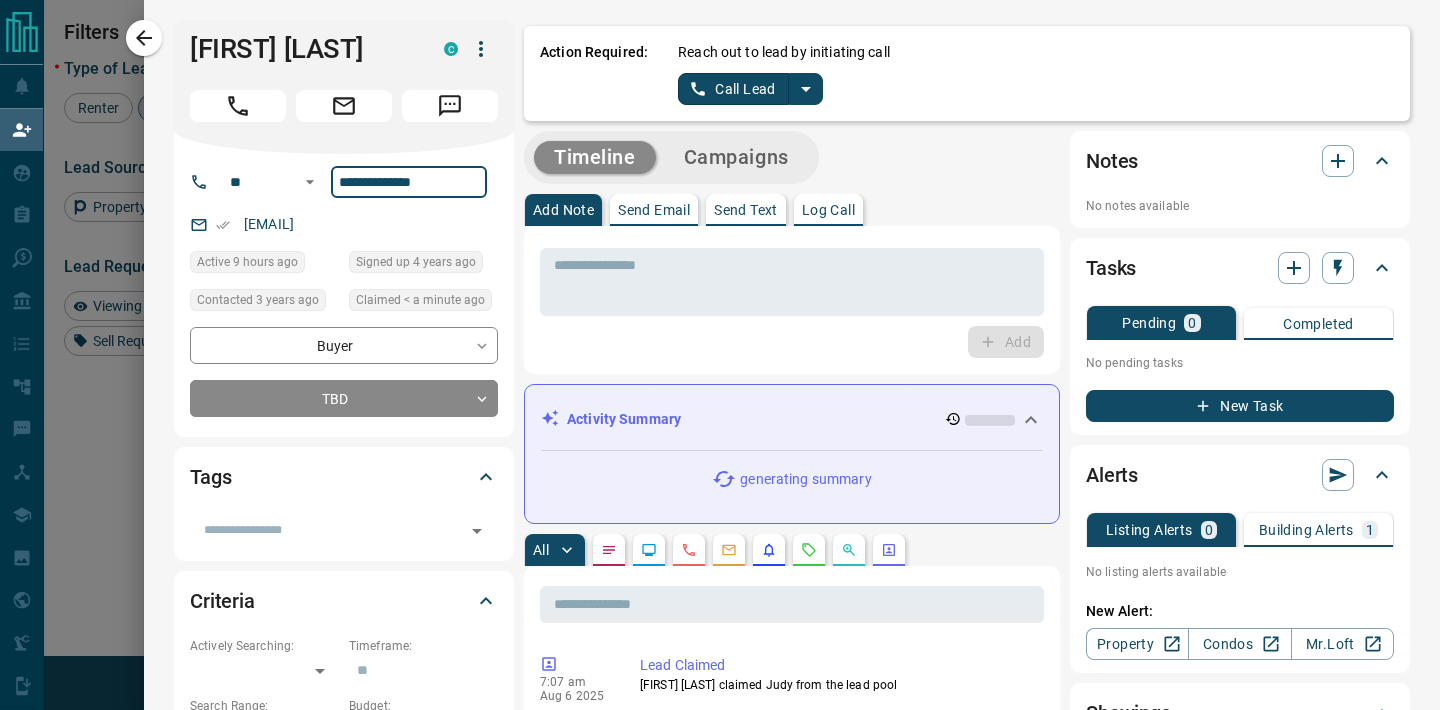 click on "**********" at bounding box center (409, 182) 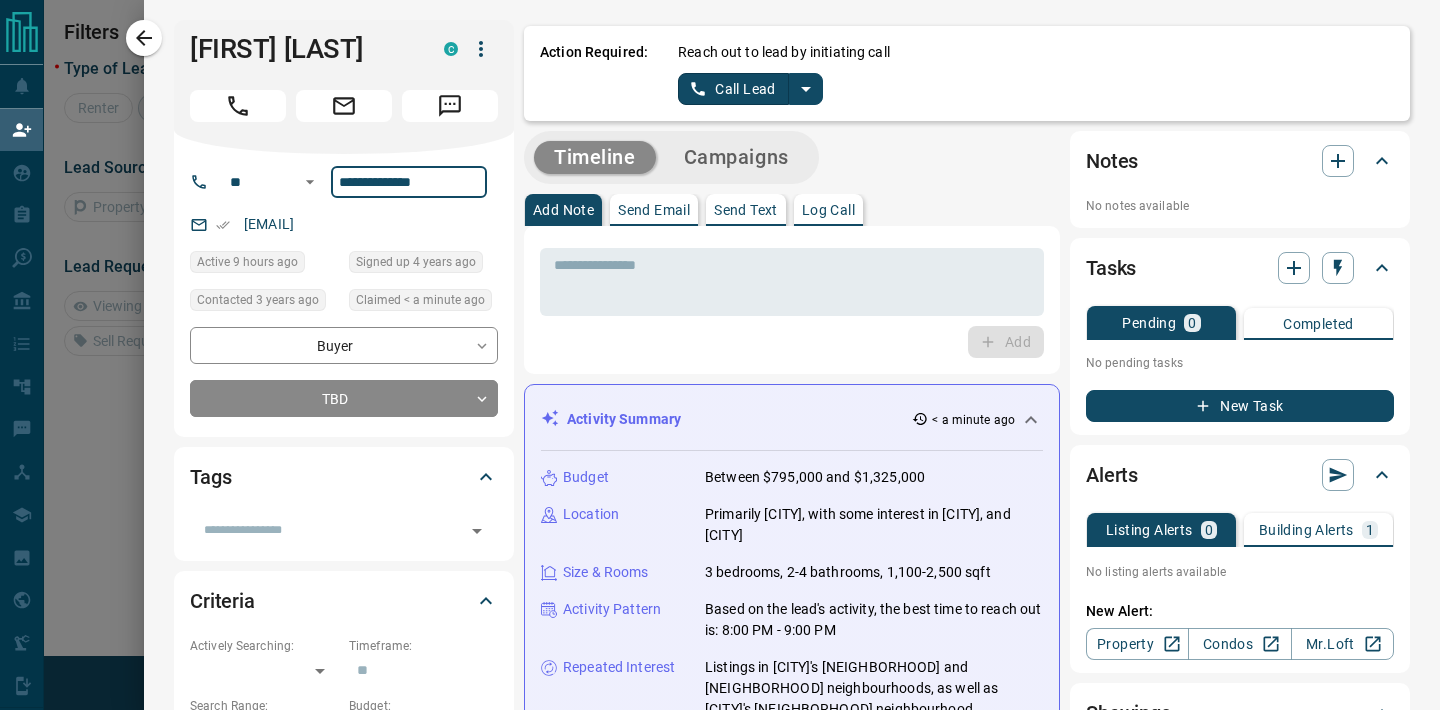 scroll, scrollTop: 1, scrollLeft: 1, axis: both 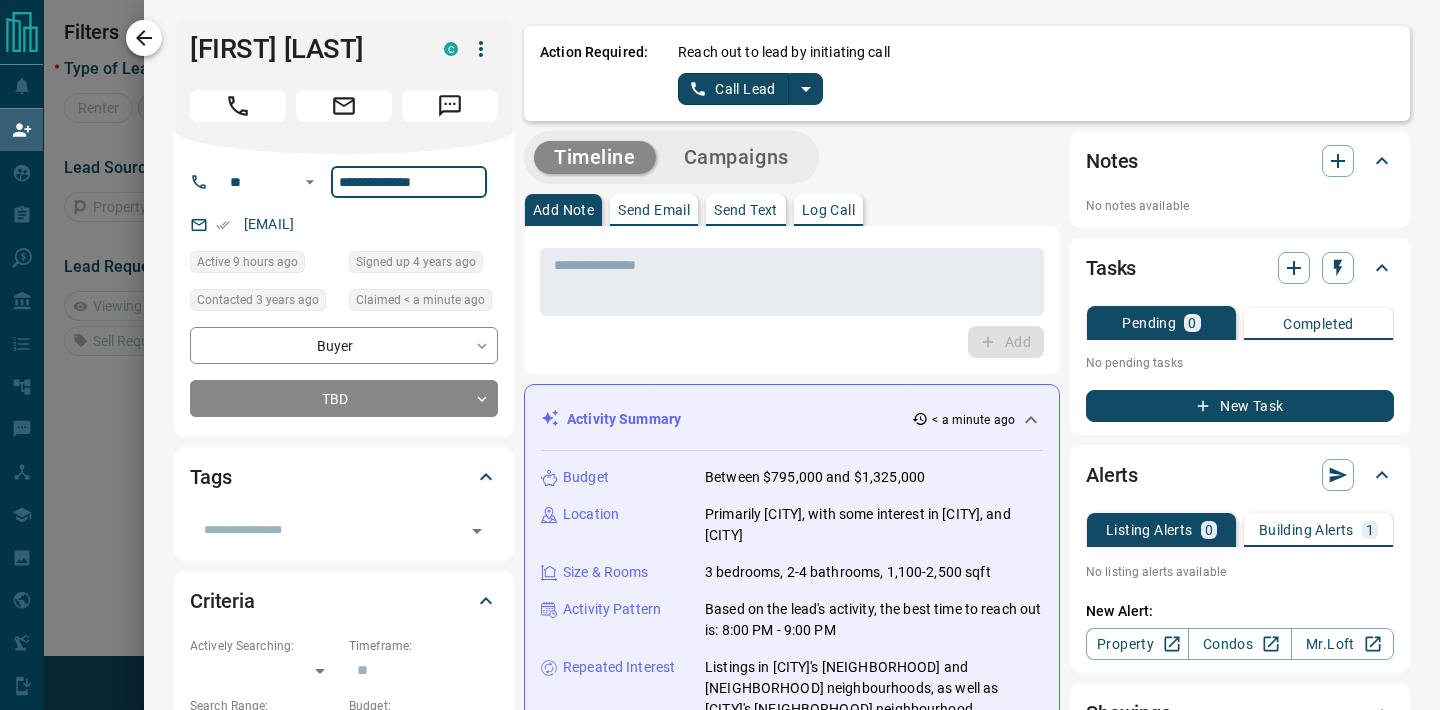 click 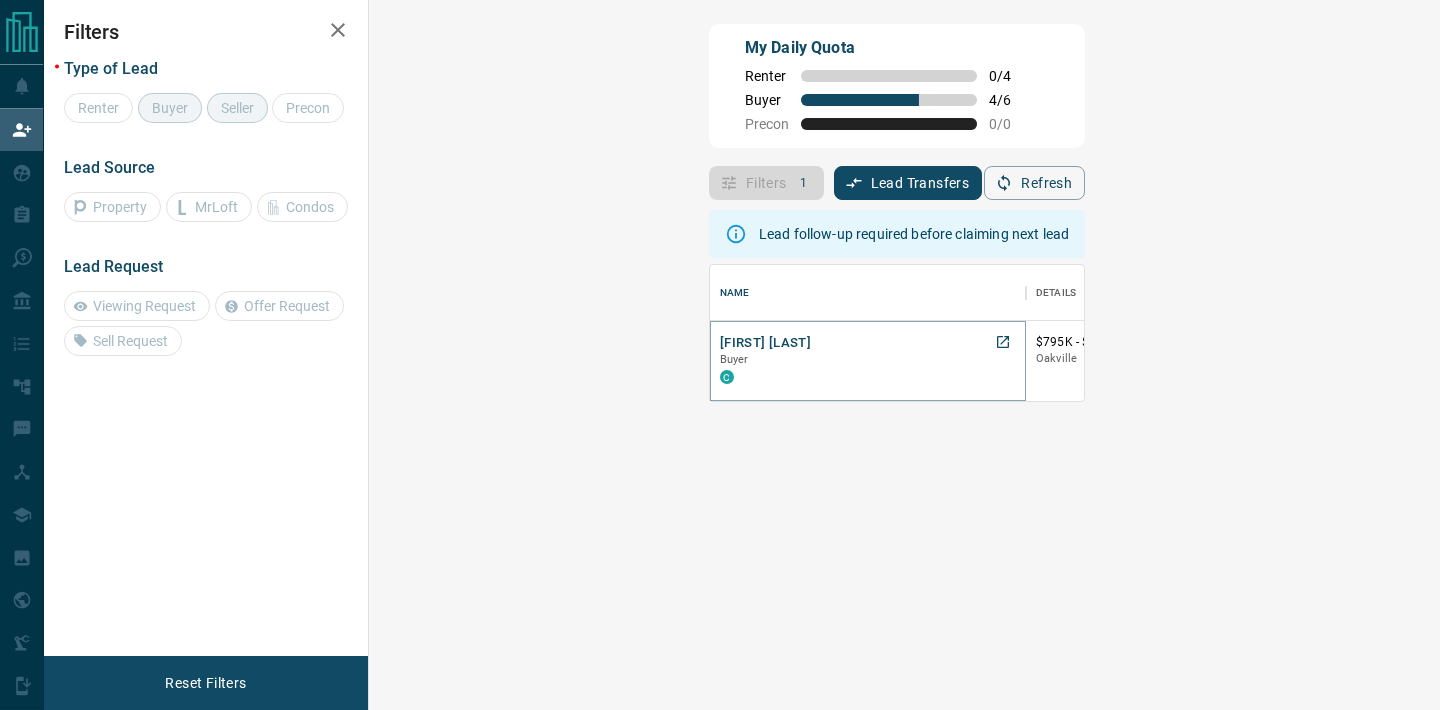 click on "[FIRST] [LAST]" at bounding box center (765, 343) 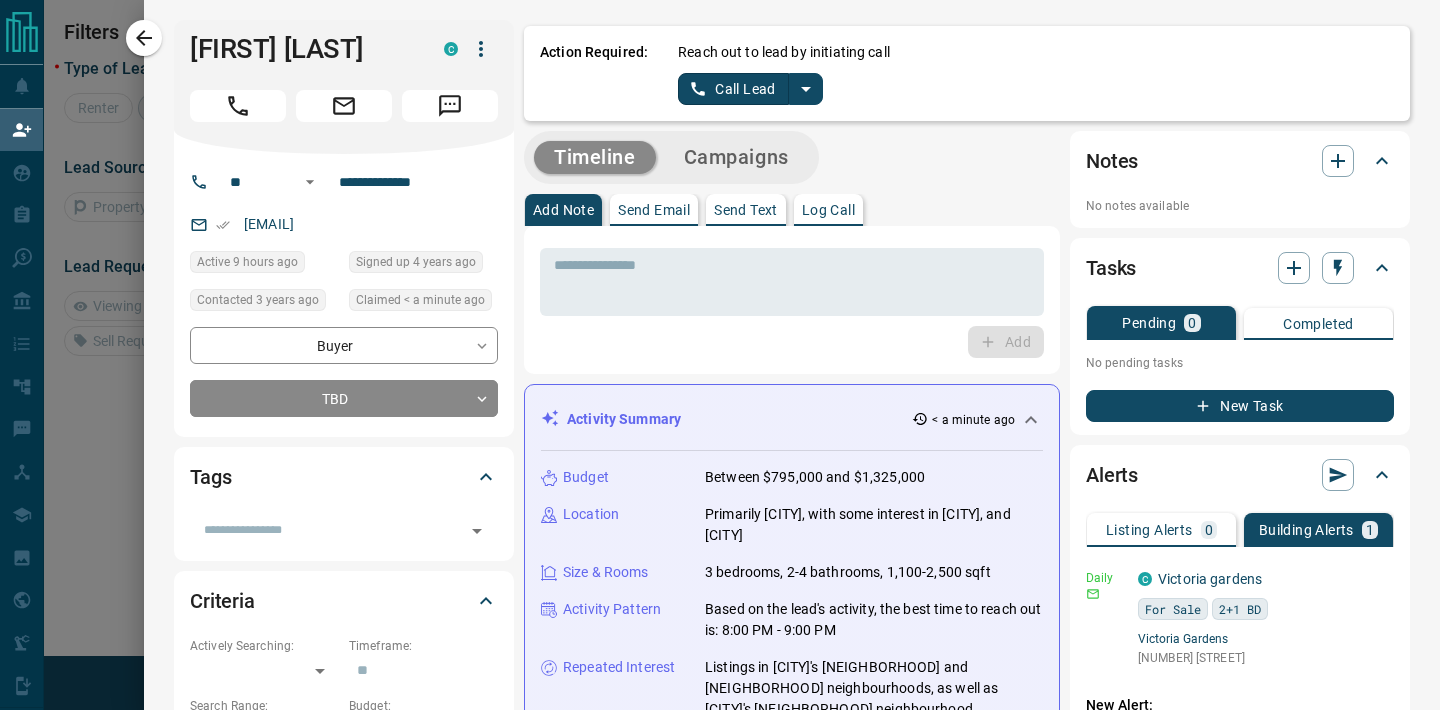 click on "Log Call" at bounding box center (828, 210) 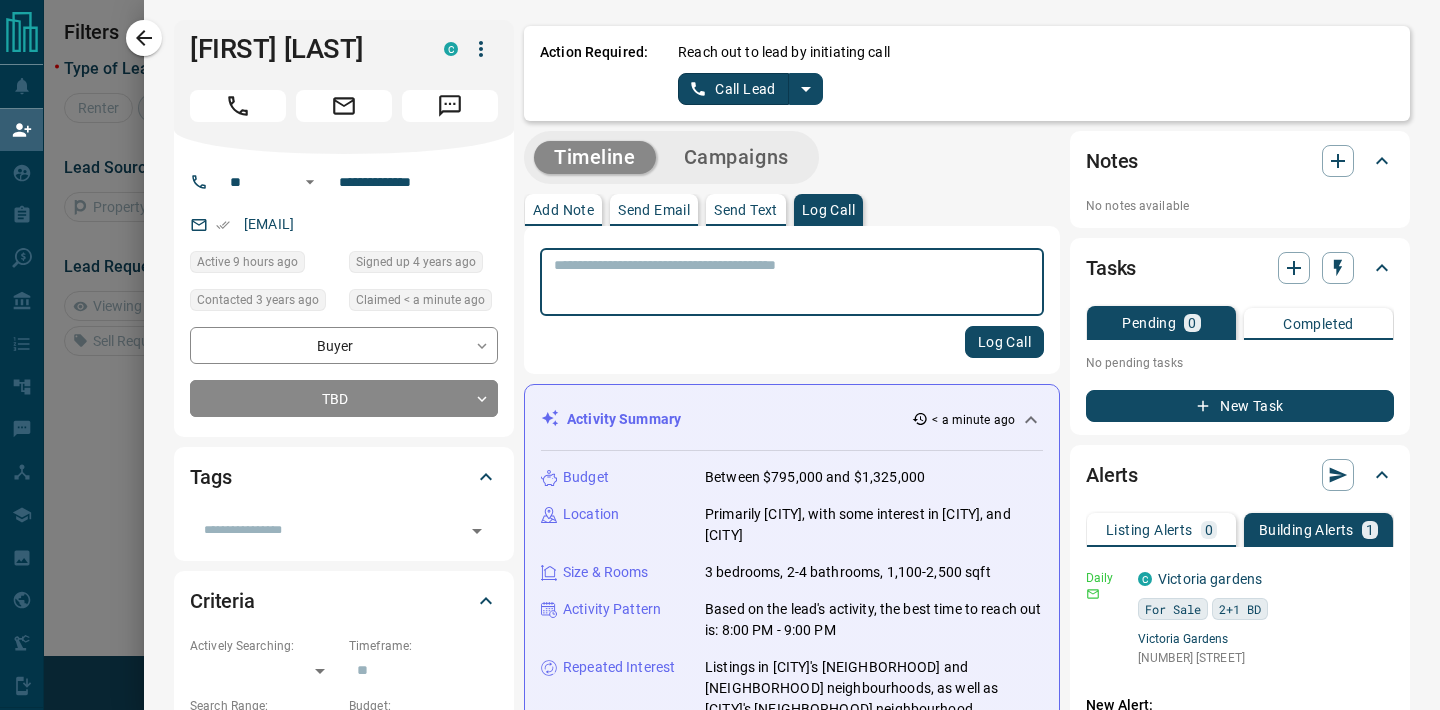 click at bounding box center (792, 282) 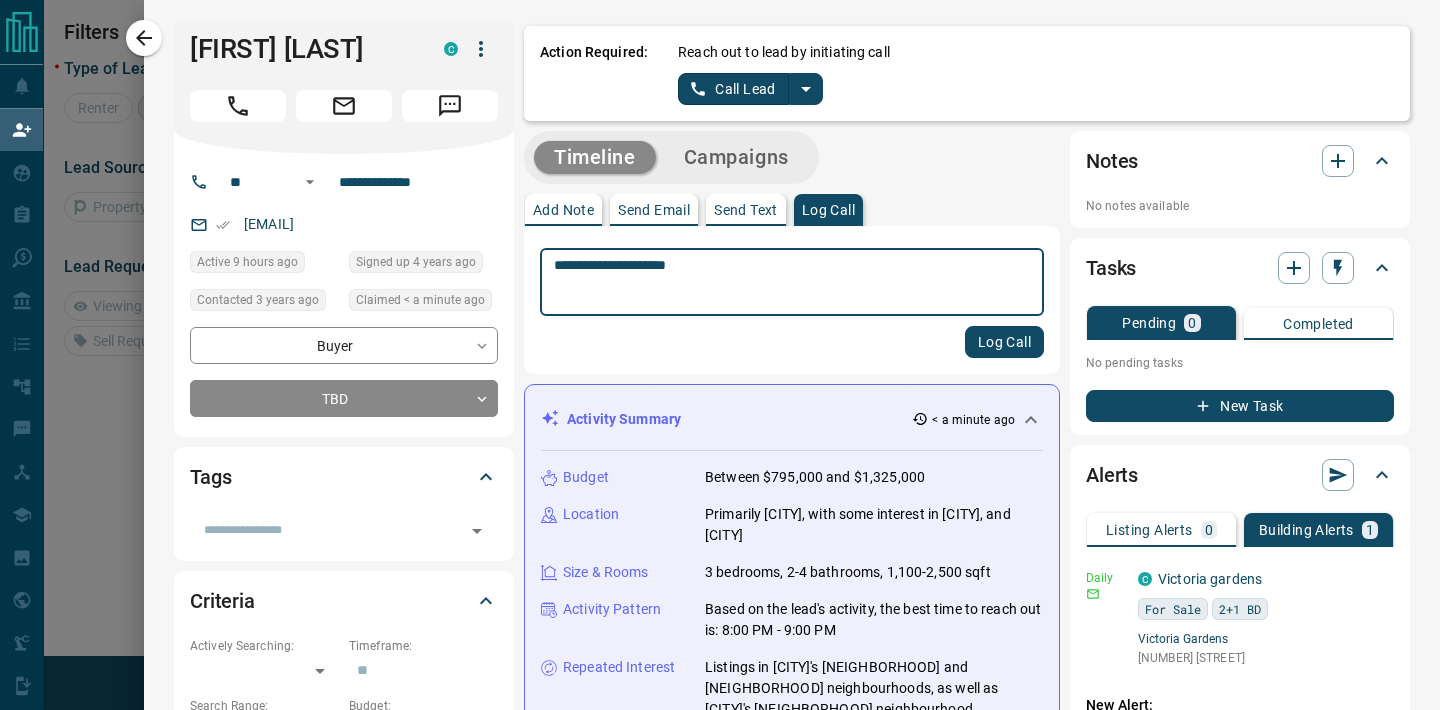 type on "**********" 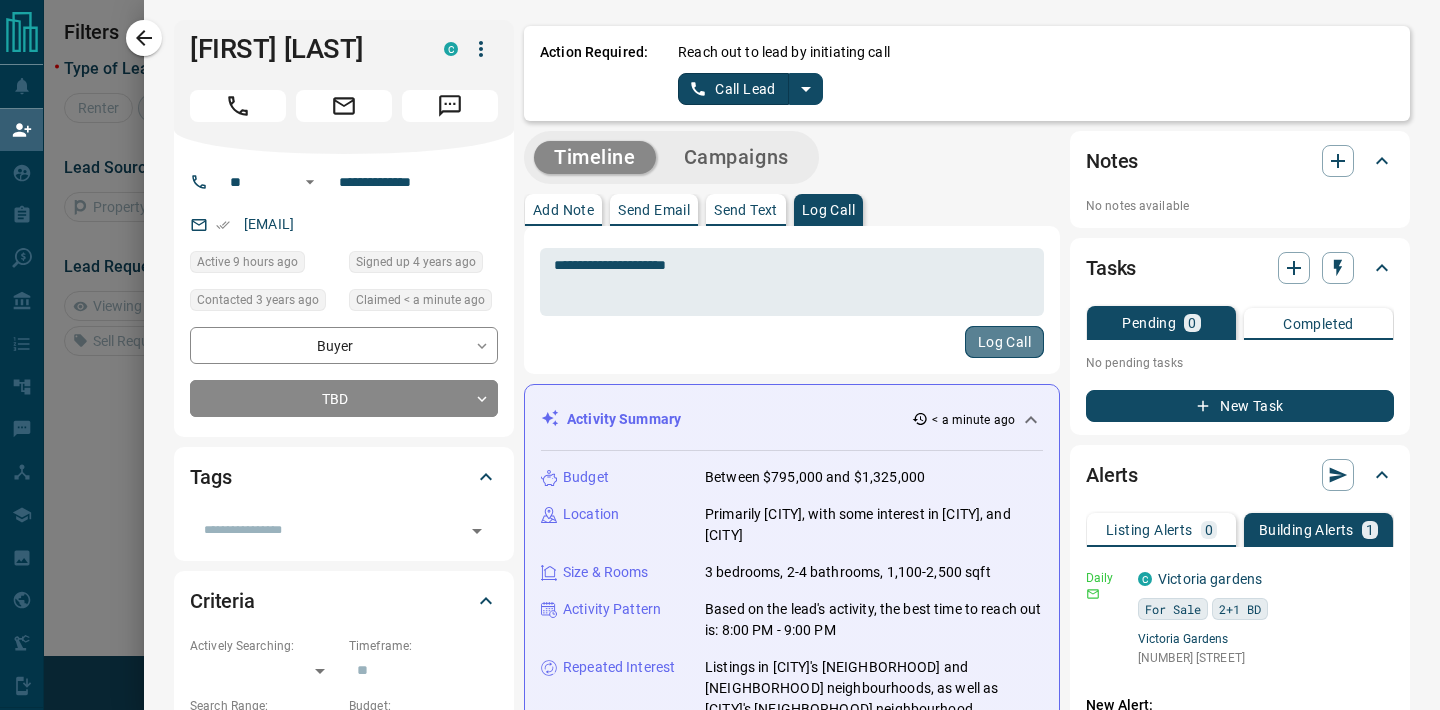 click on "Log Call" at bounding box center (1004, 342) 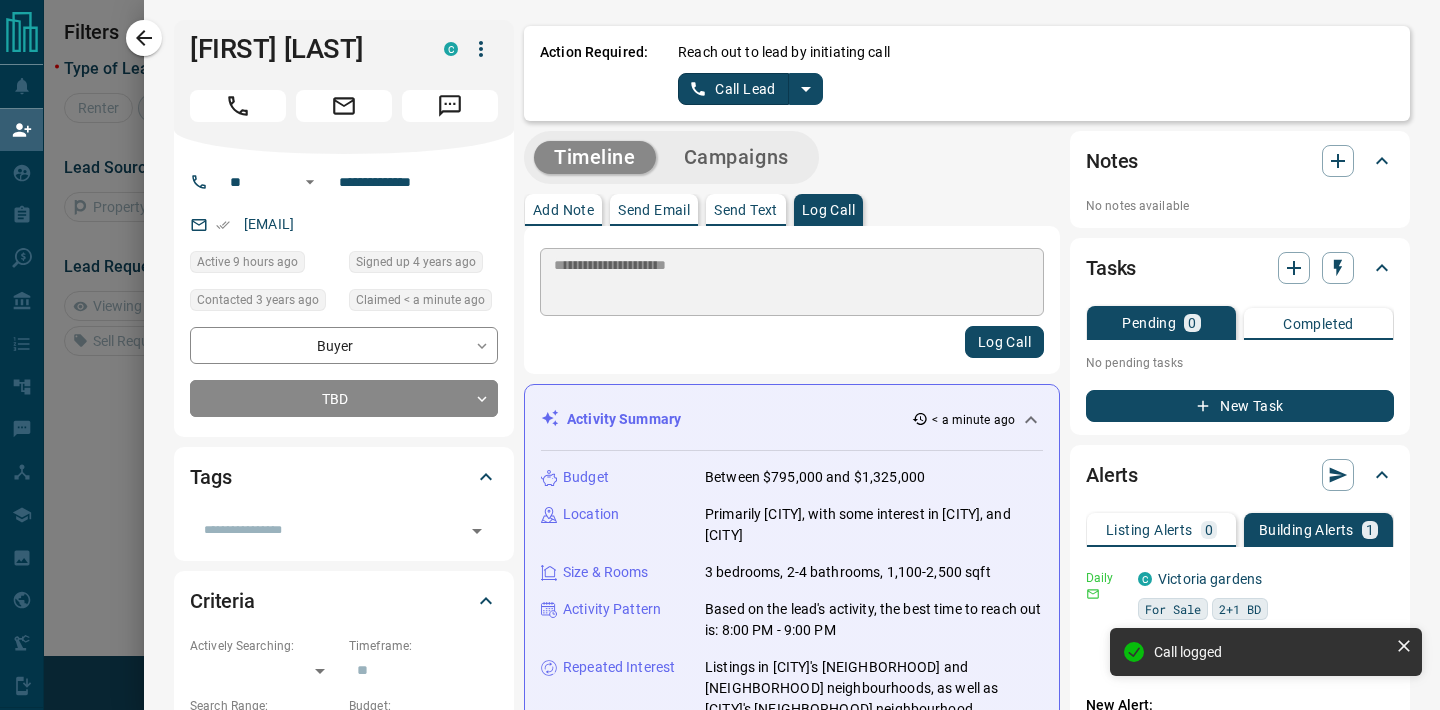 type 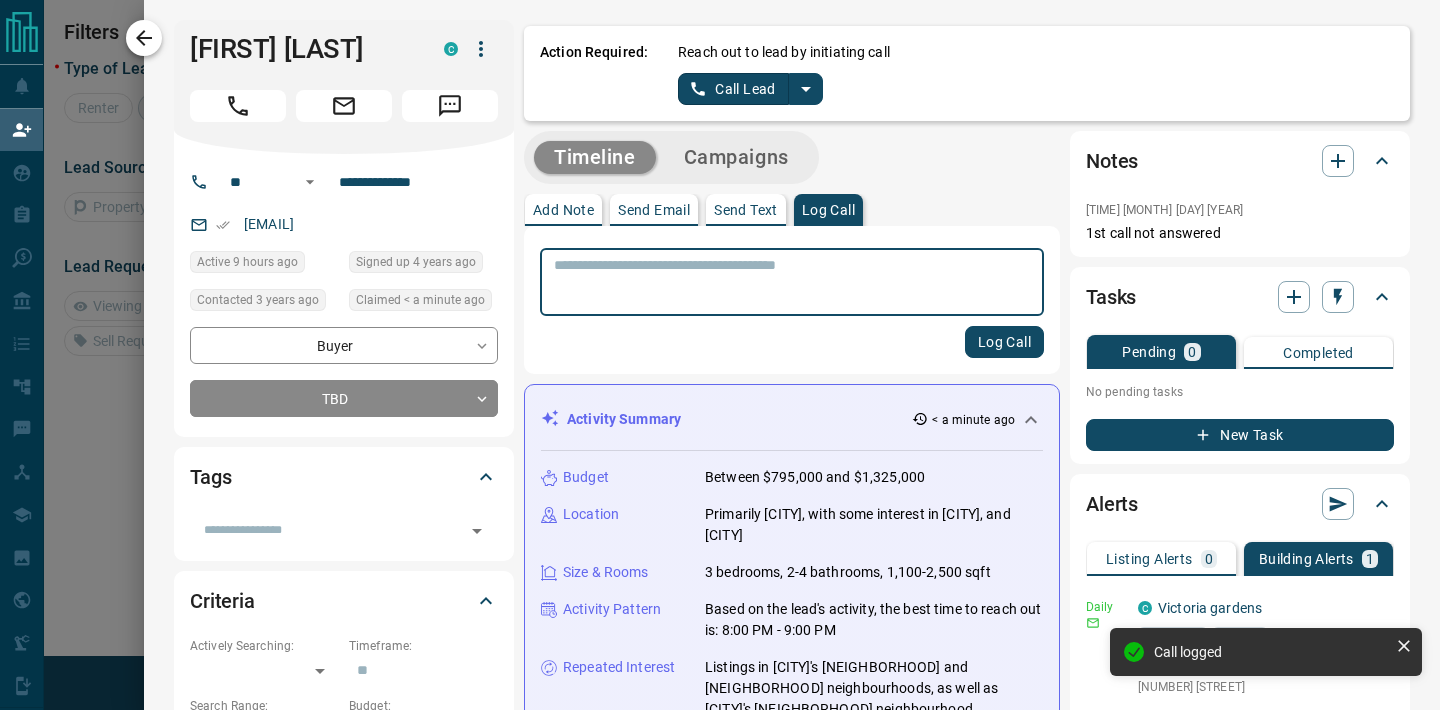 click 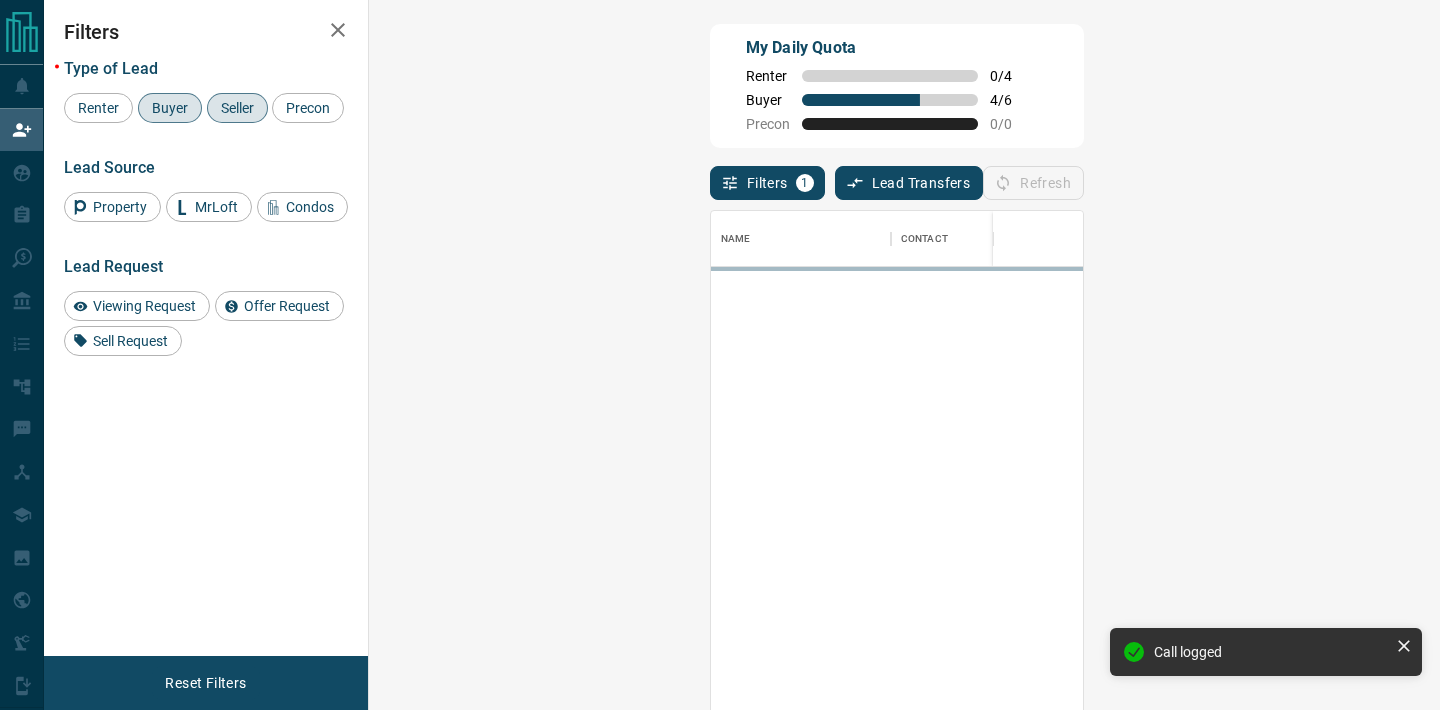 scroll, scrollTop: 1, scrollLeft: 1, axis: both 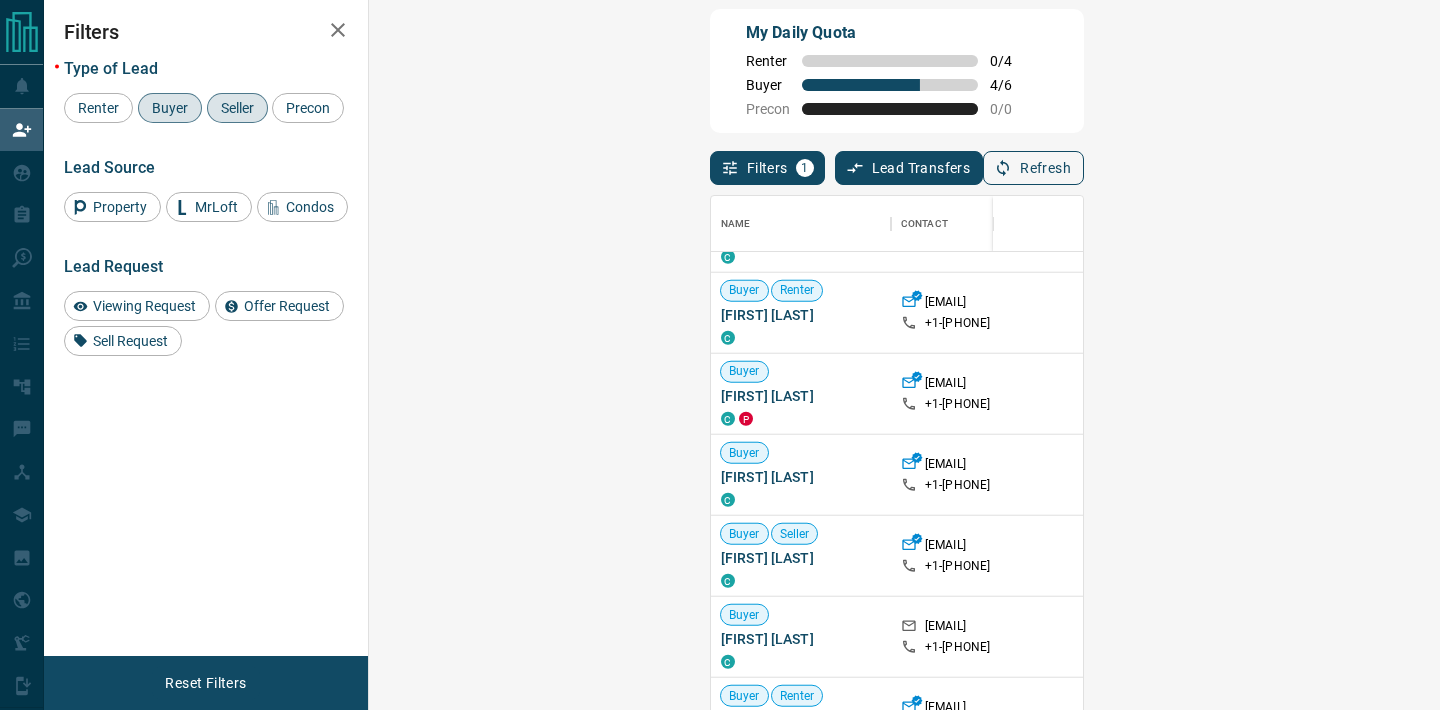 click on "Refresh" at bounding box center [1033, 168] 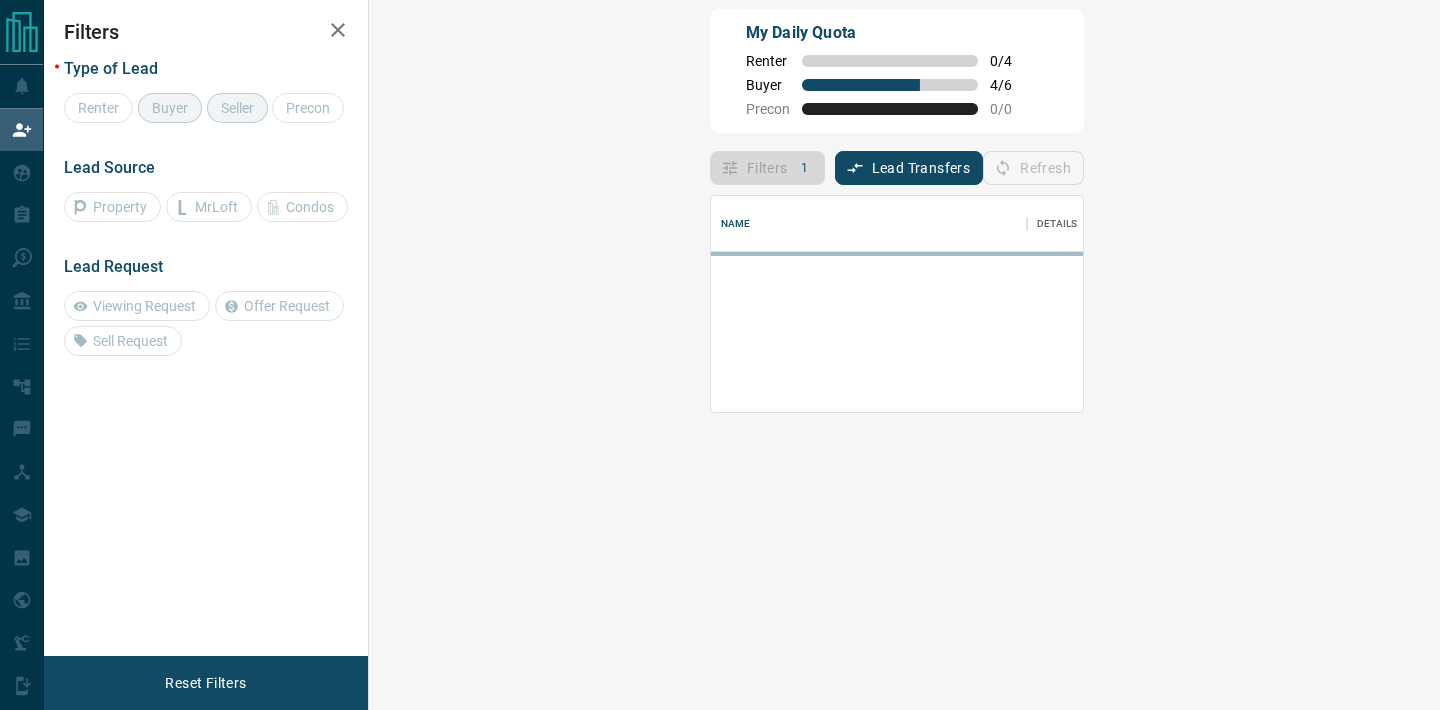 scroll, scrollTop: 1, scrollLeft: 1, axis: both 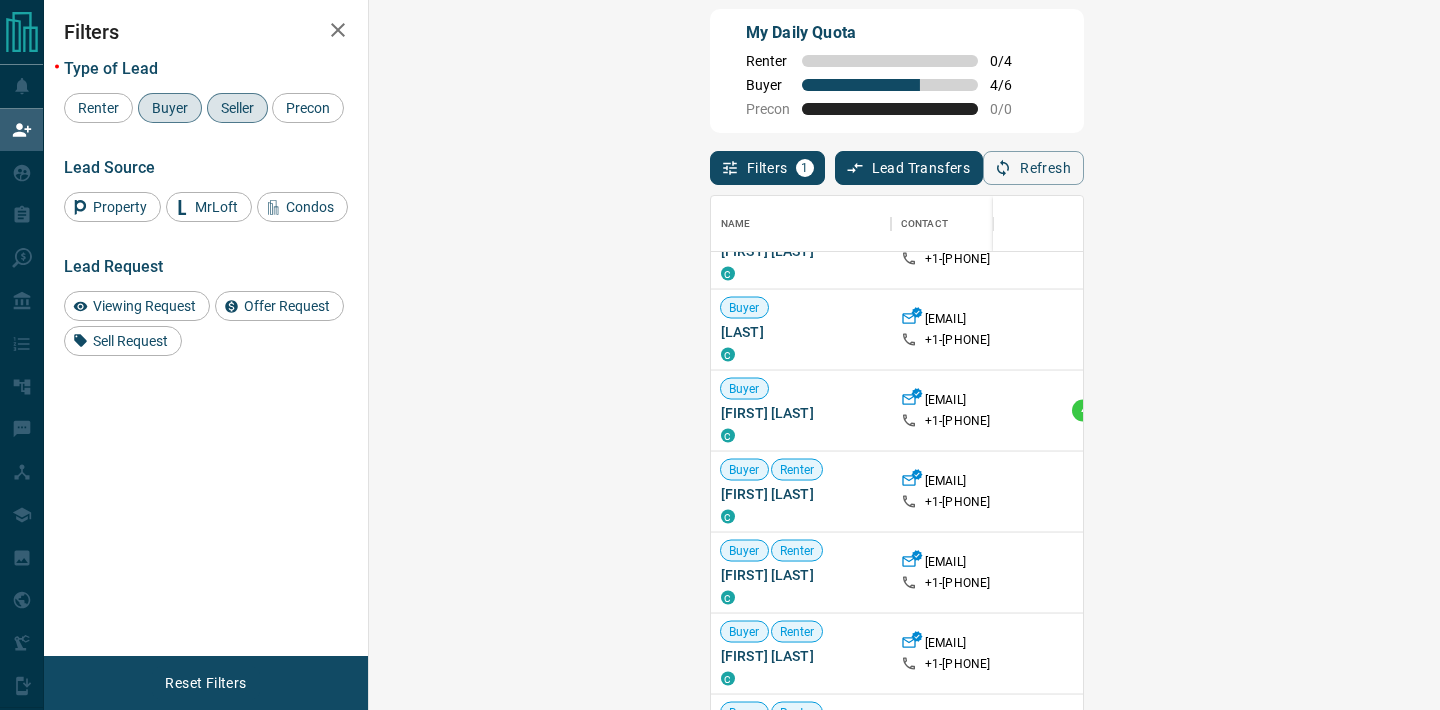 click 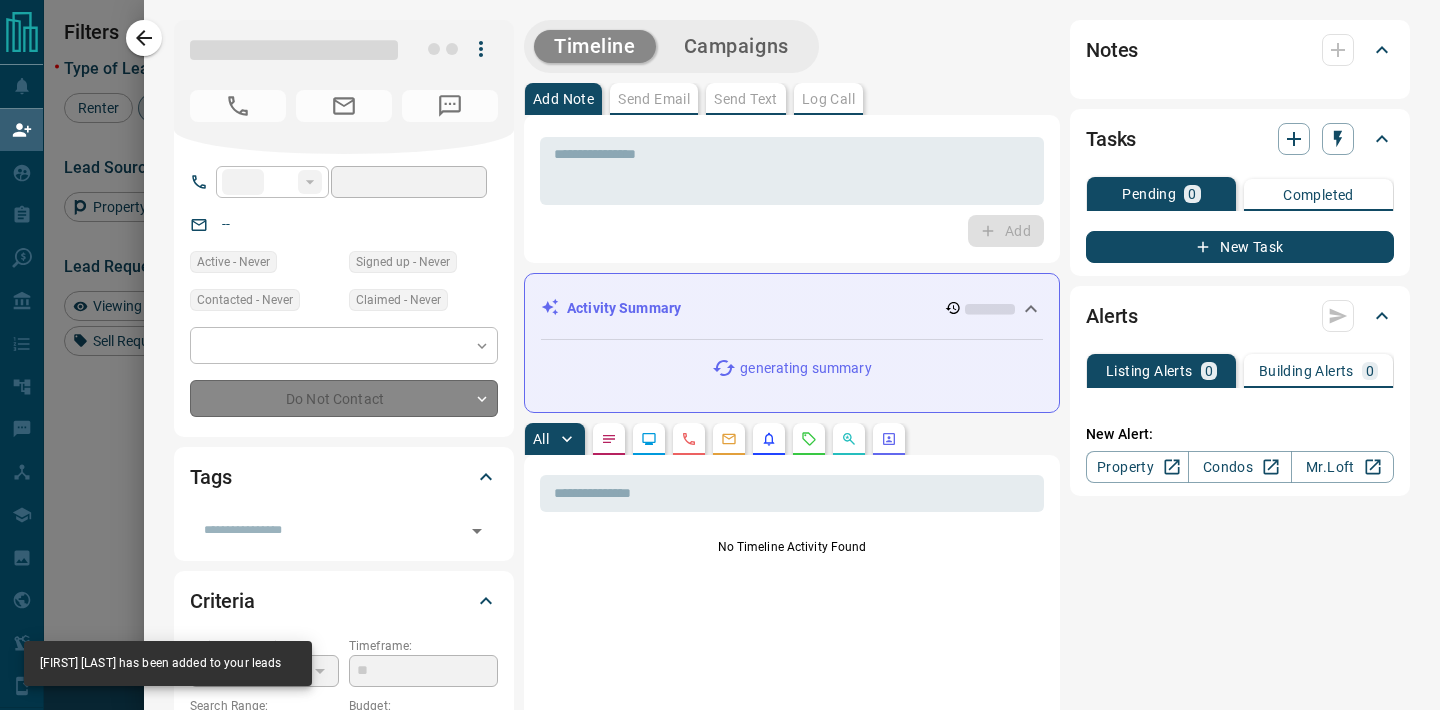 type on "**" 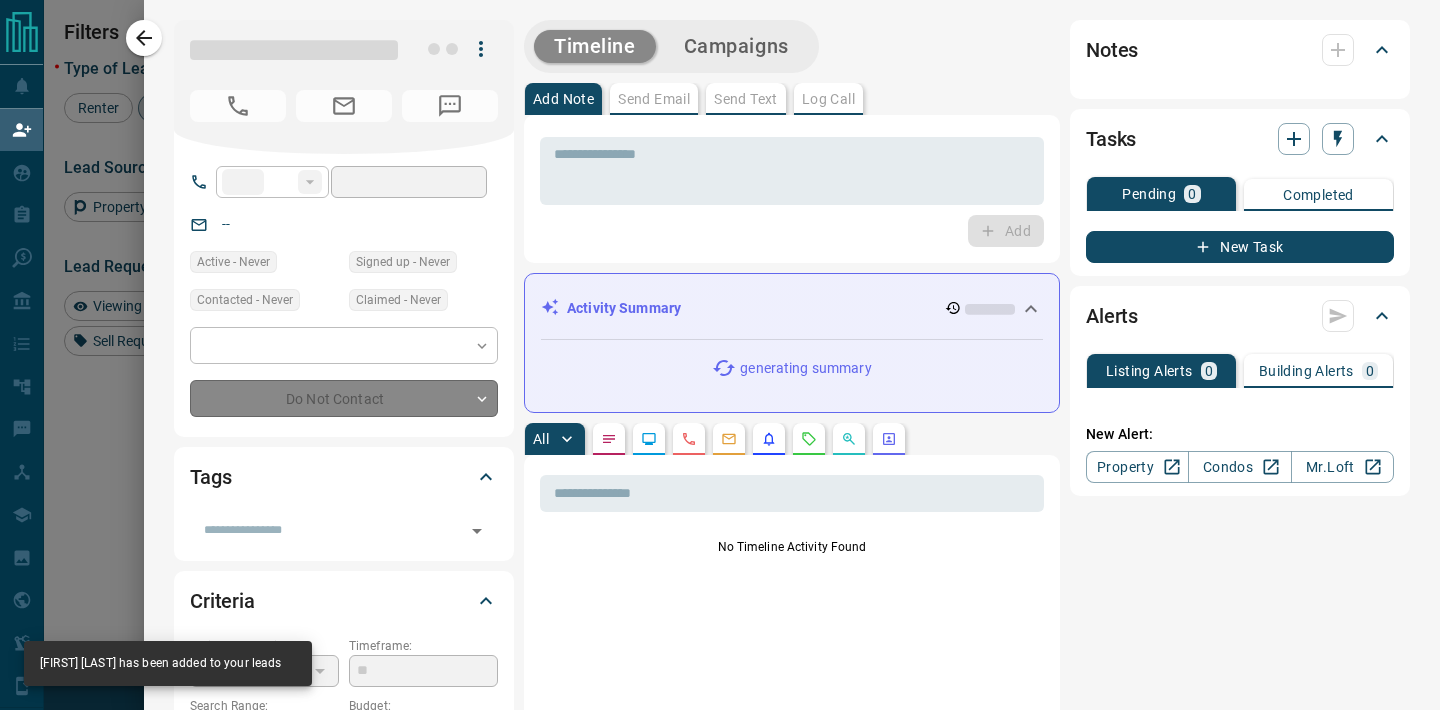 type on "**********" 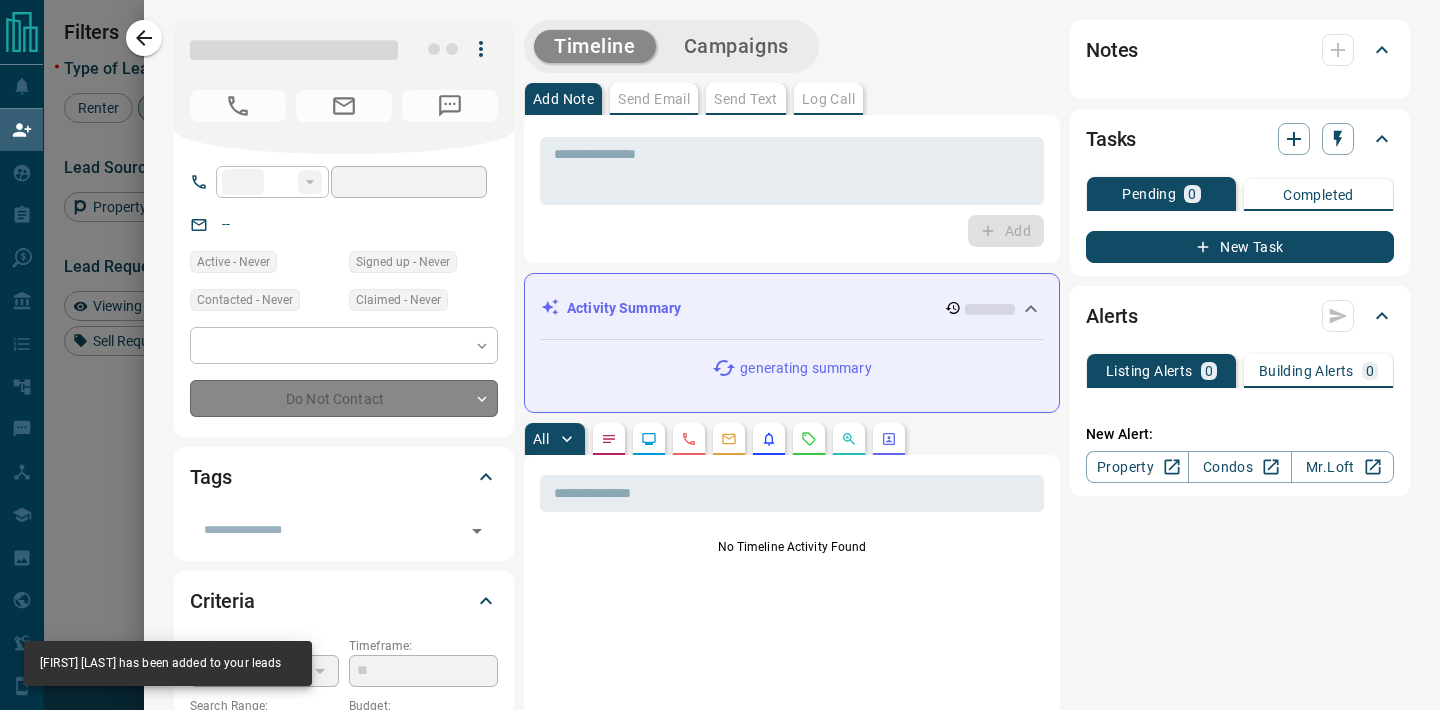 type on "**********" 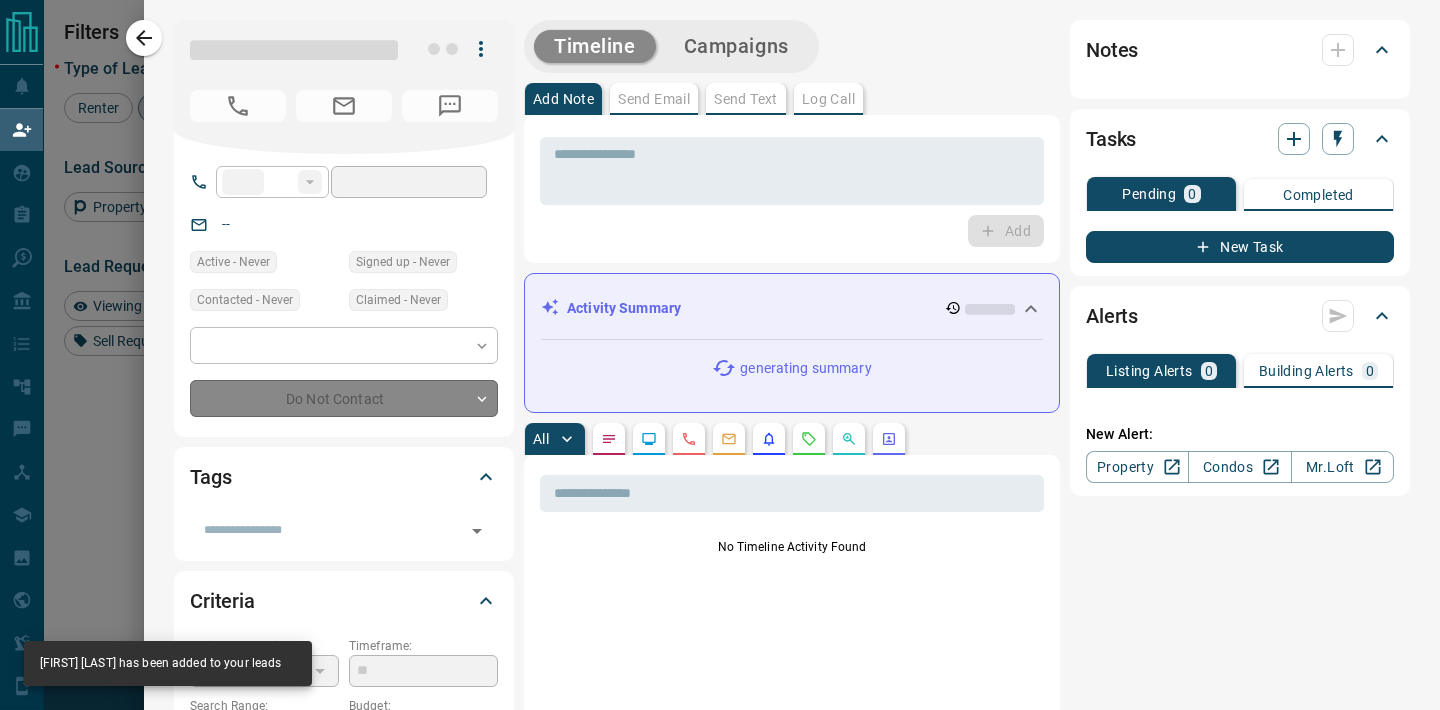 type on "*********" 